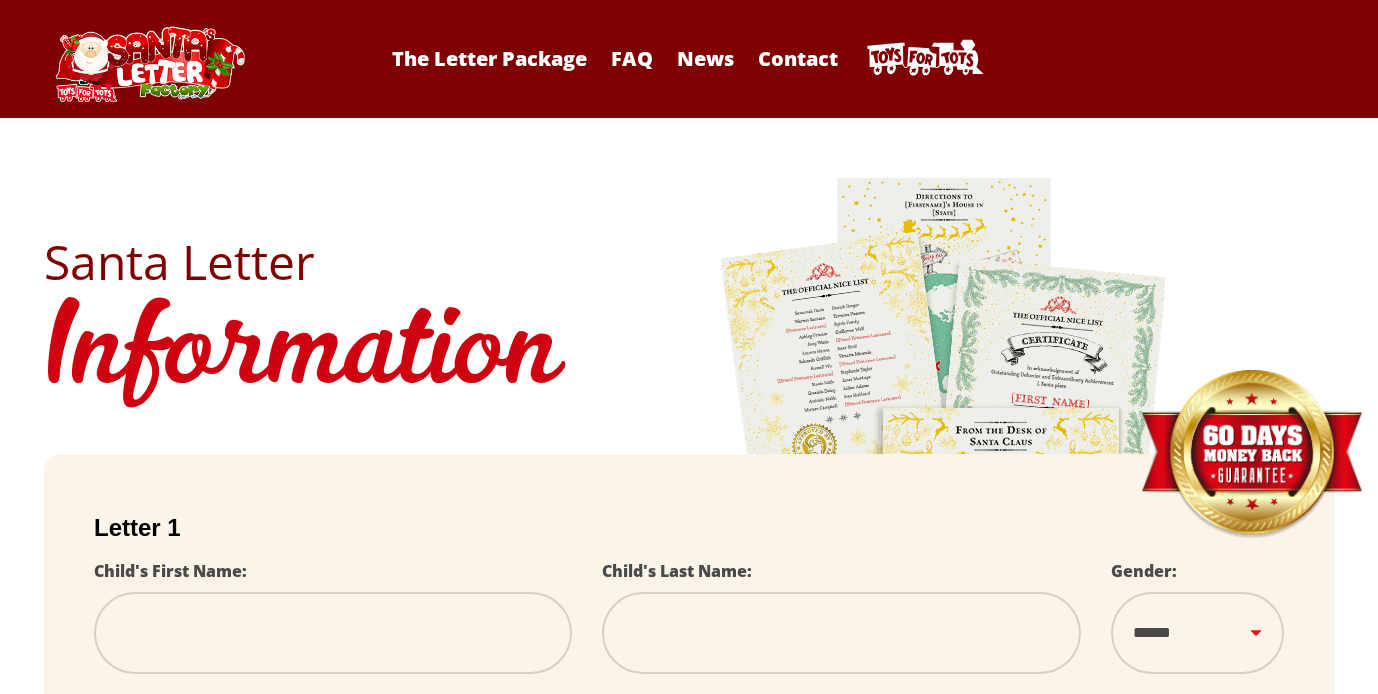 scroll, scrollTop: 0, scrollLeft: 0, axis: both 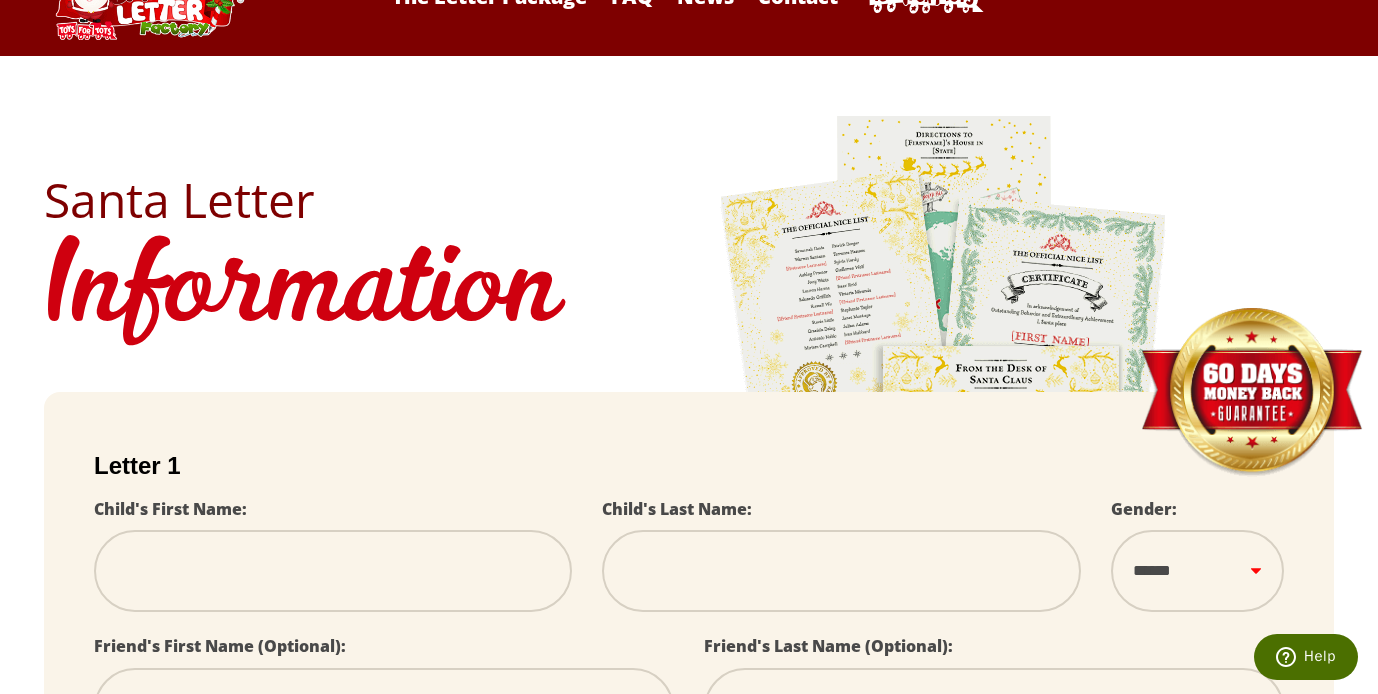 type on "*" 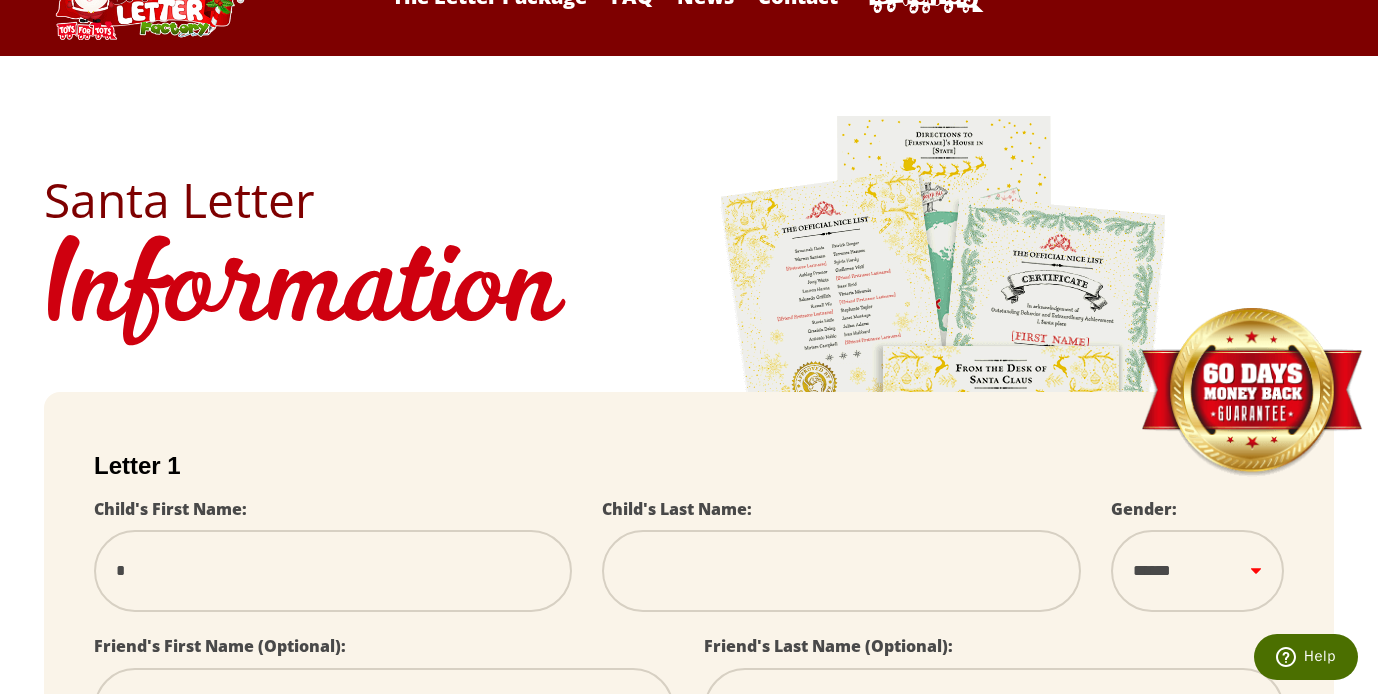 select 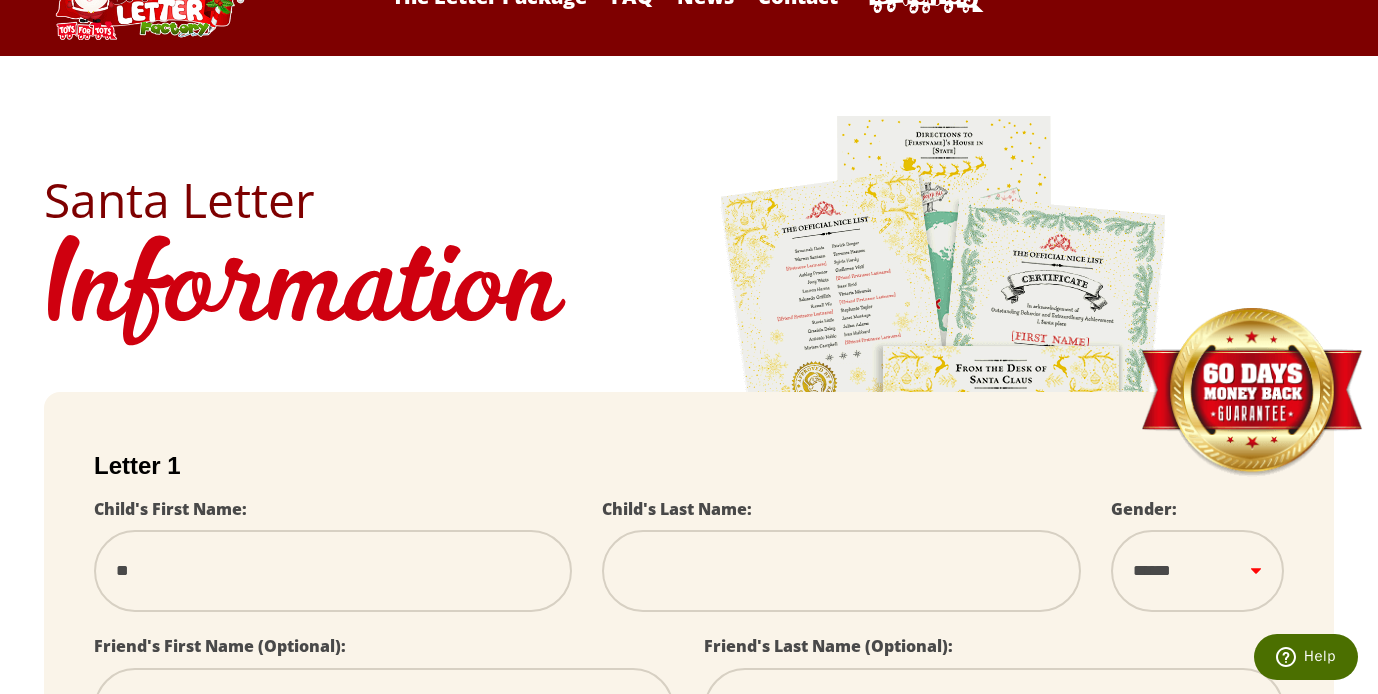 select 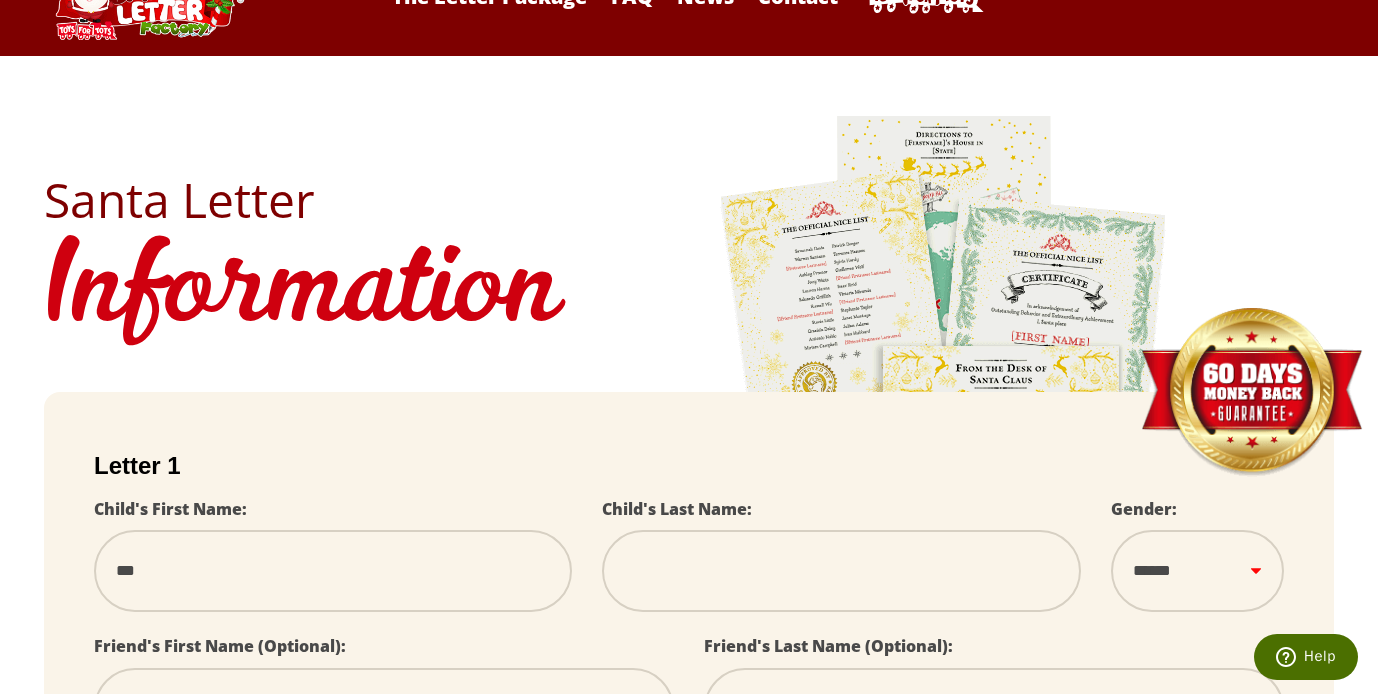 type on "****" 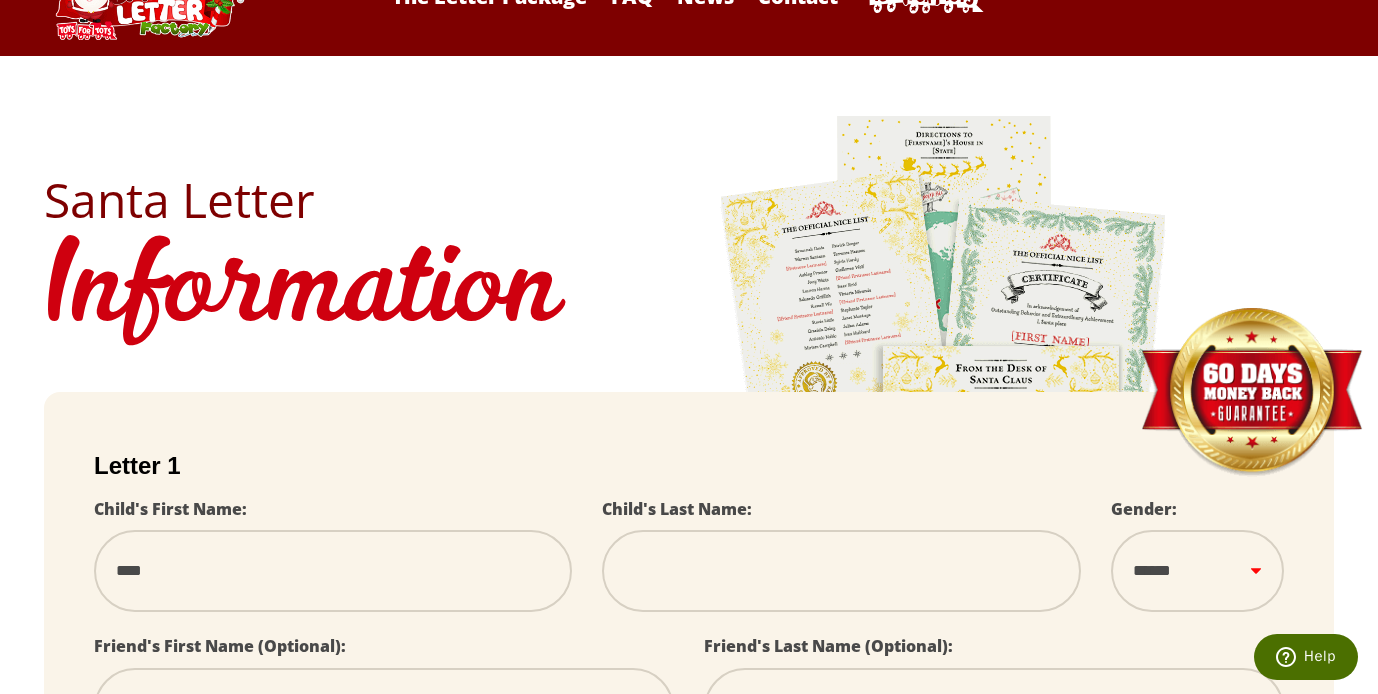type on "*****" 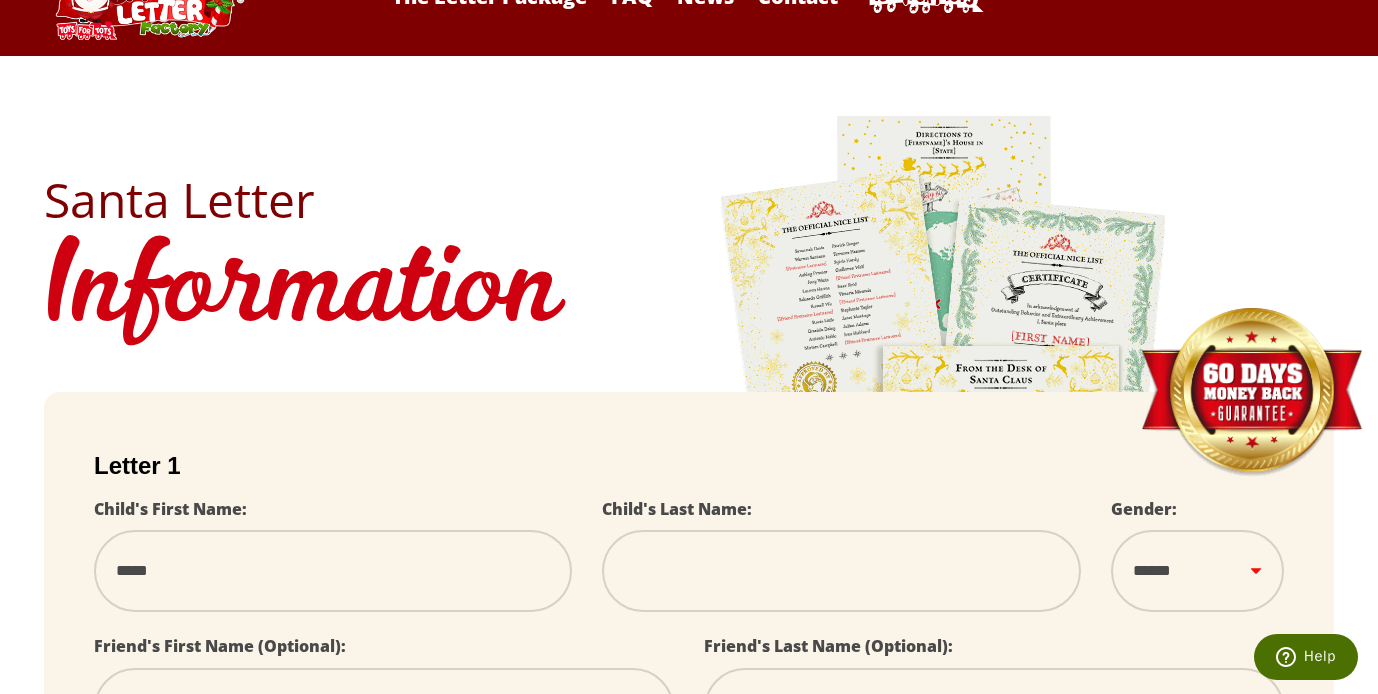 type on "******" 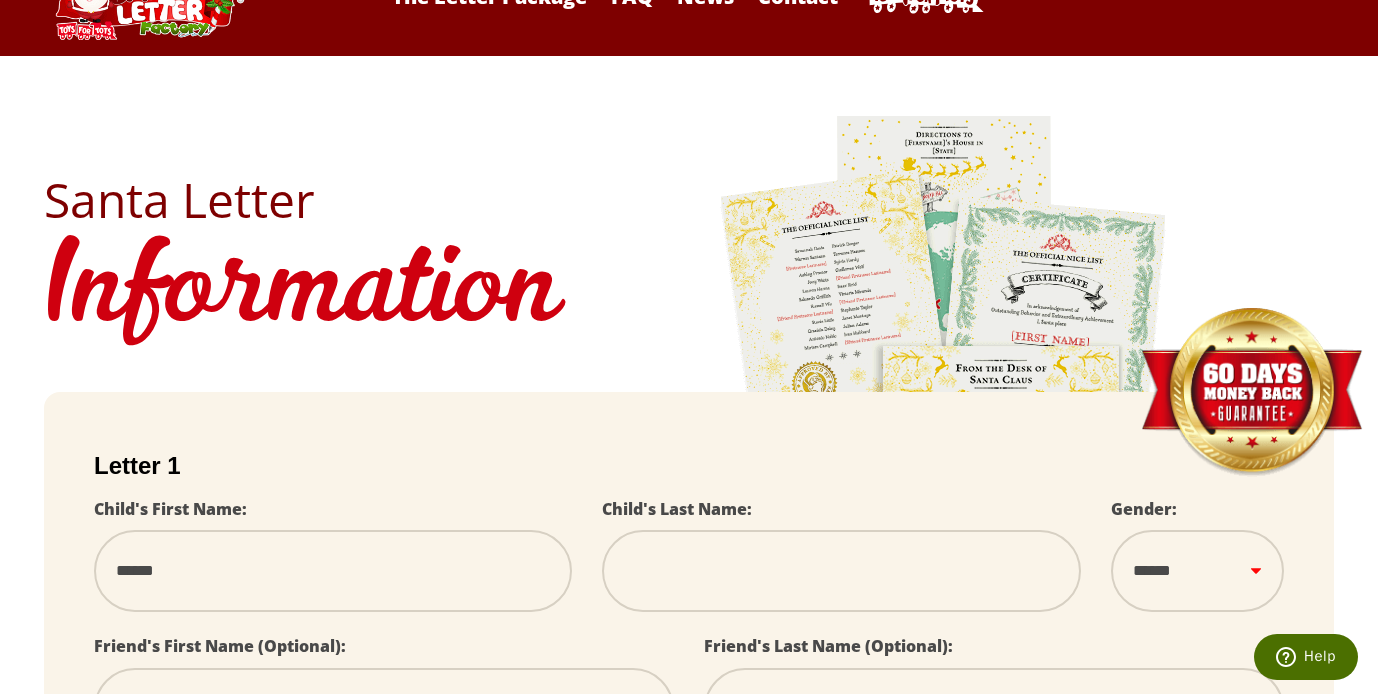 type on "*******" 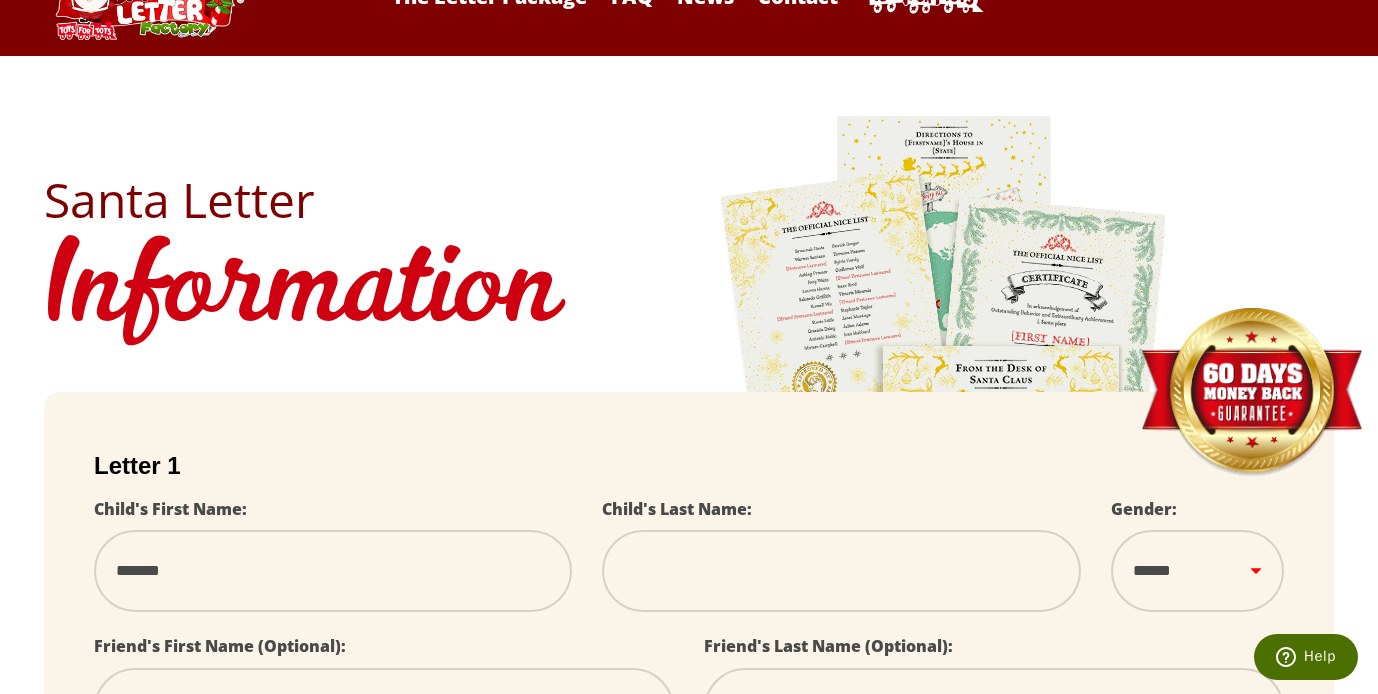 select 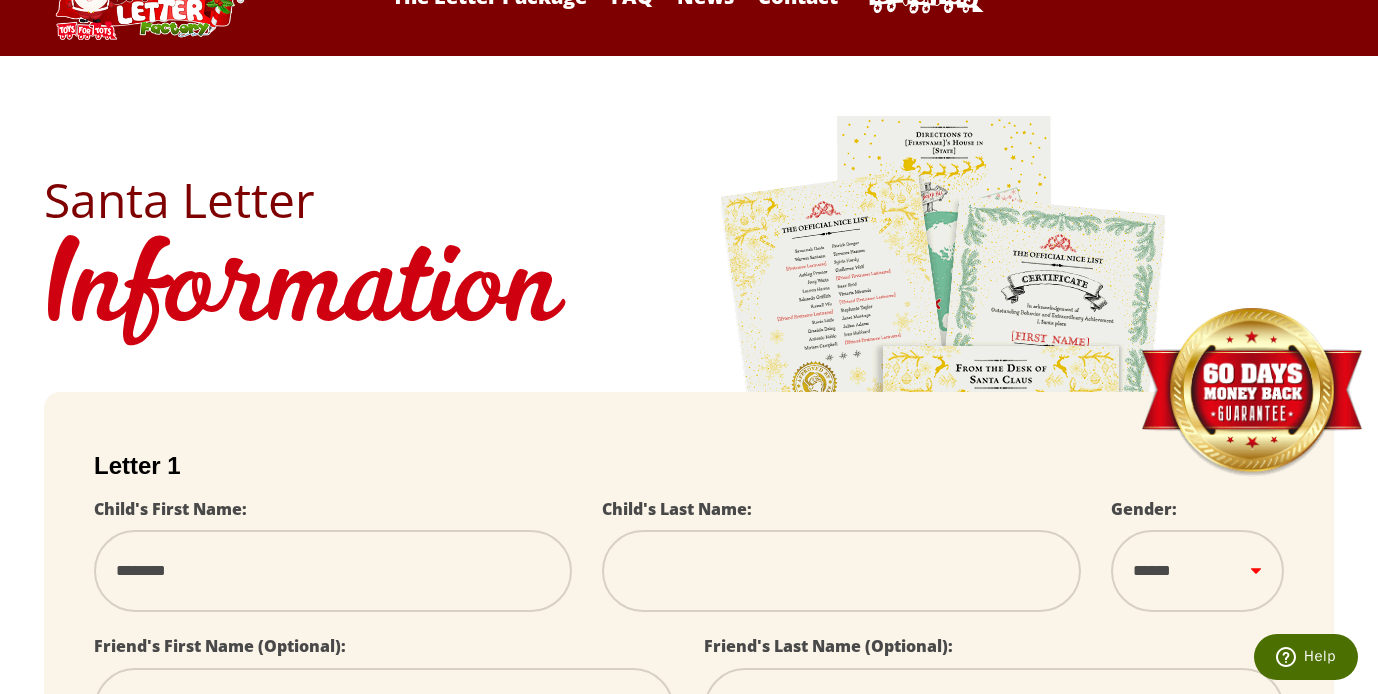 type on "********" 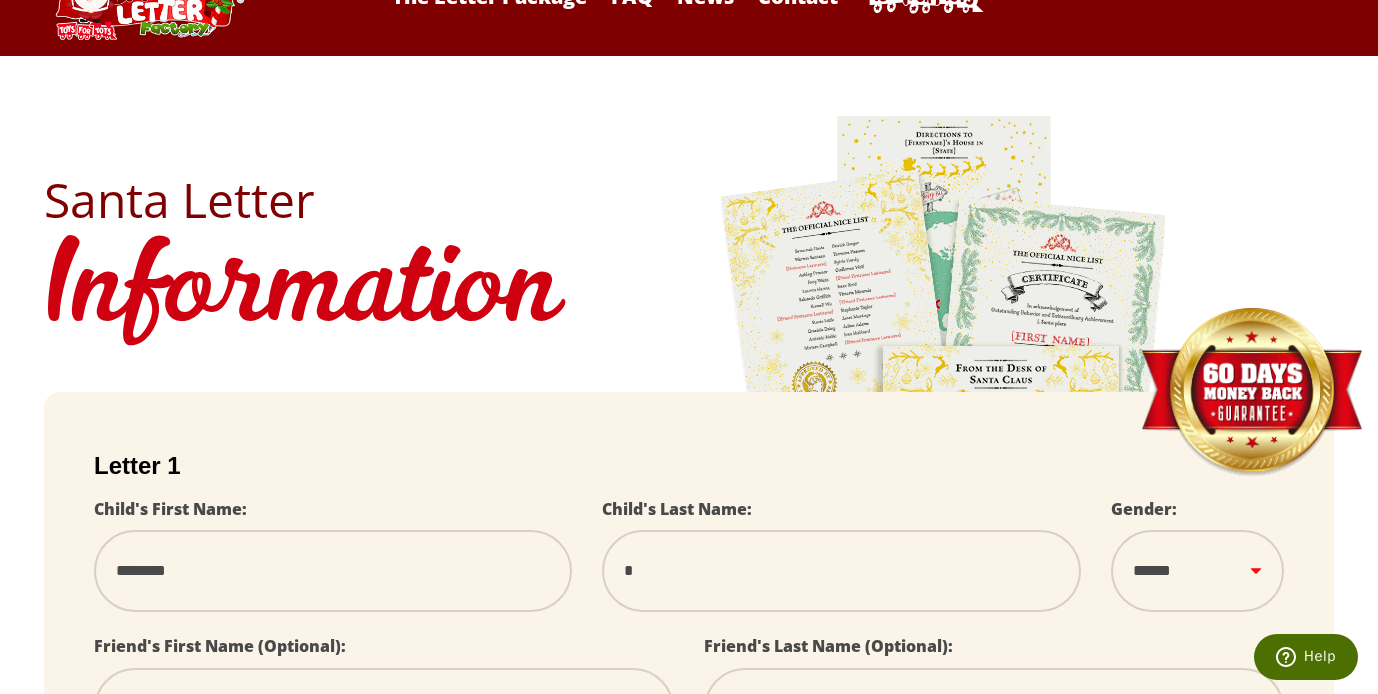type on "**" 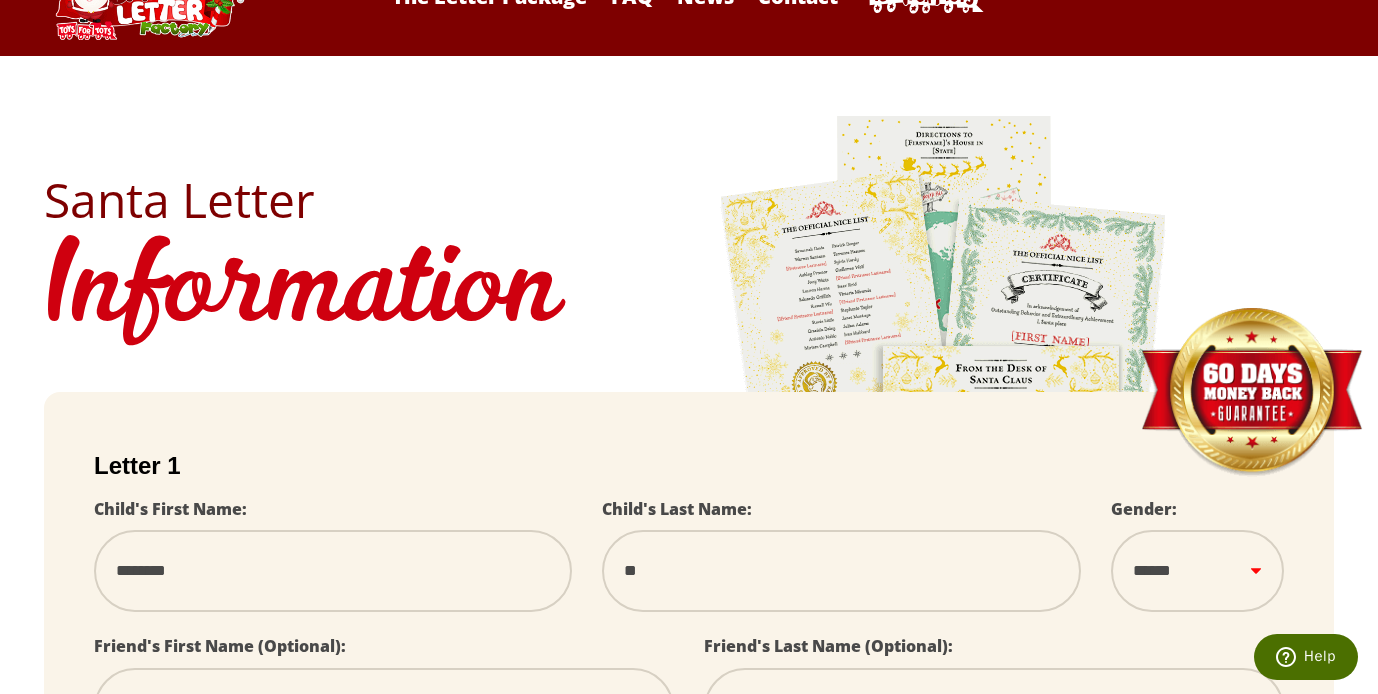 type on "***" 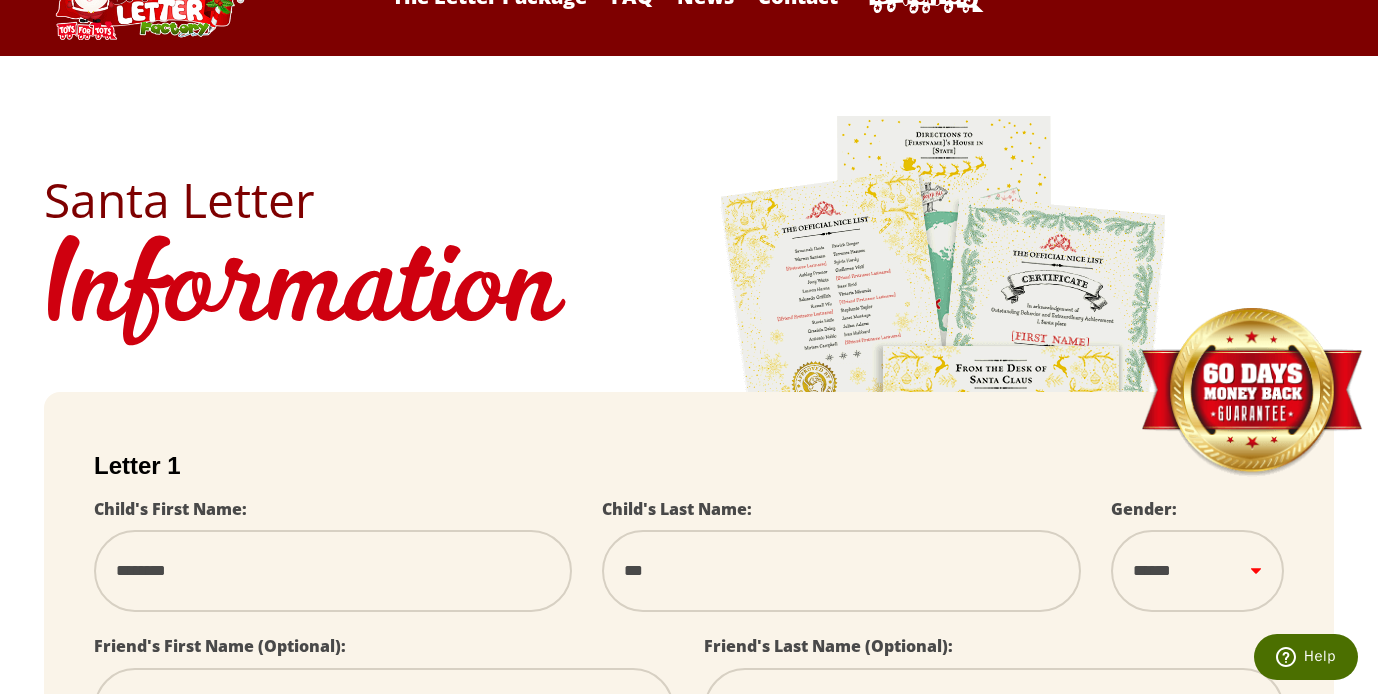 type on "****" 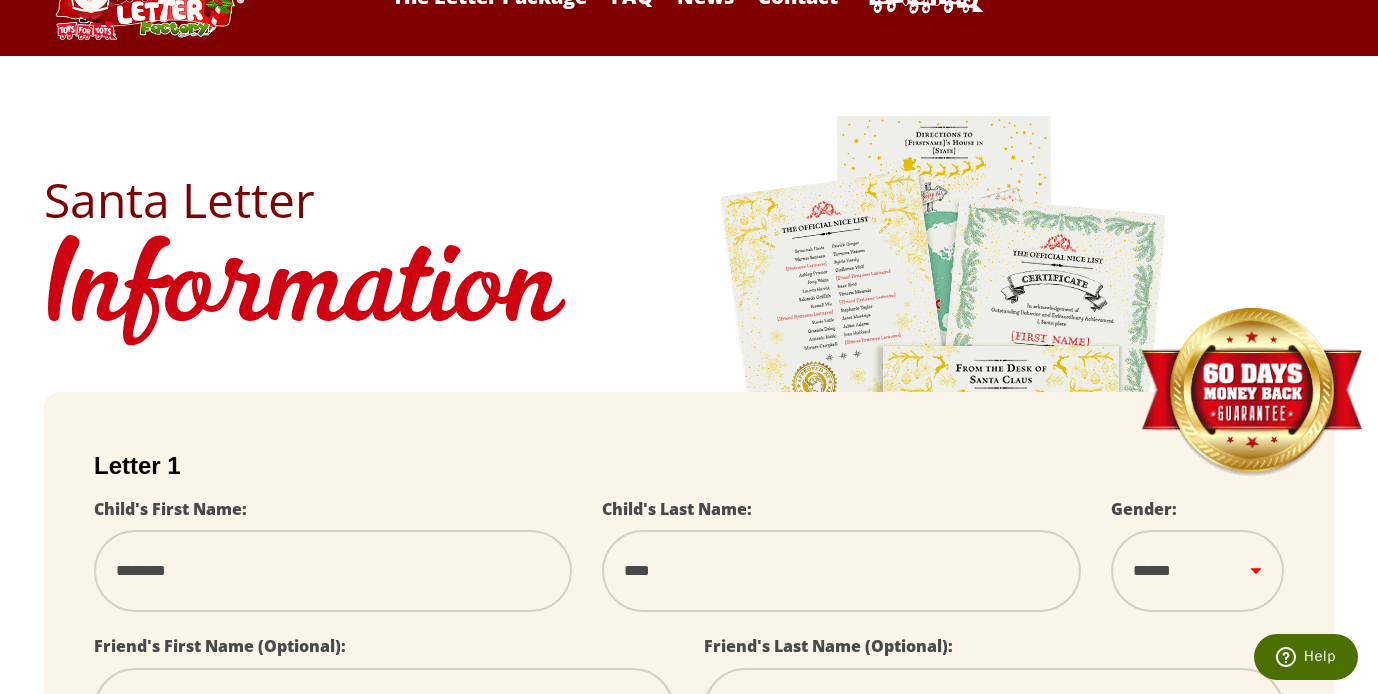 select 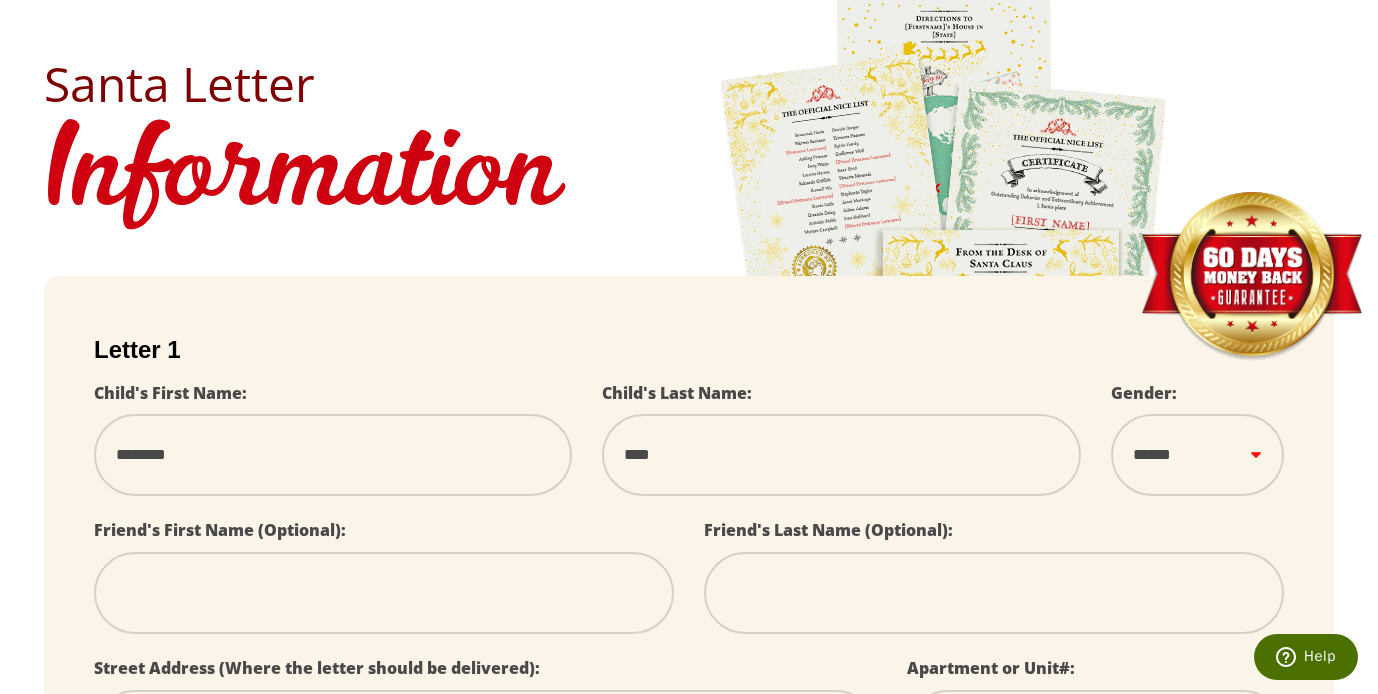 scroll, scrollTop: 215, scrollLeft: 0, axis: vertical 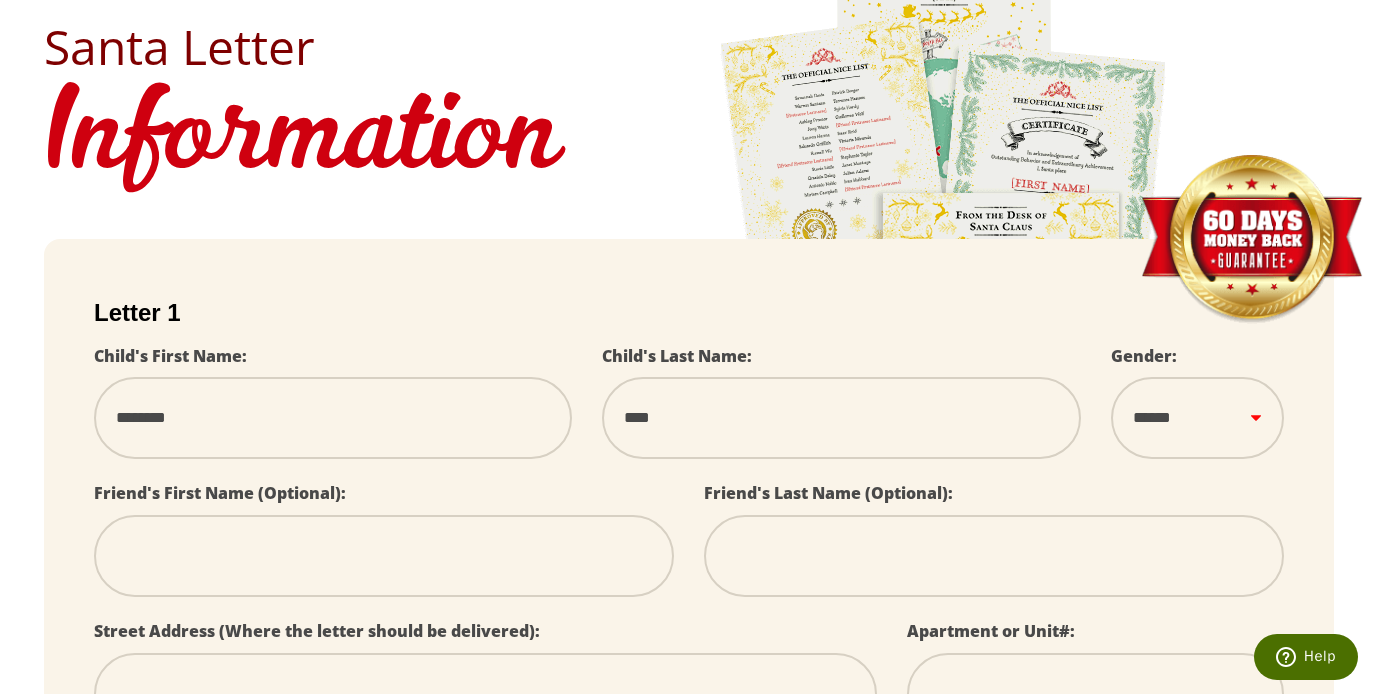 select on "*" 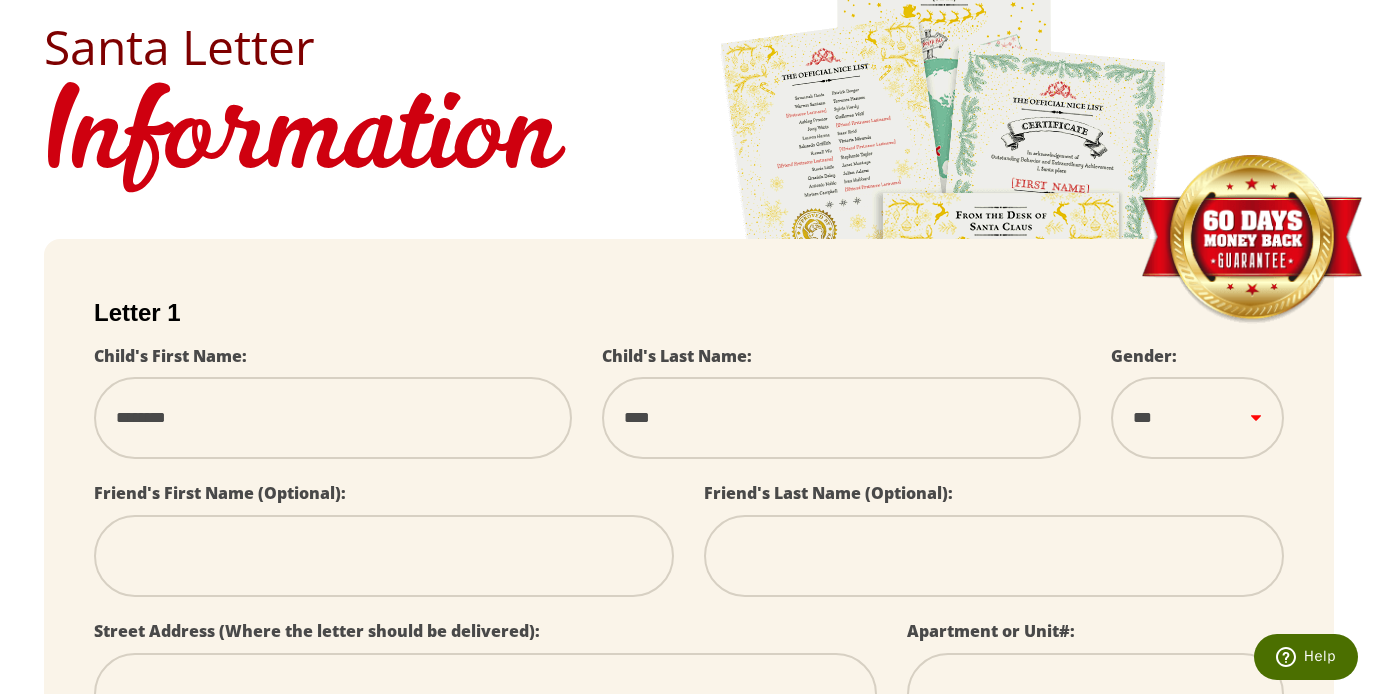 select 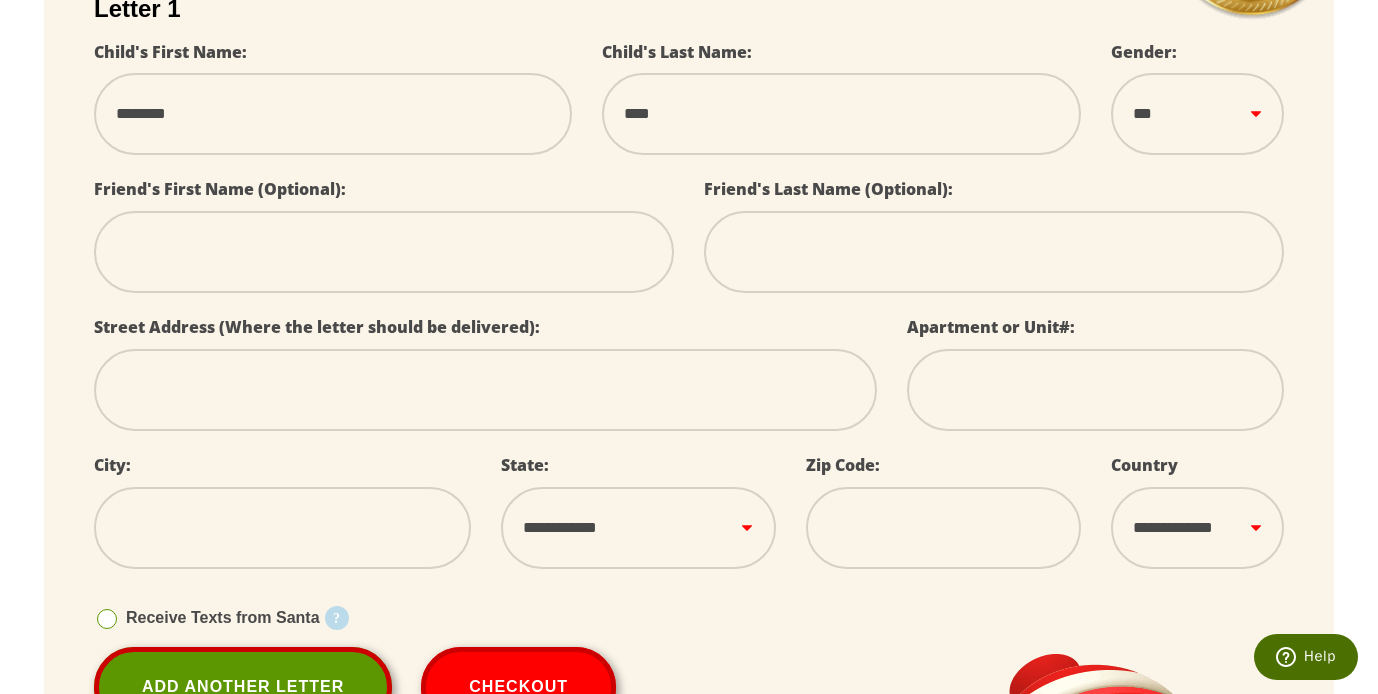 scroll, scrollTop: 510, scrollLeft: 0, axis: vertical 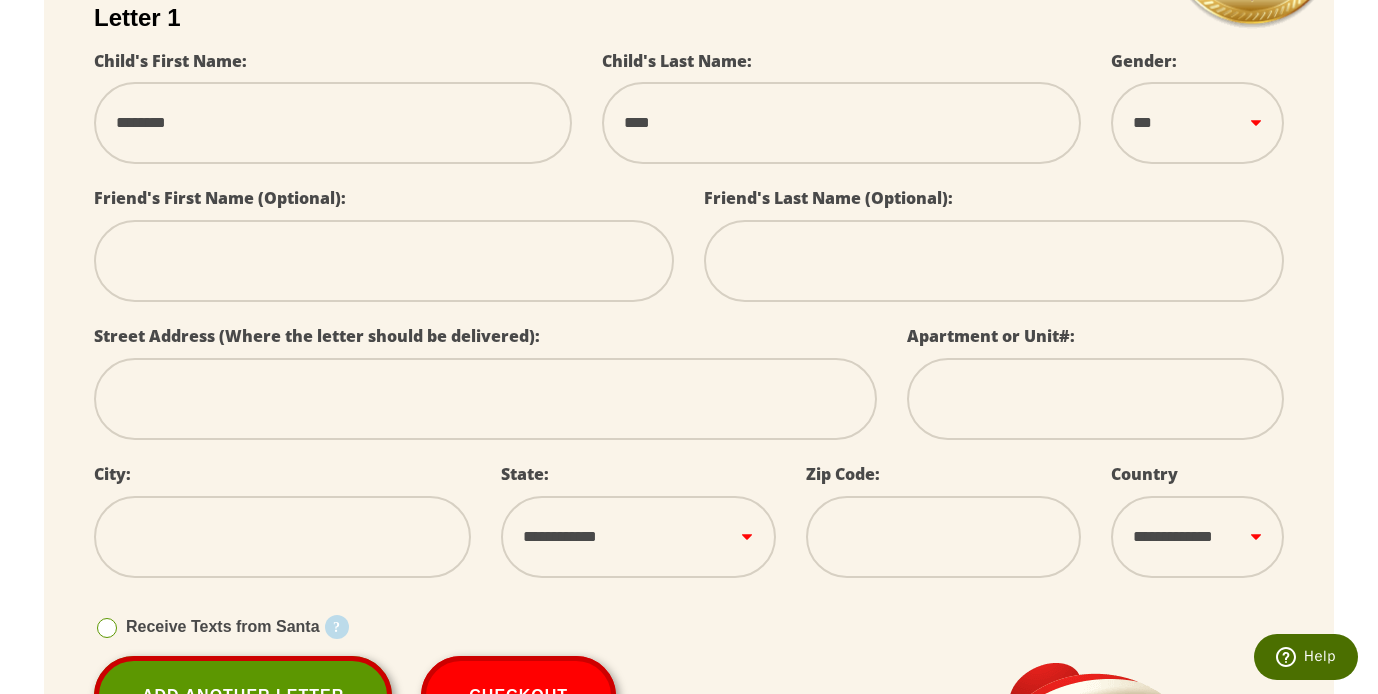 type on "*" 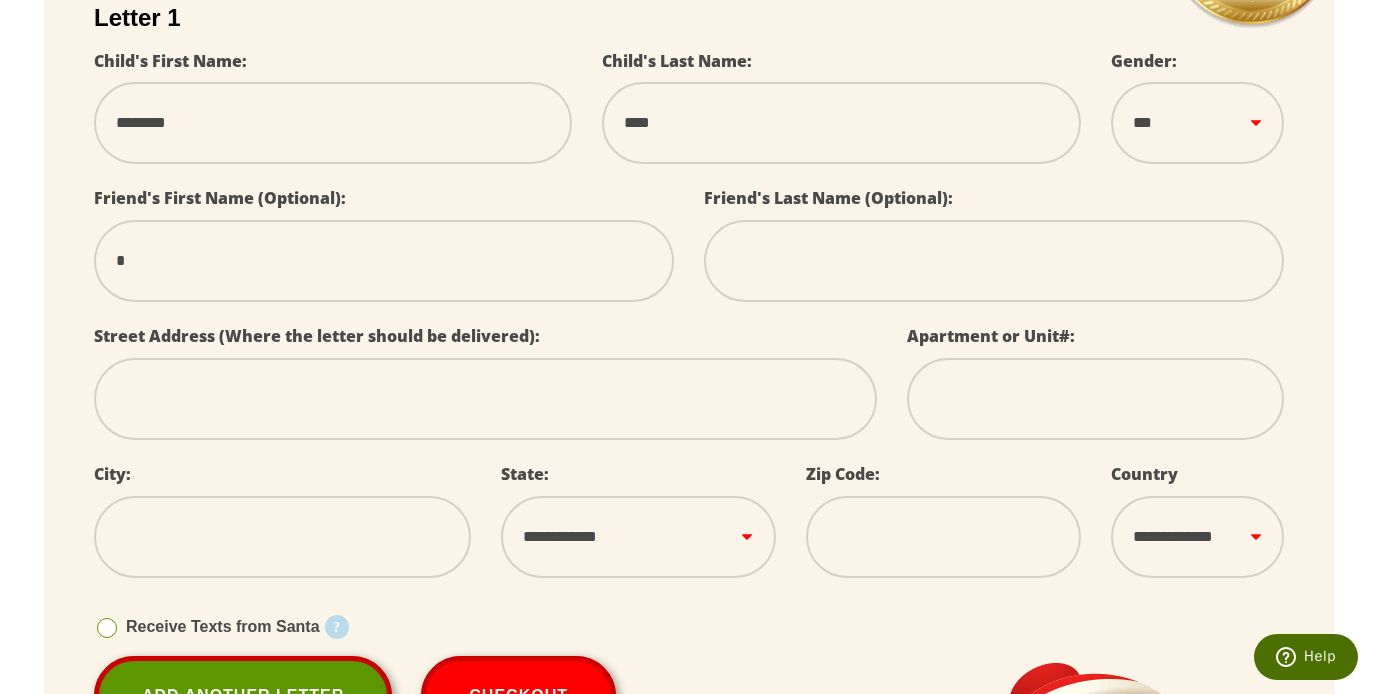 type on "**" 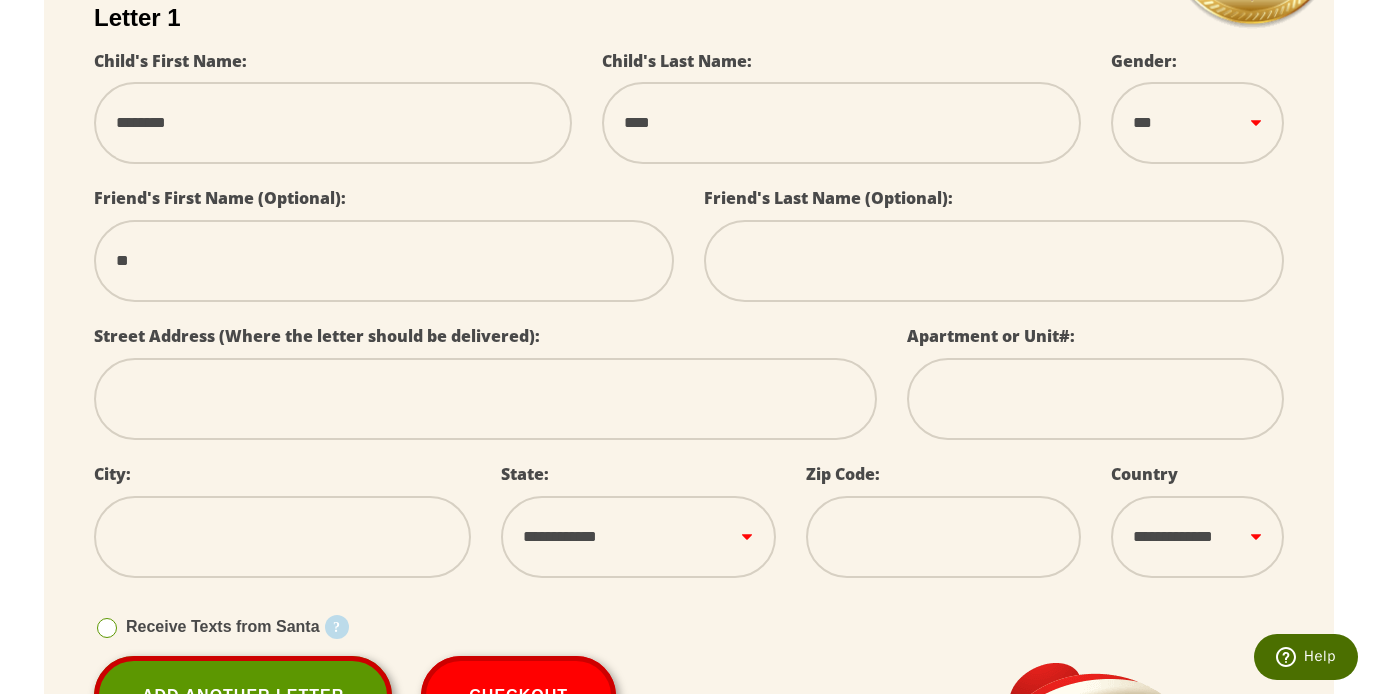 type on "***" 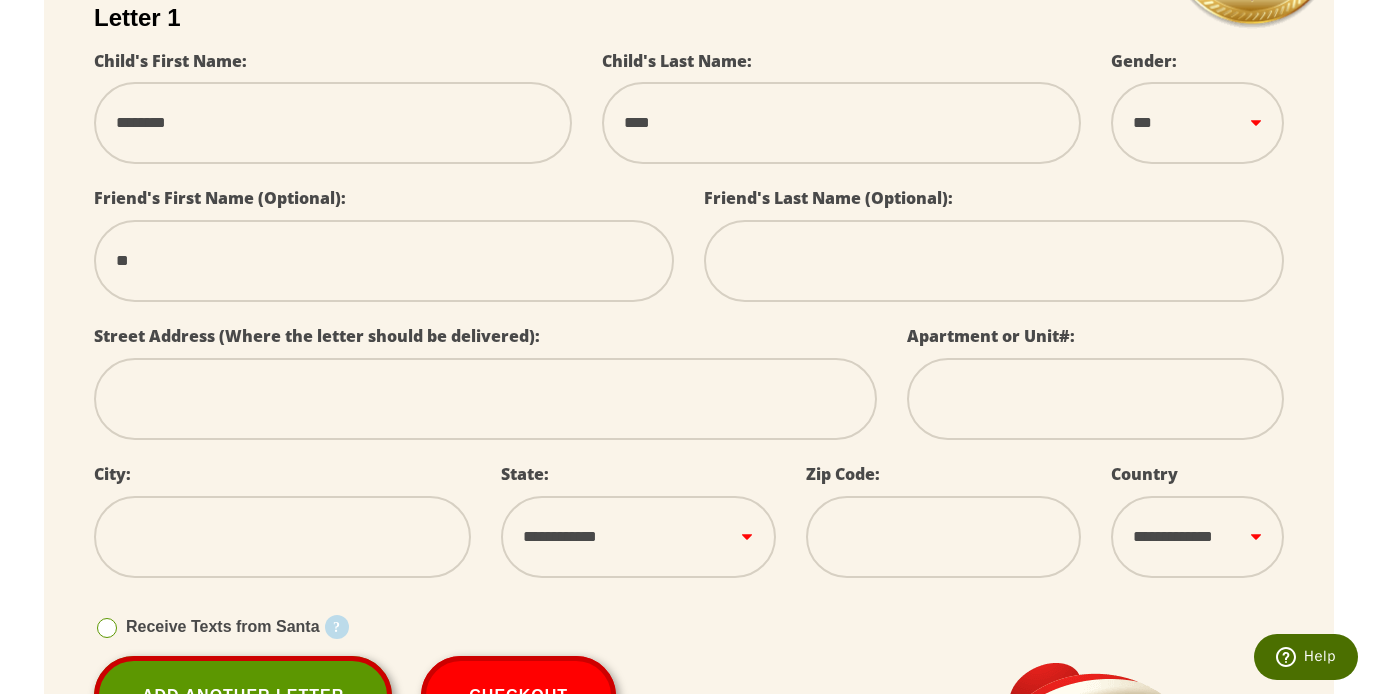 select 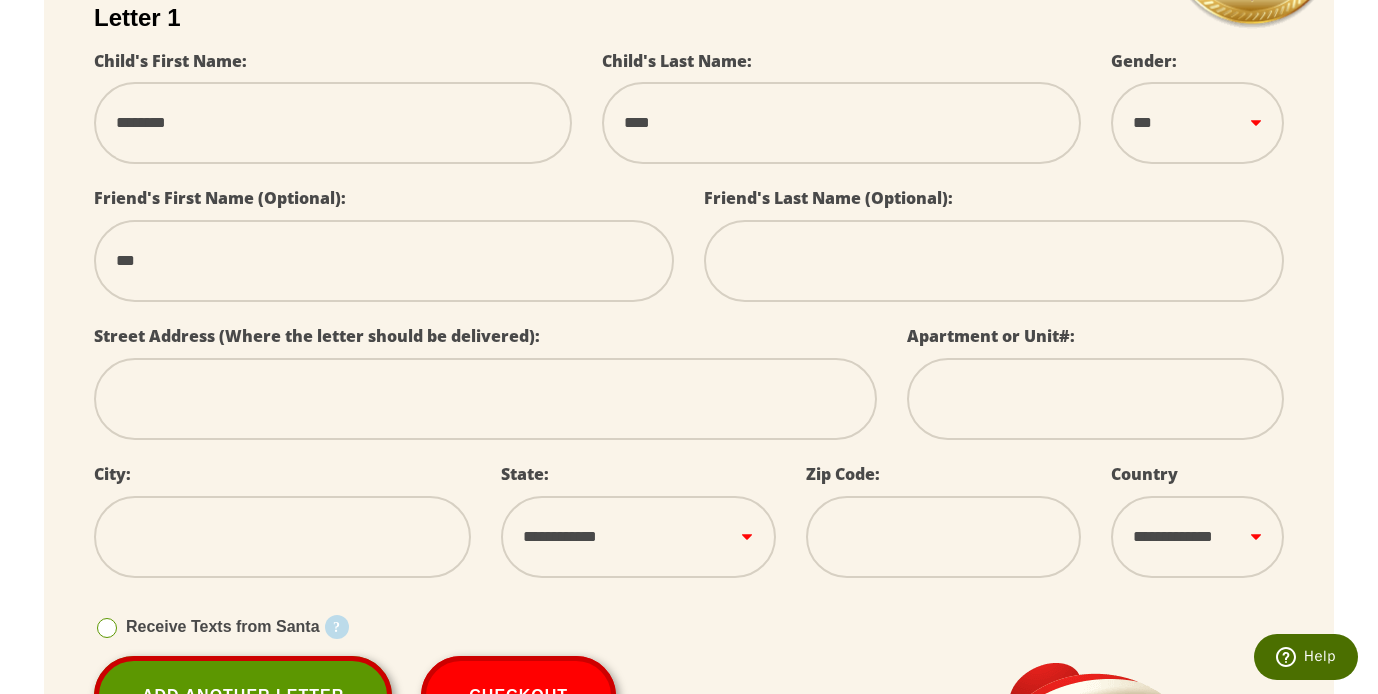 type on "****" 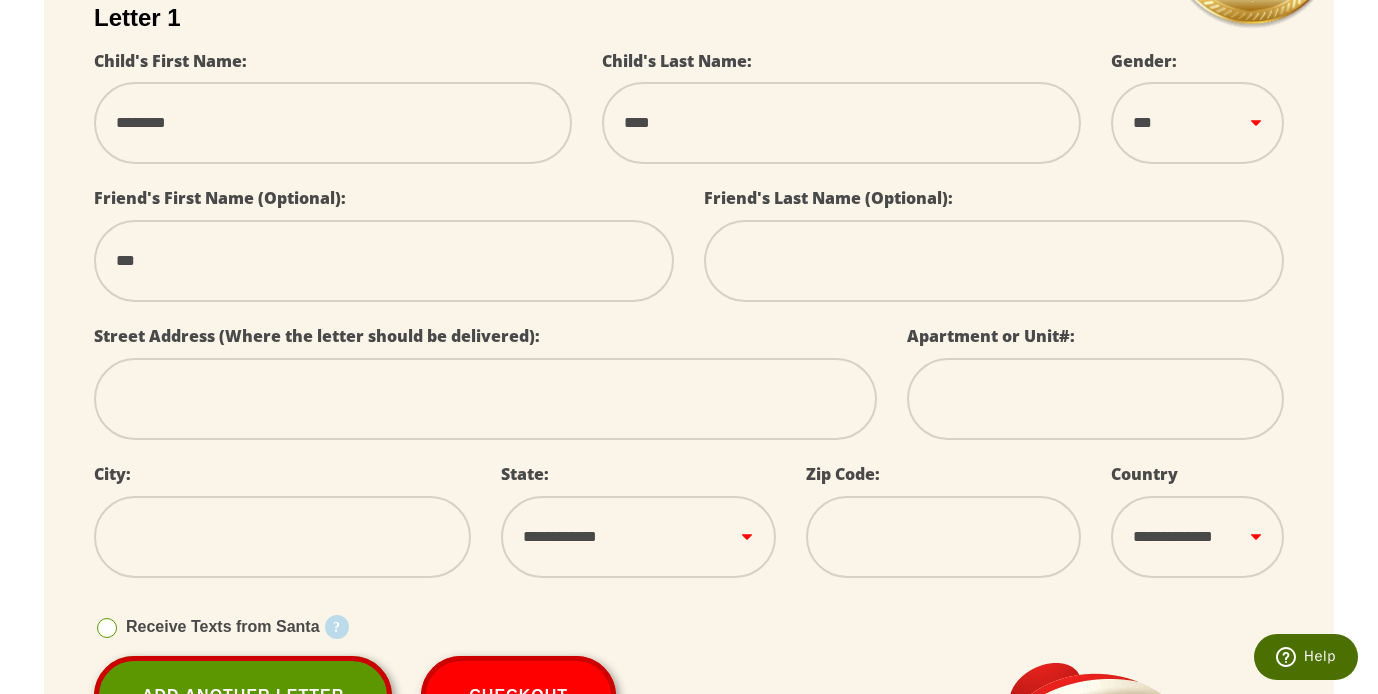 select 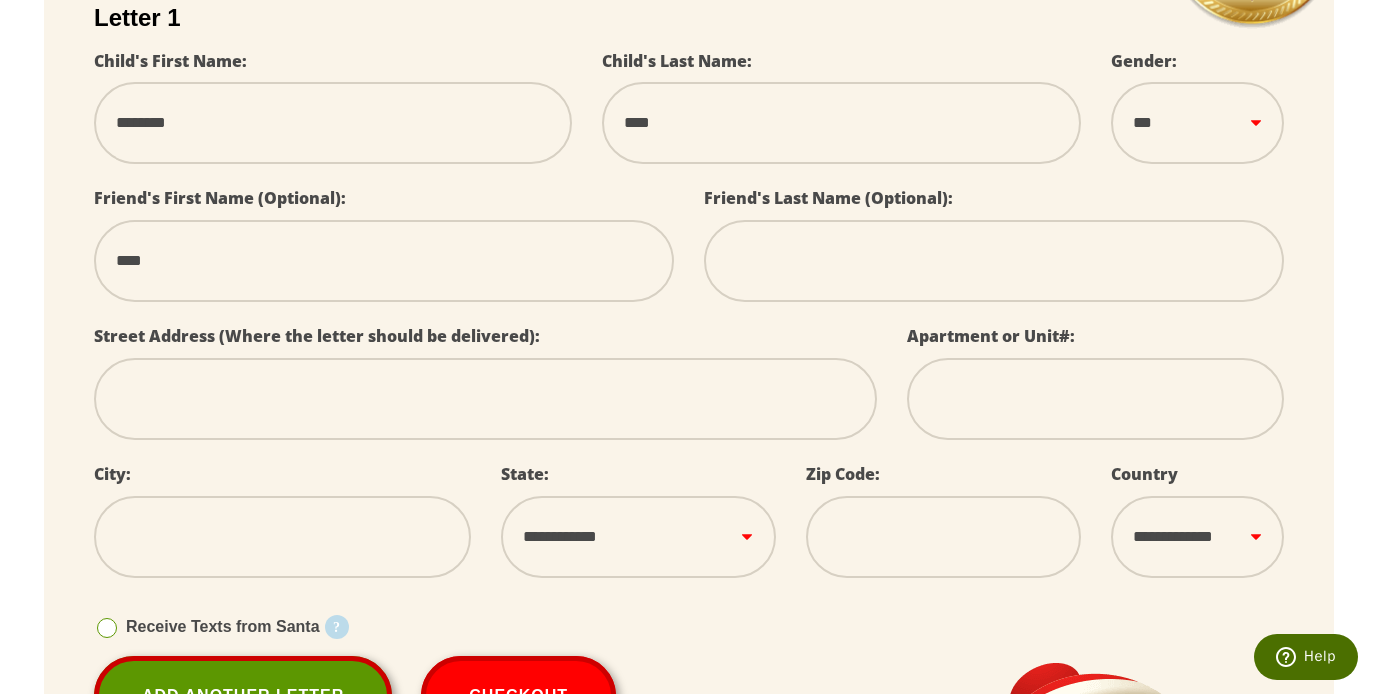 type on "*****" 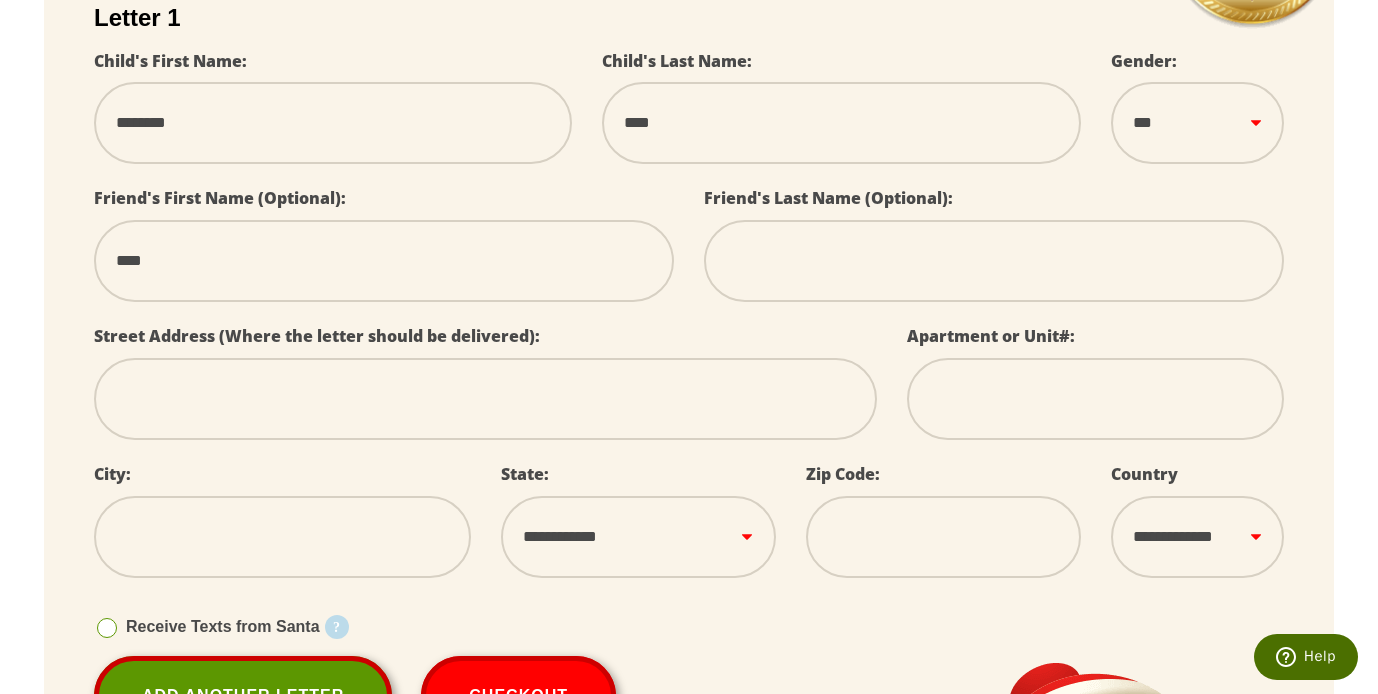 select 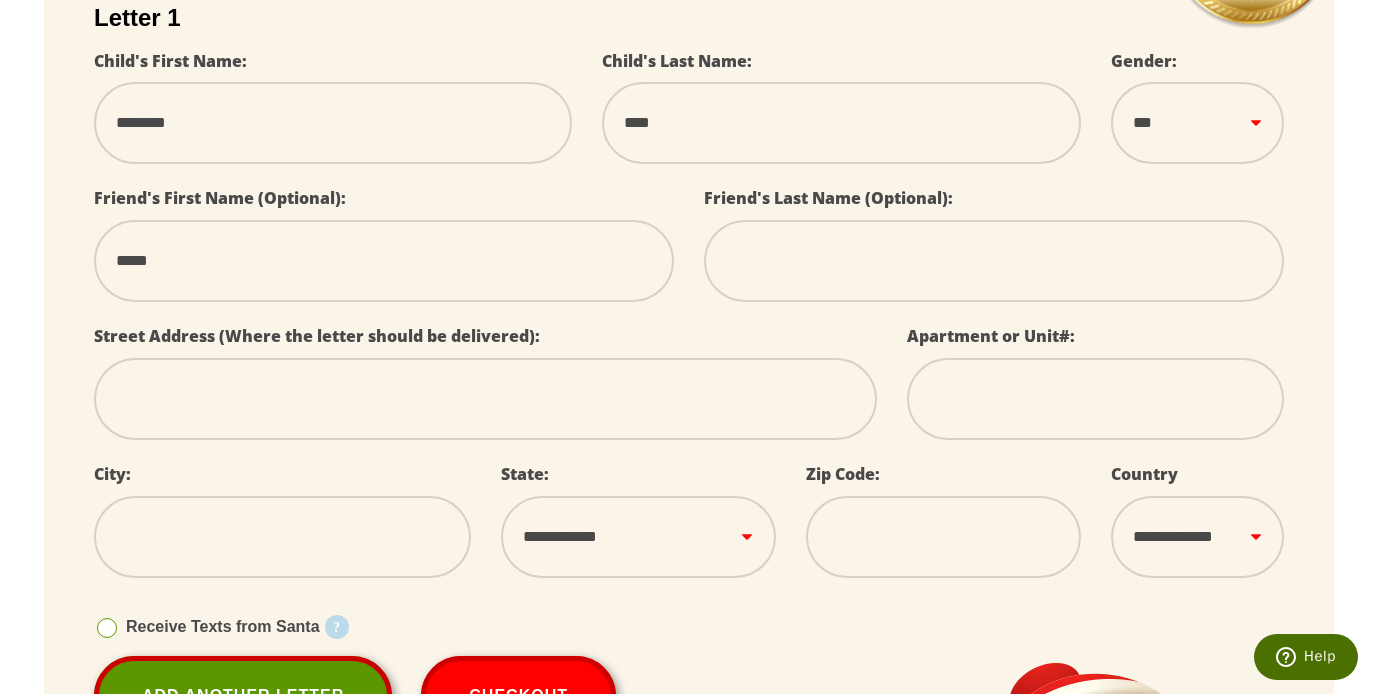 type on "******" 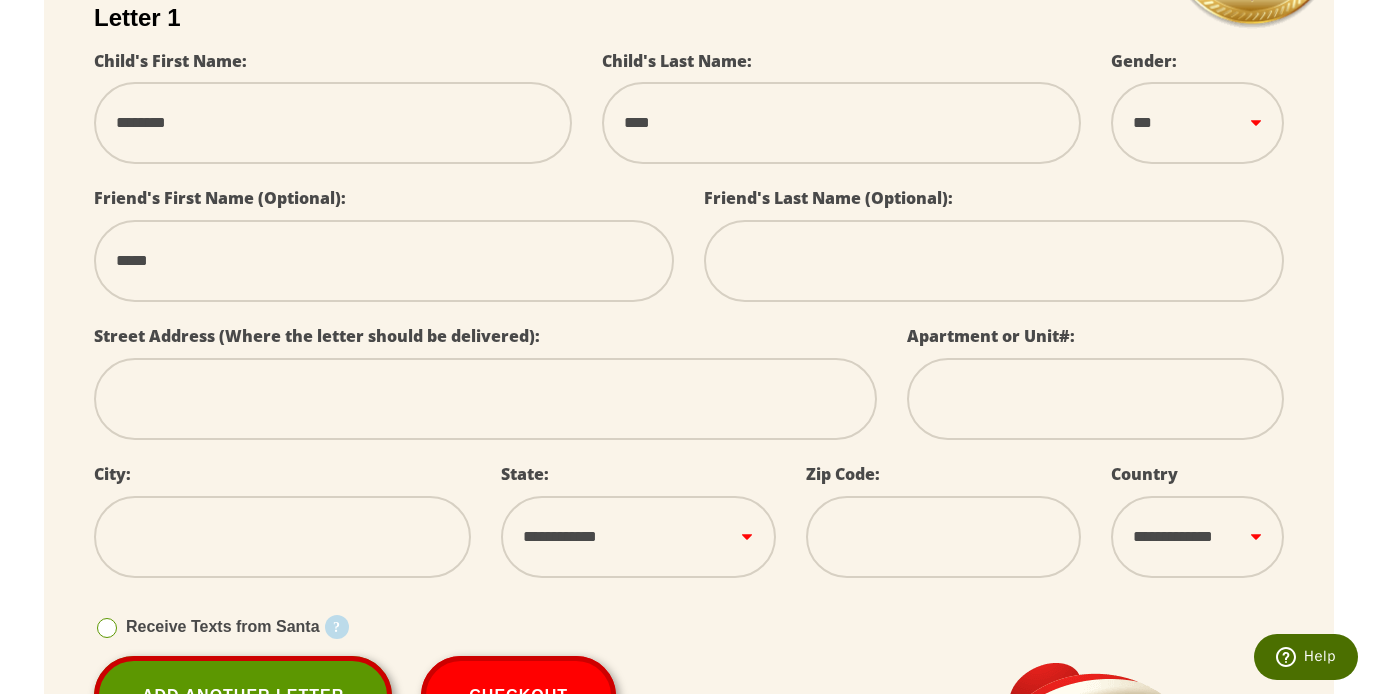 select 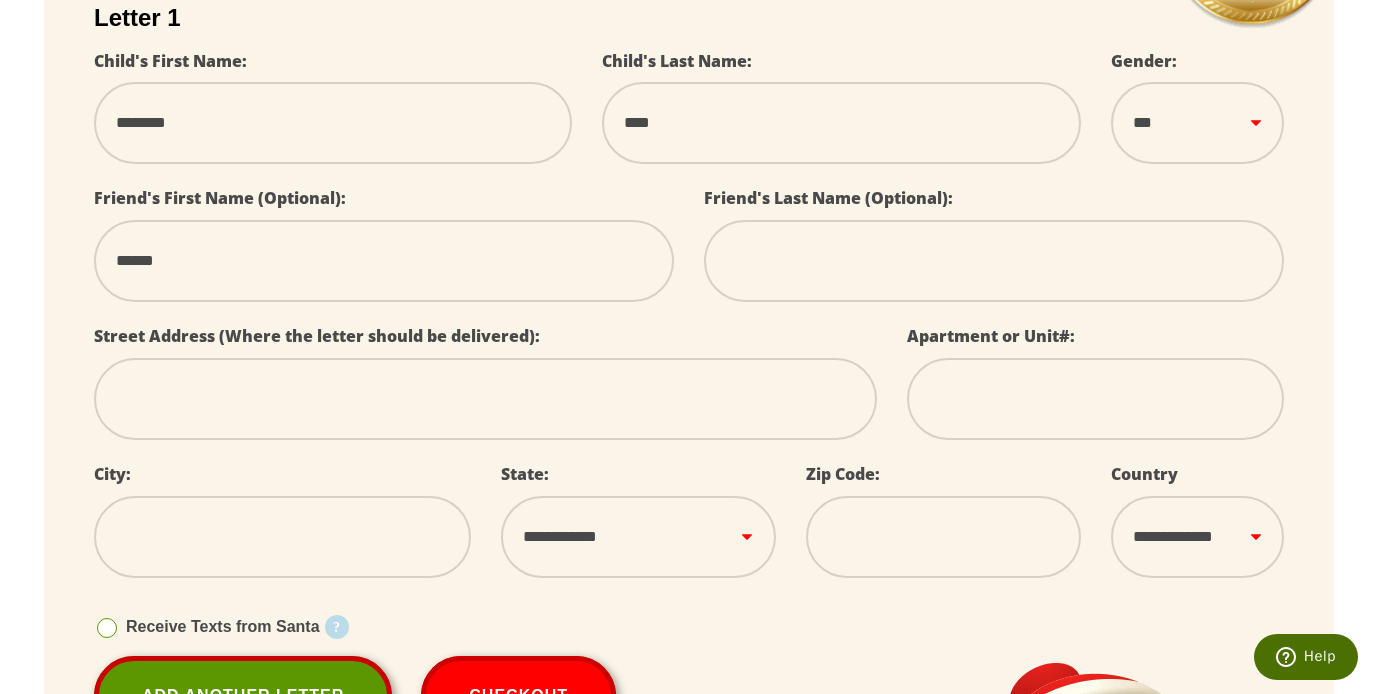 type on "******" 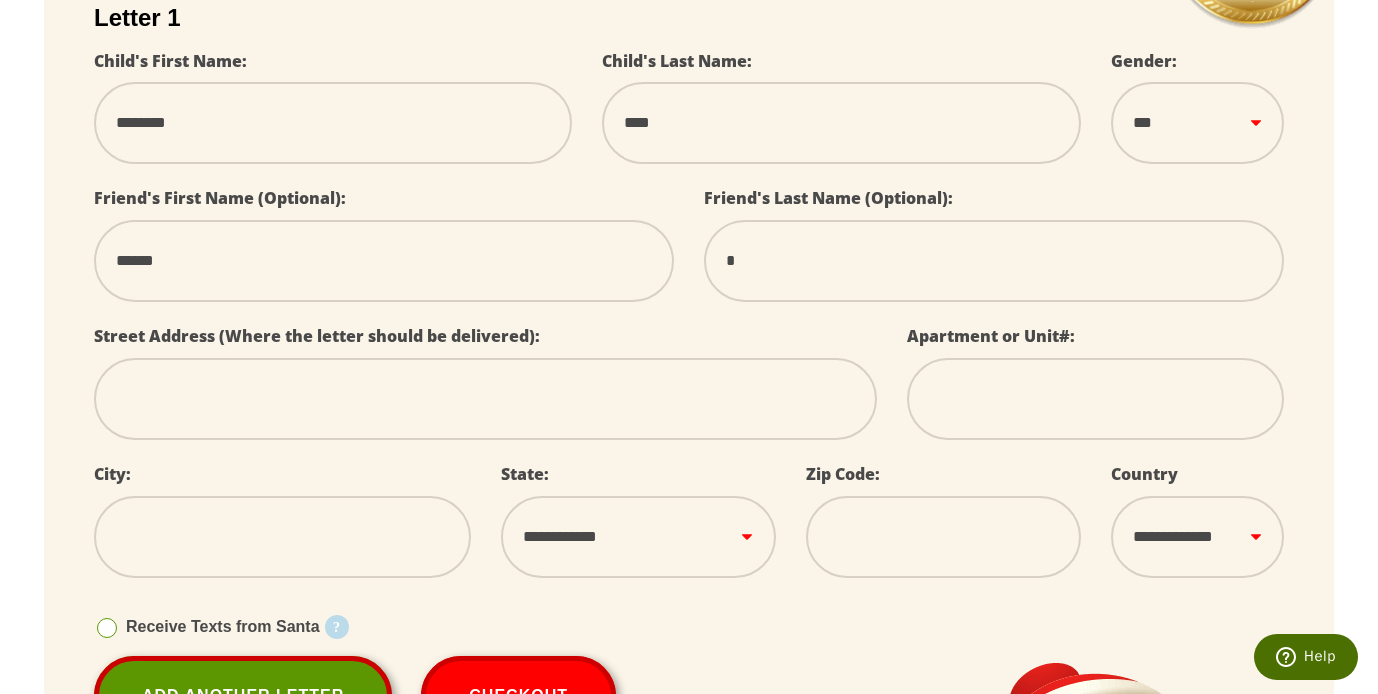 type on "**" 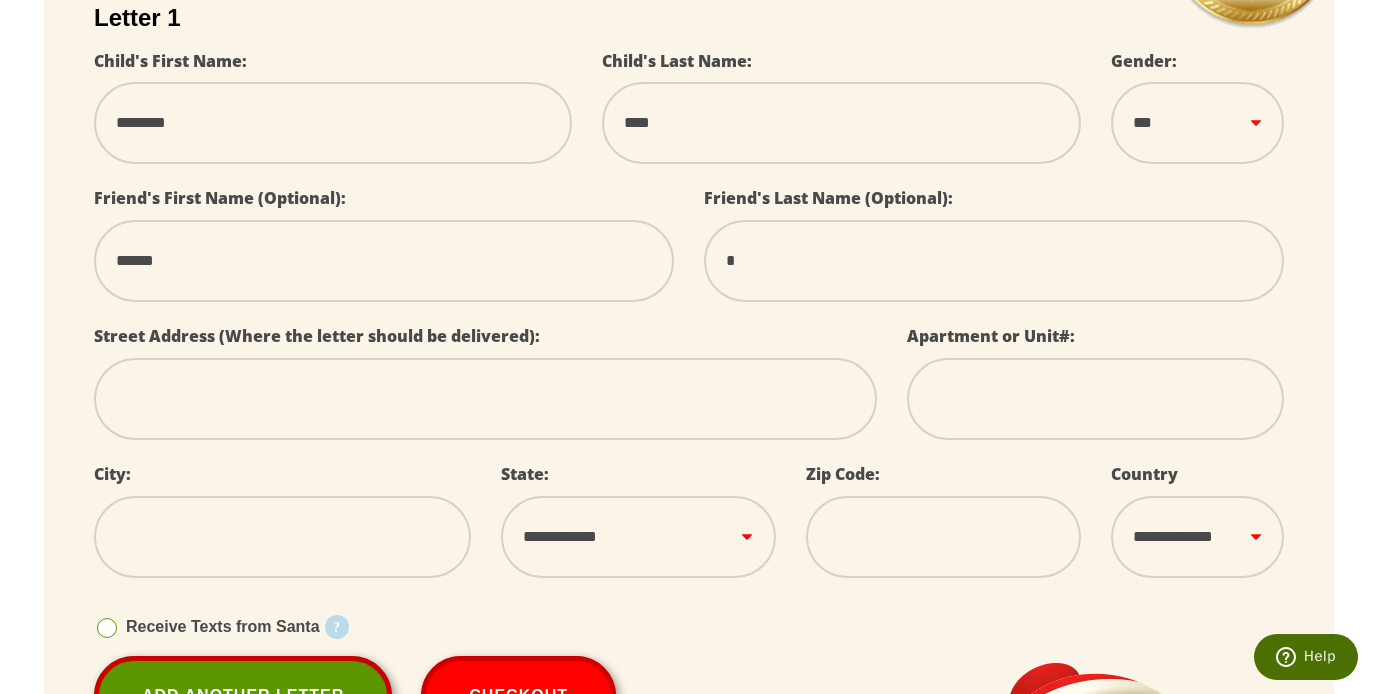 select 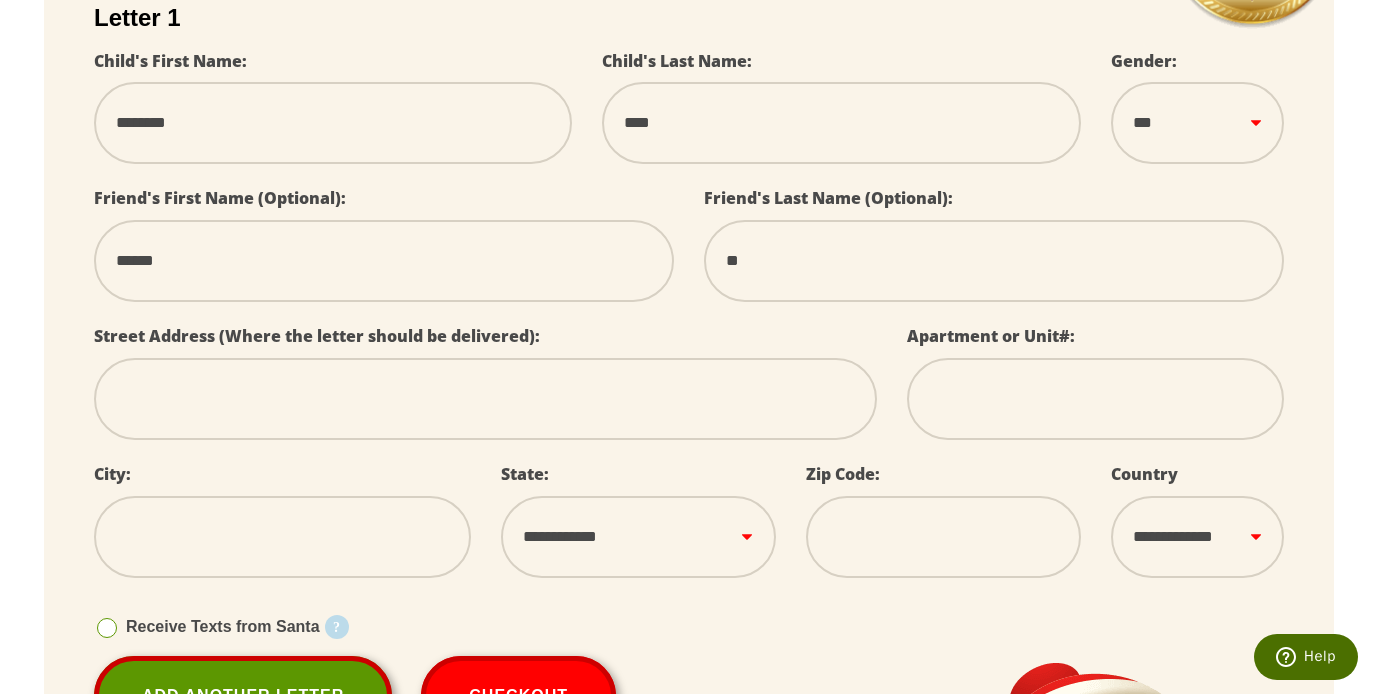 type on "***" 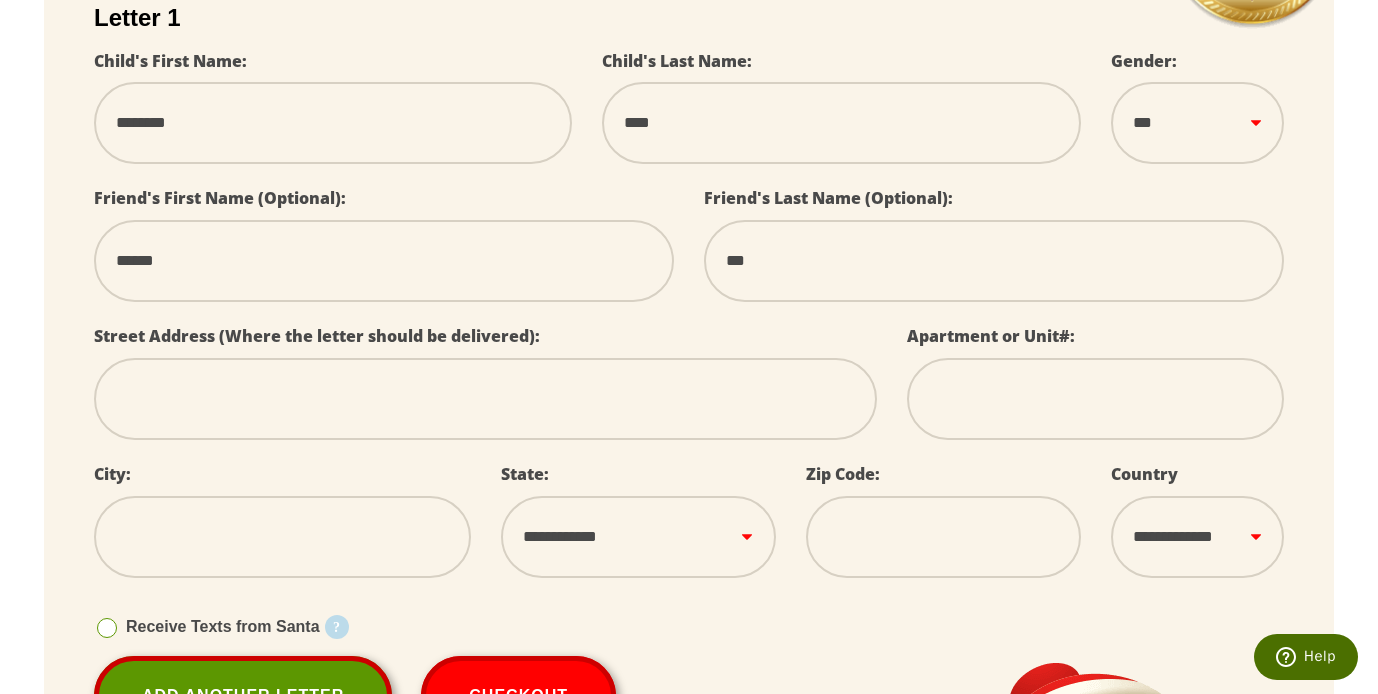 type on "****" 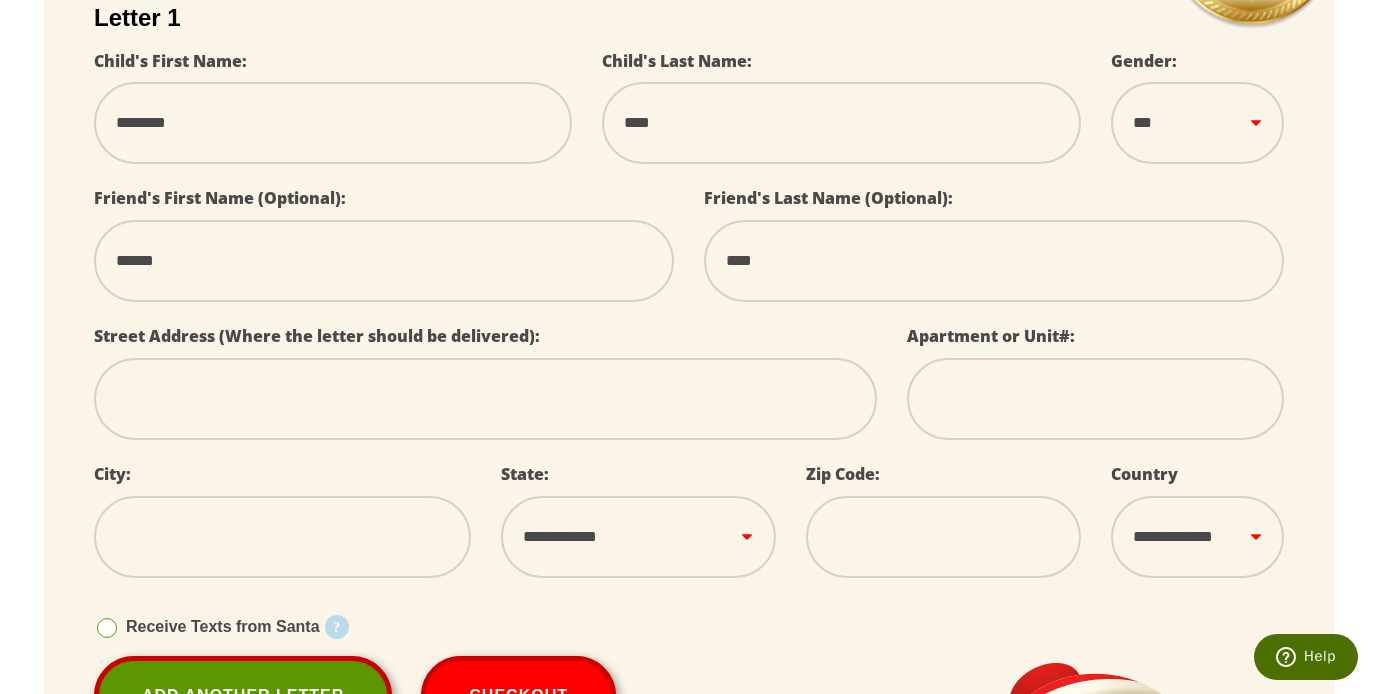 type on "*****" 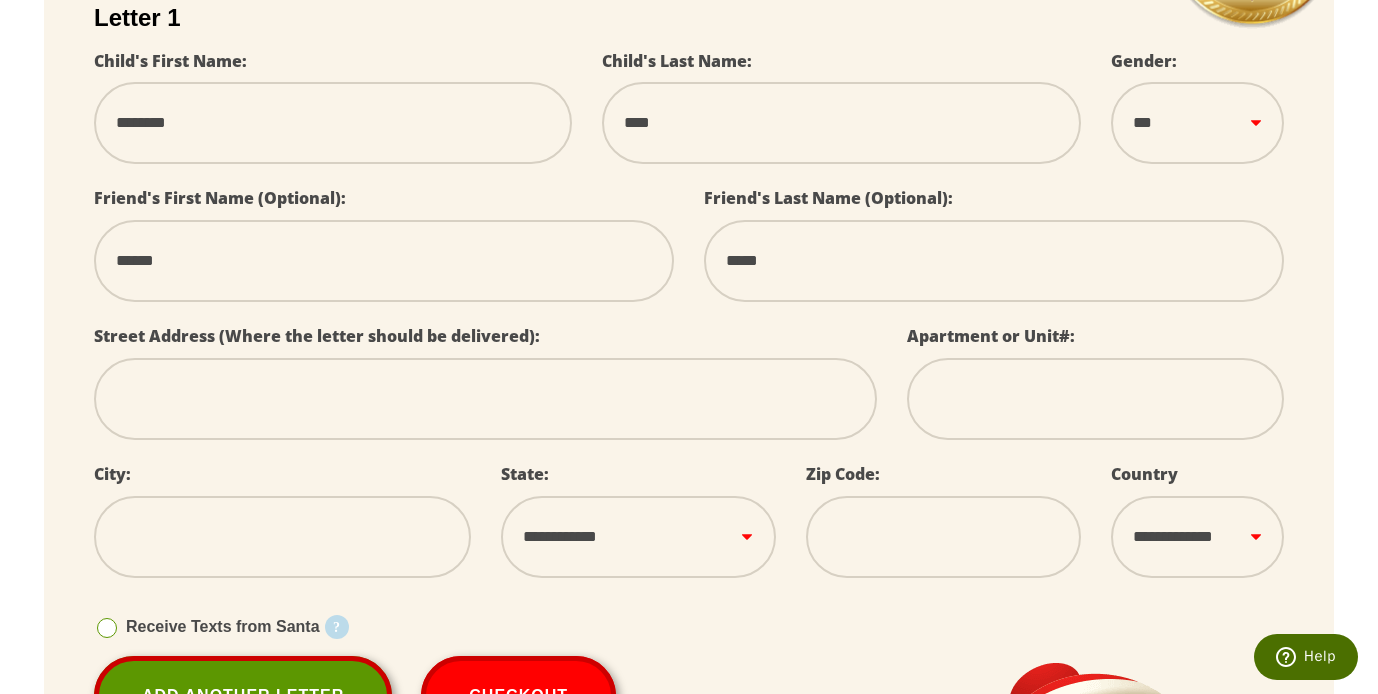 type on "******" 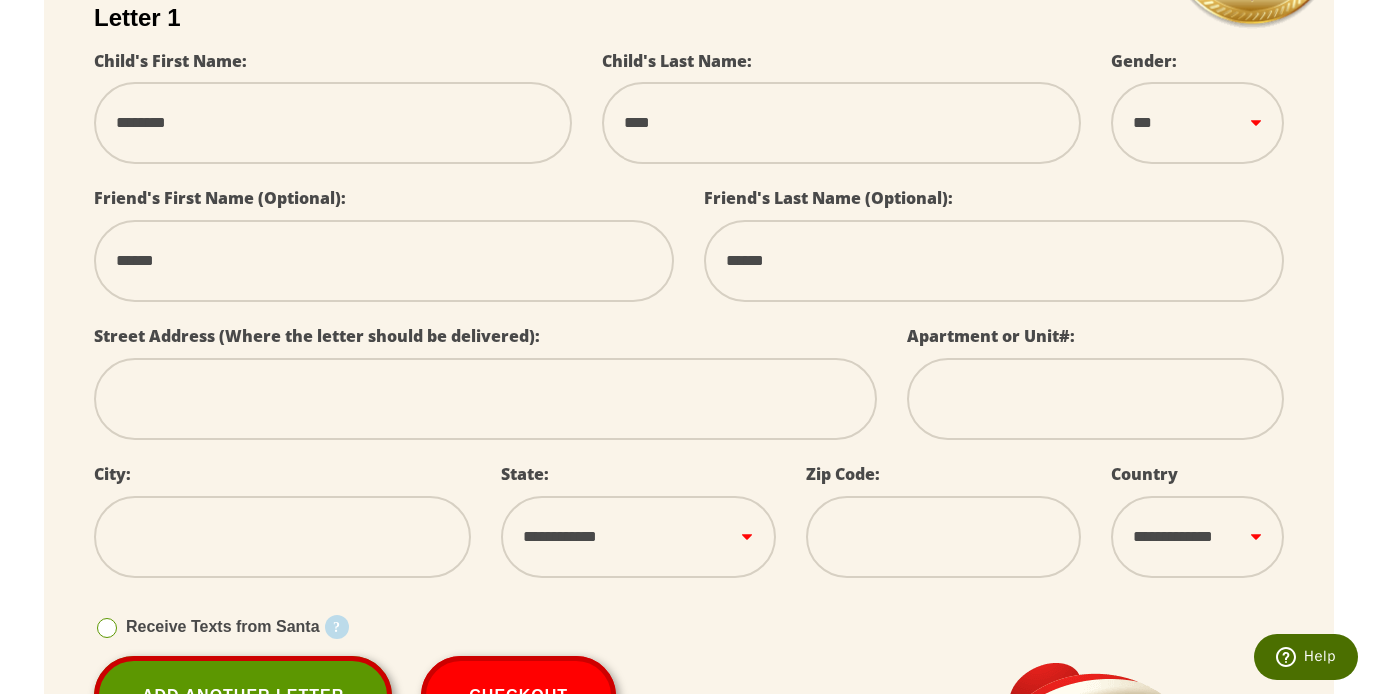 type on "*******" 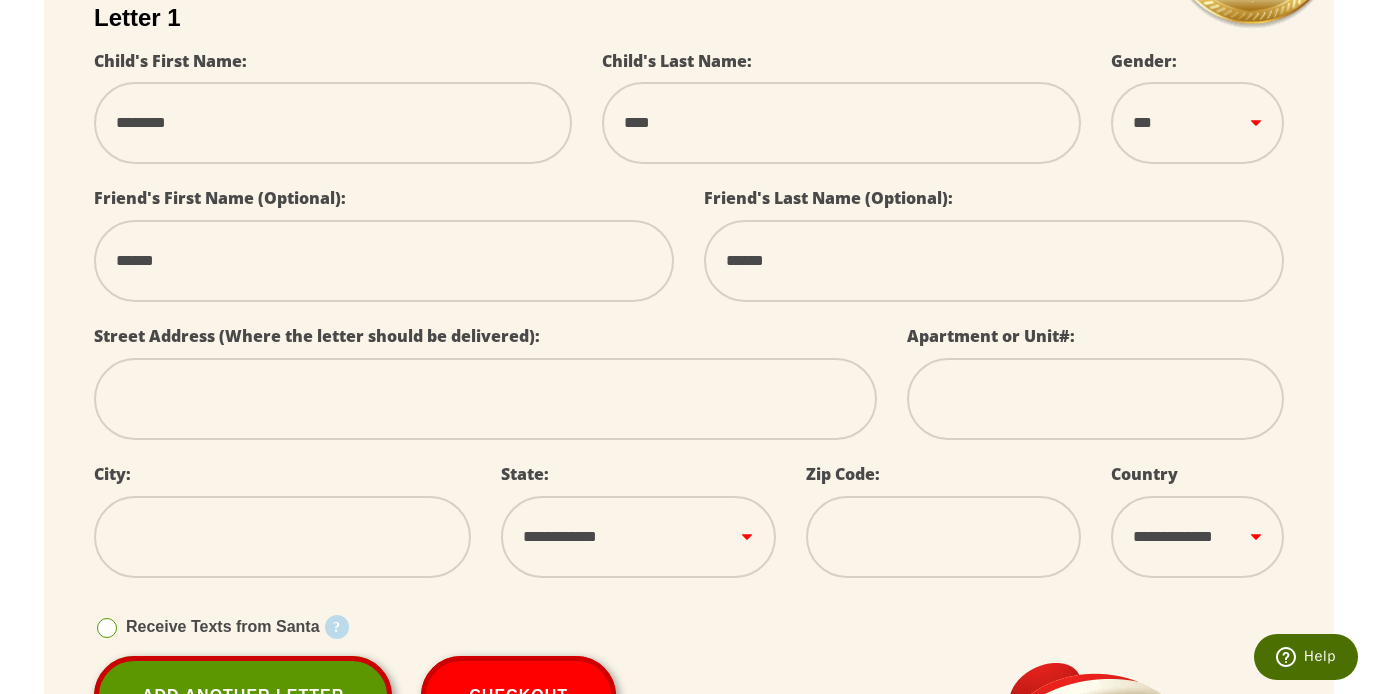 select 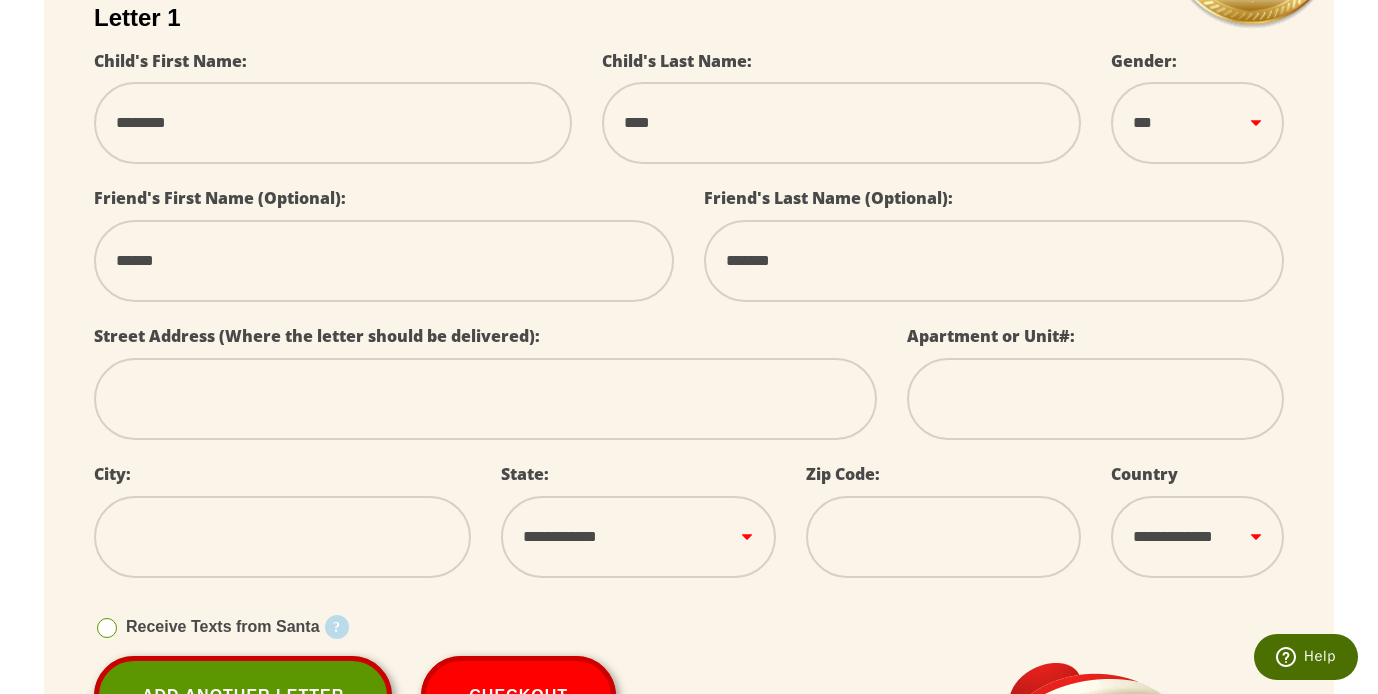 type on "********" 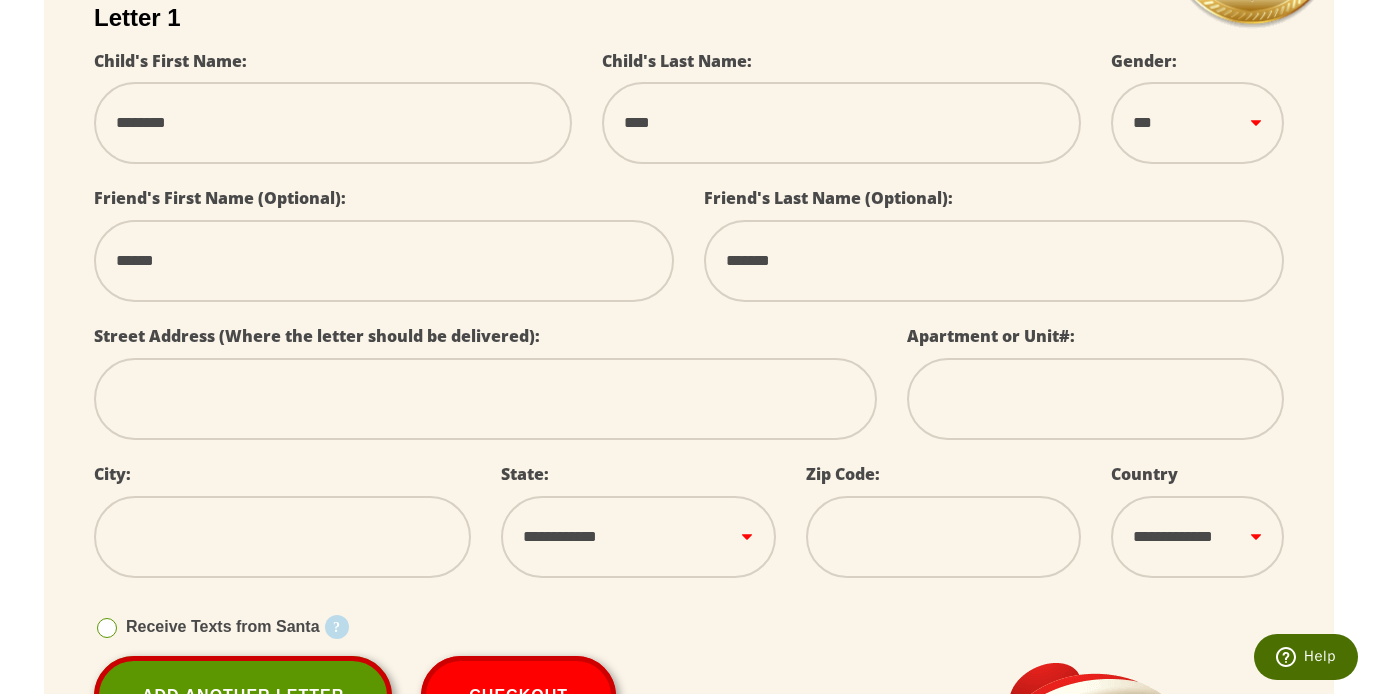 select 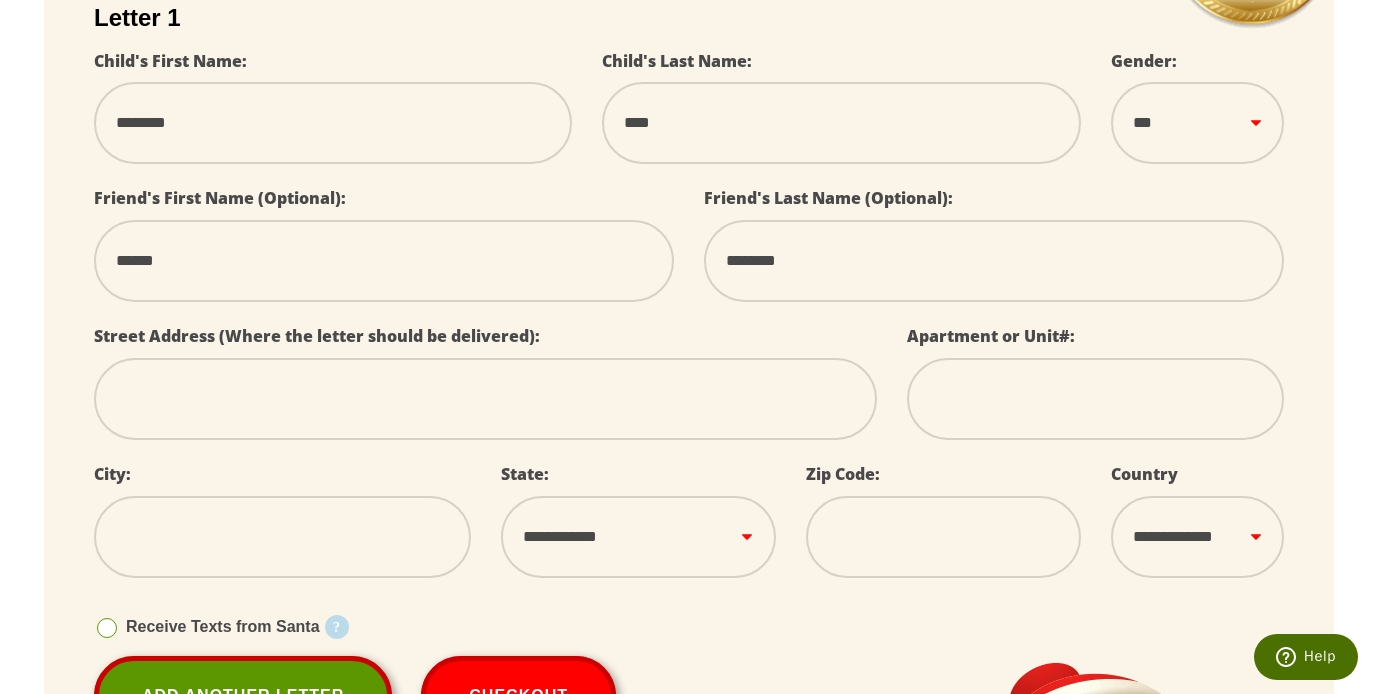type on "********" 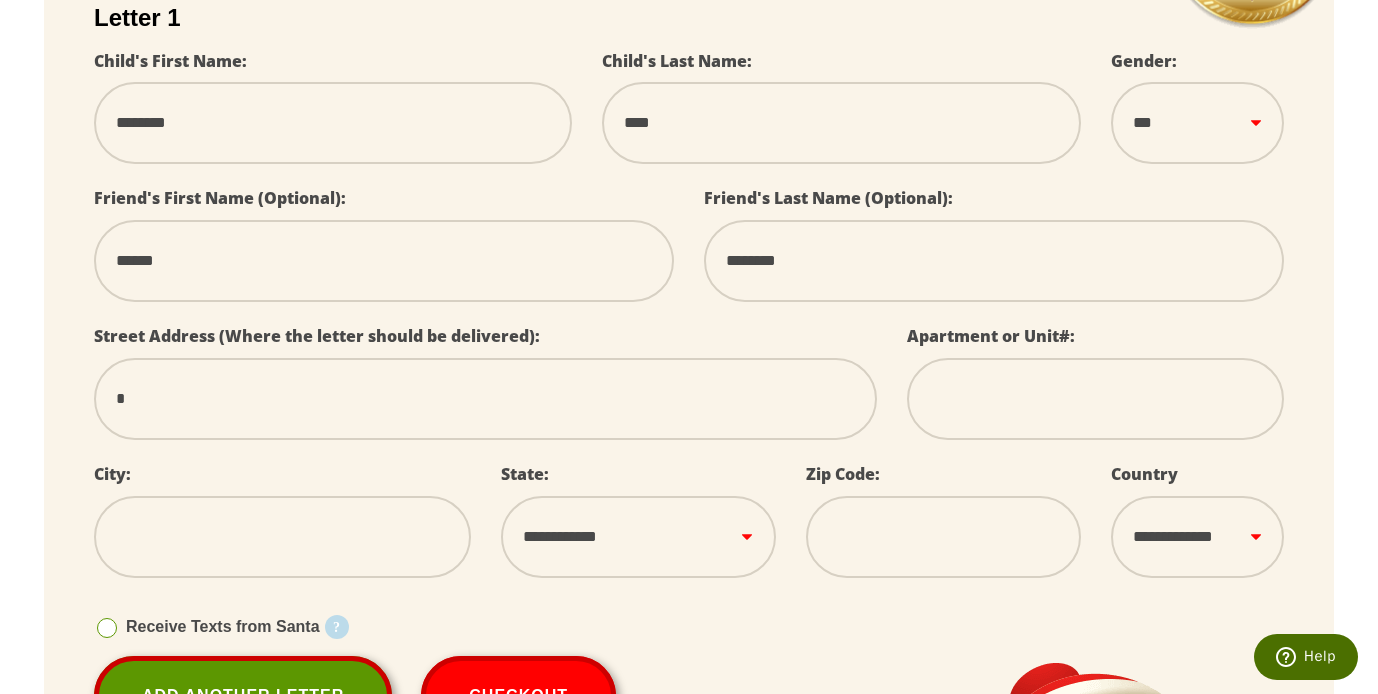 type on "**" 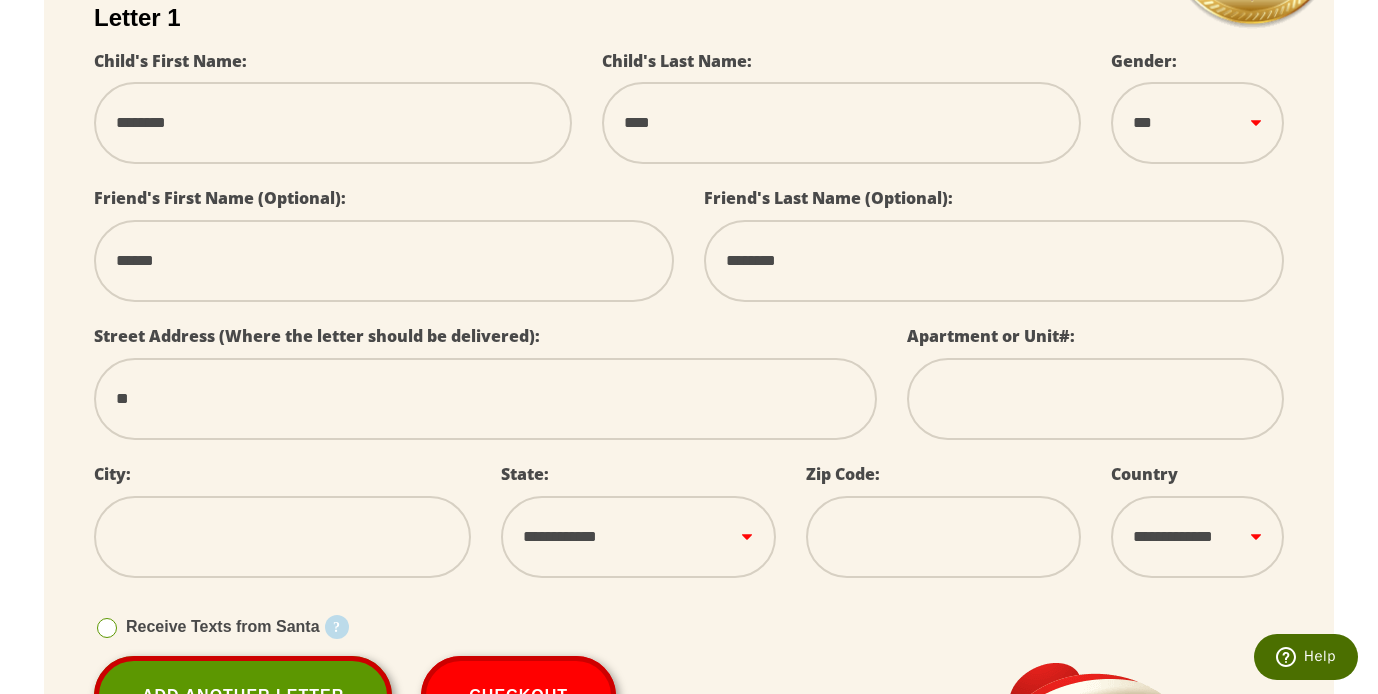 type on "***" 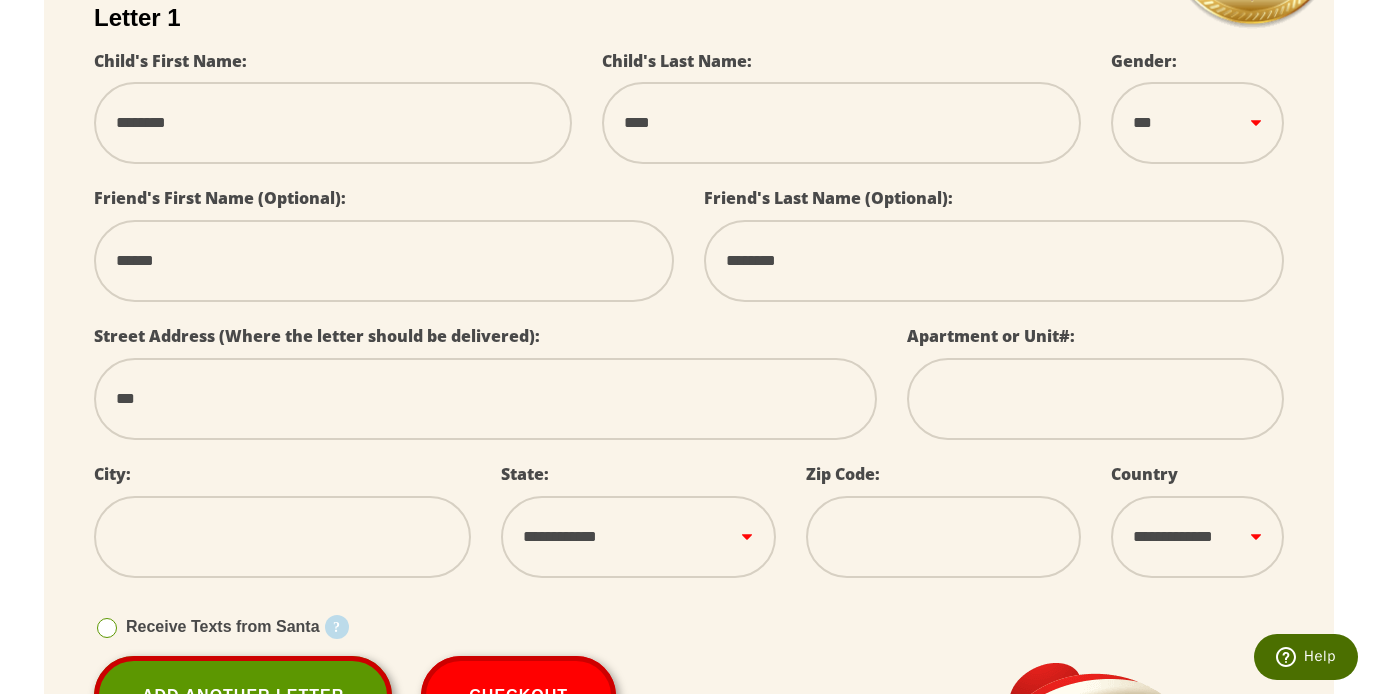 type on "****" 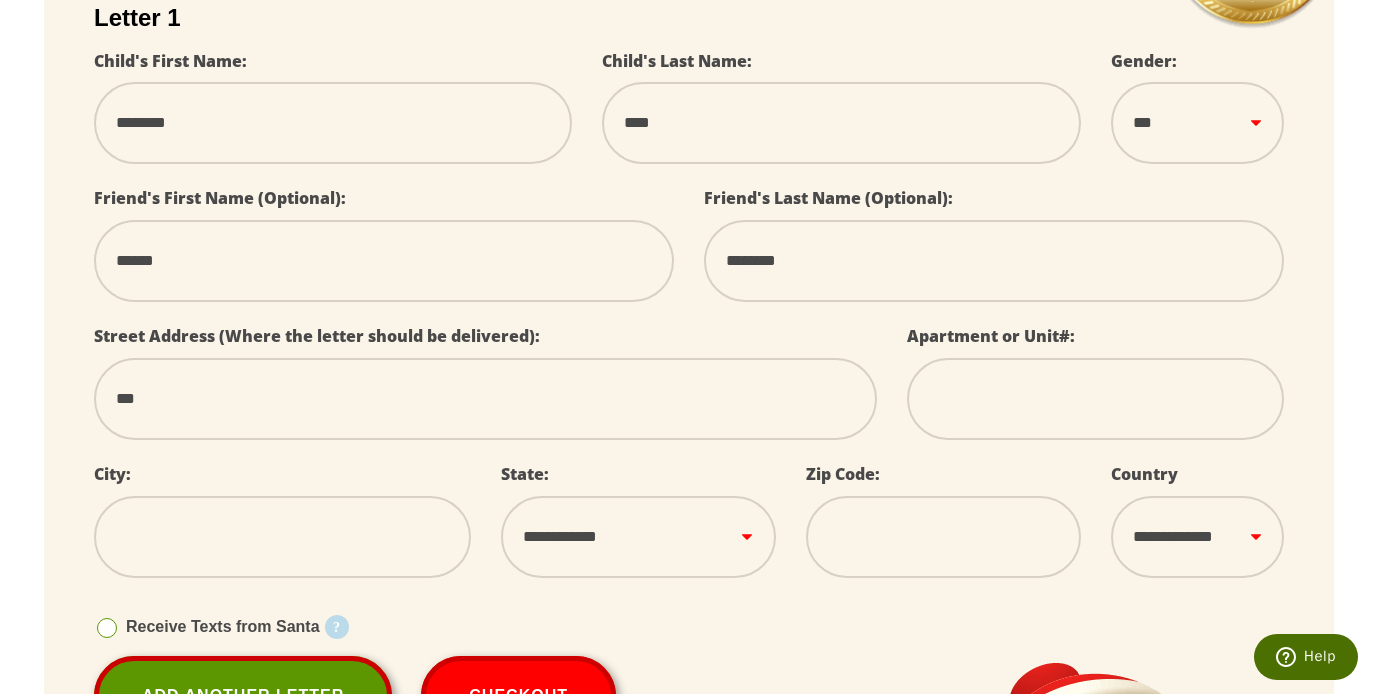 select 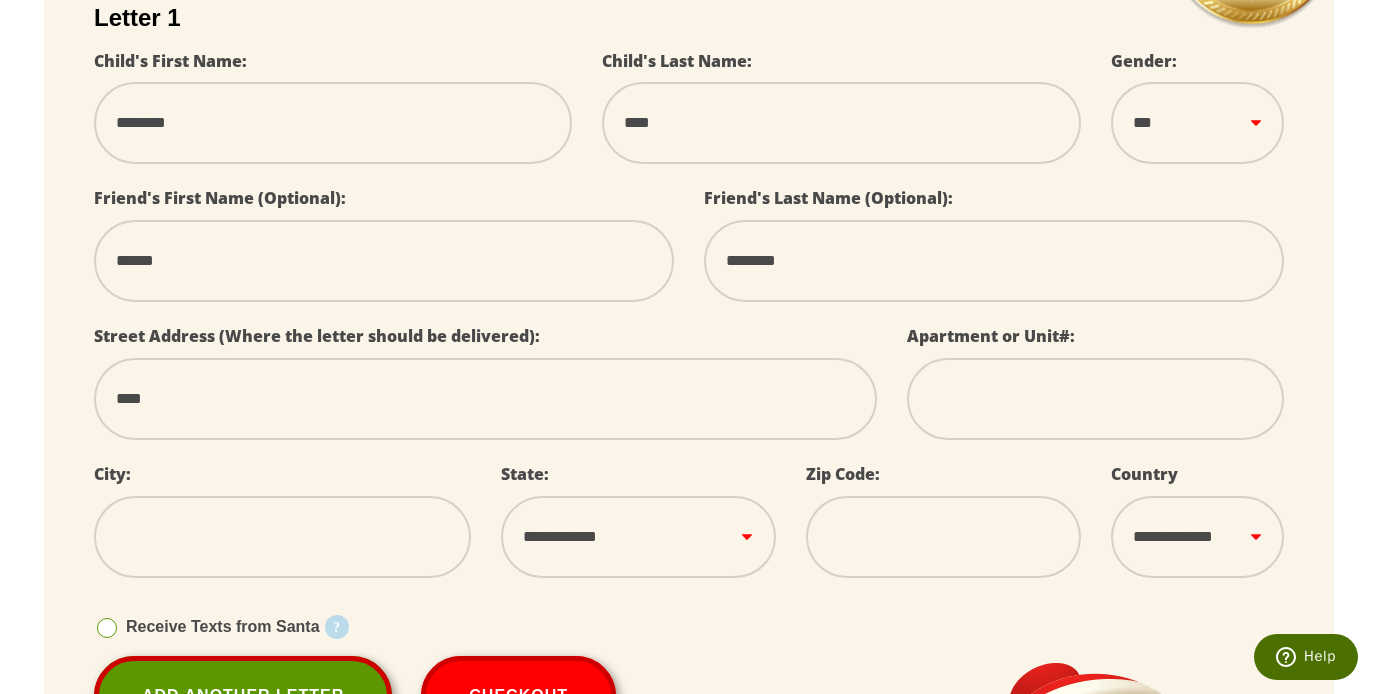 type on "****" 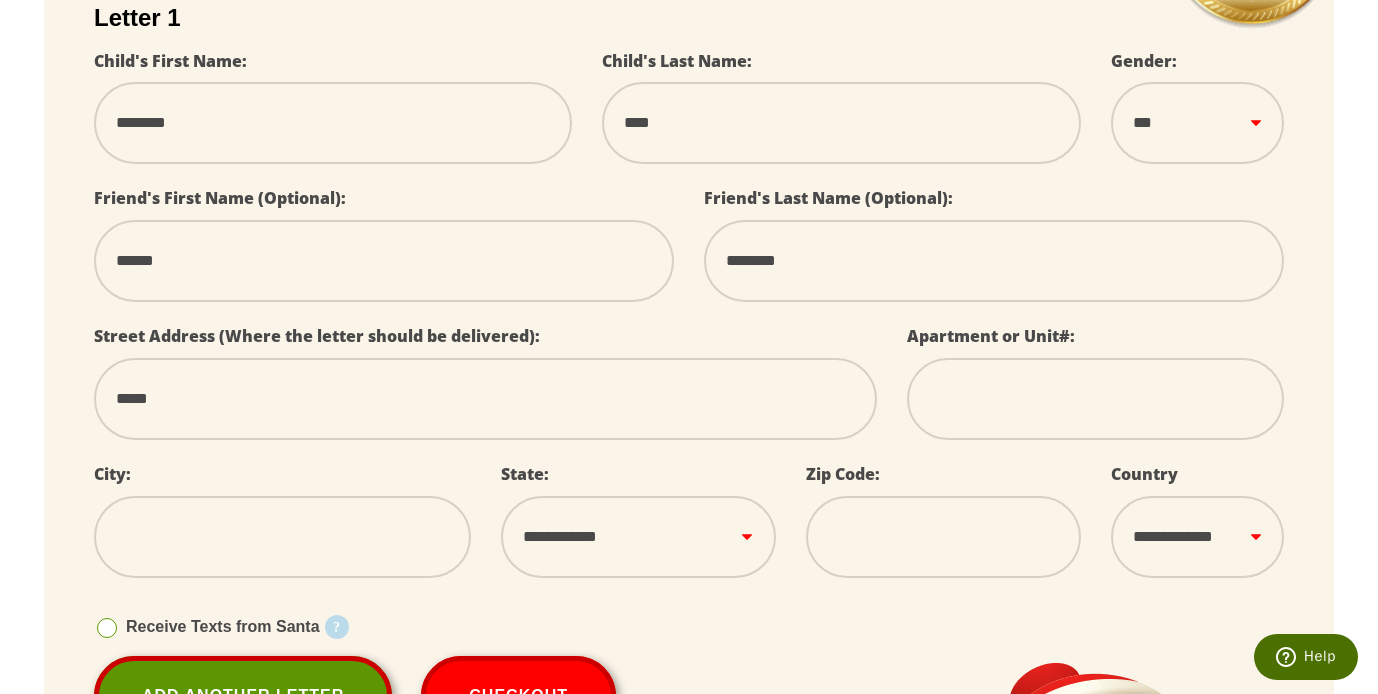 type on "******" 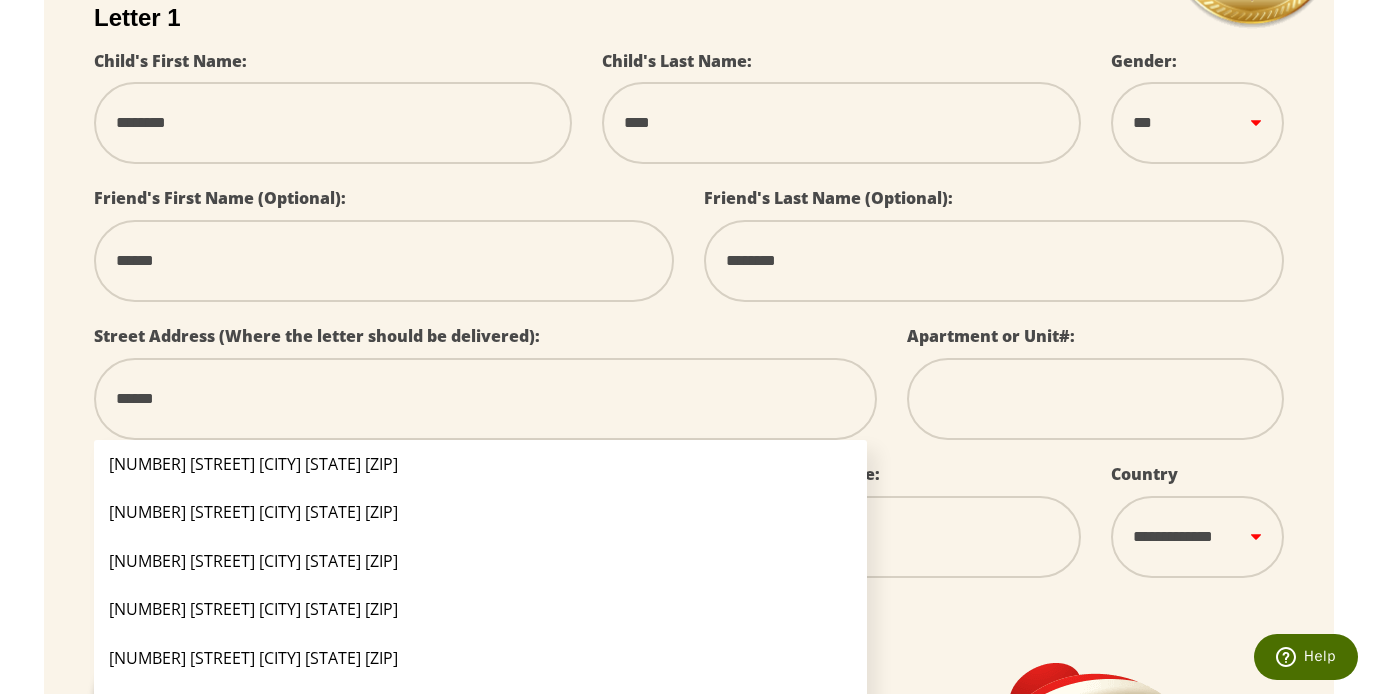 type on "*******" 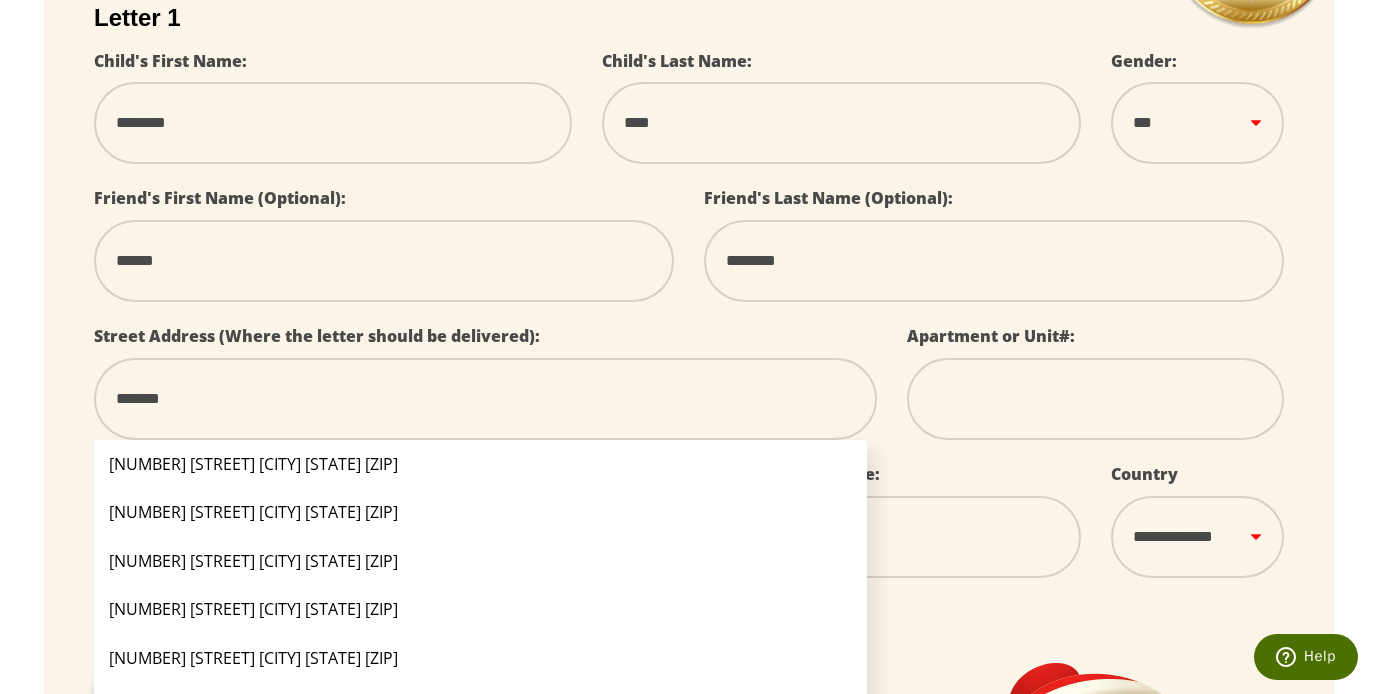 type on "********" 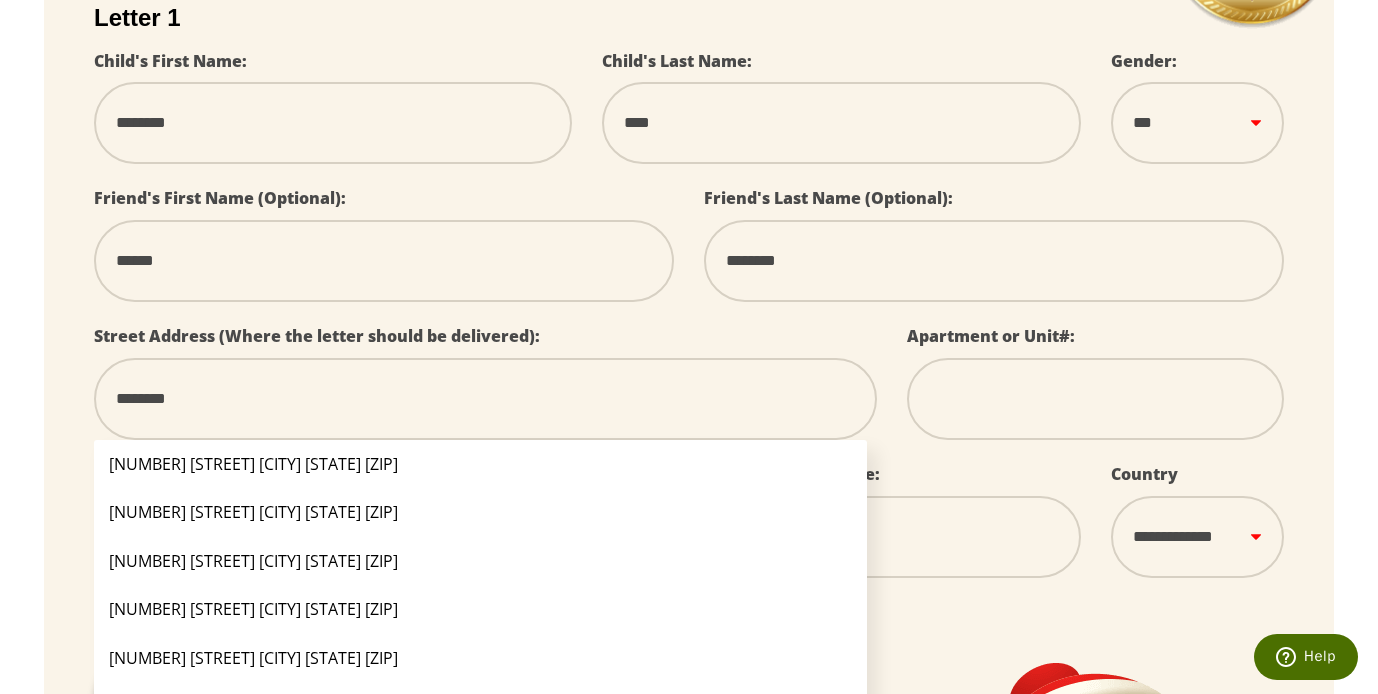 type on "*********" 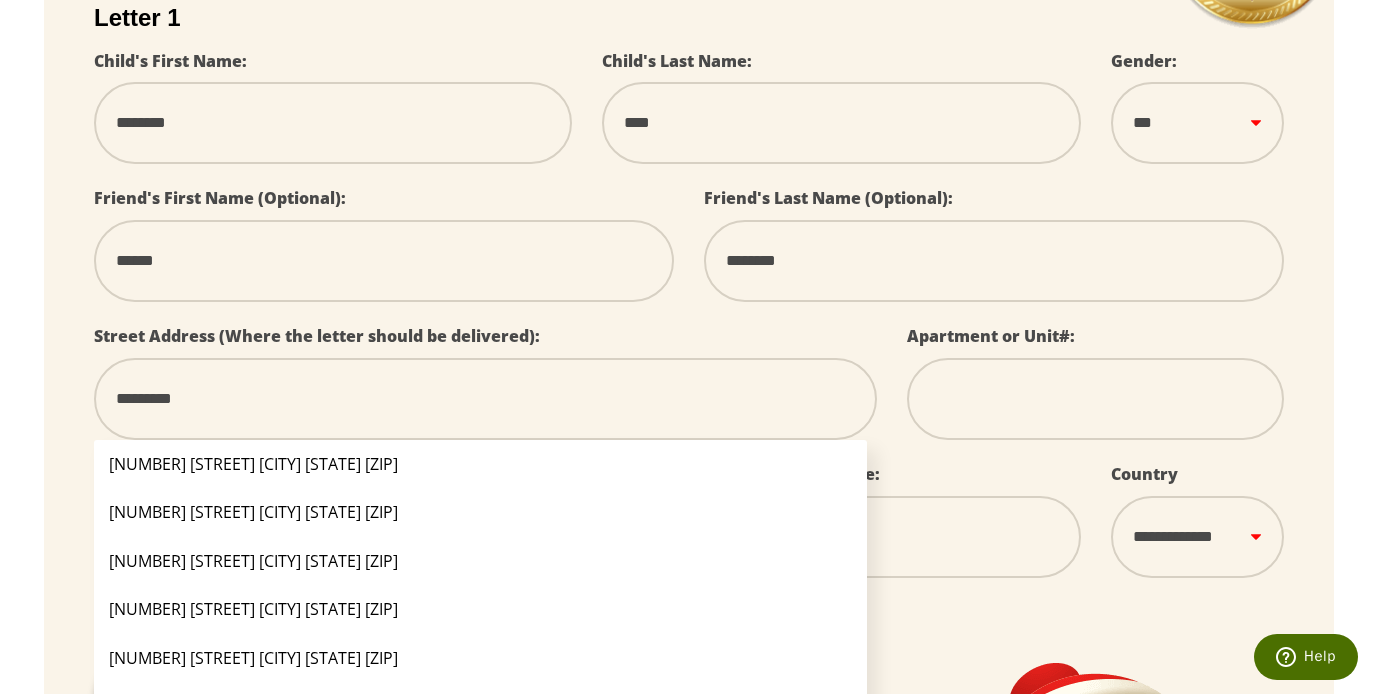 type on "**********" 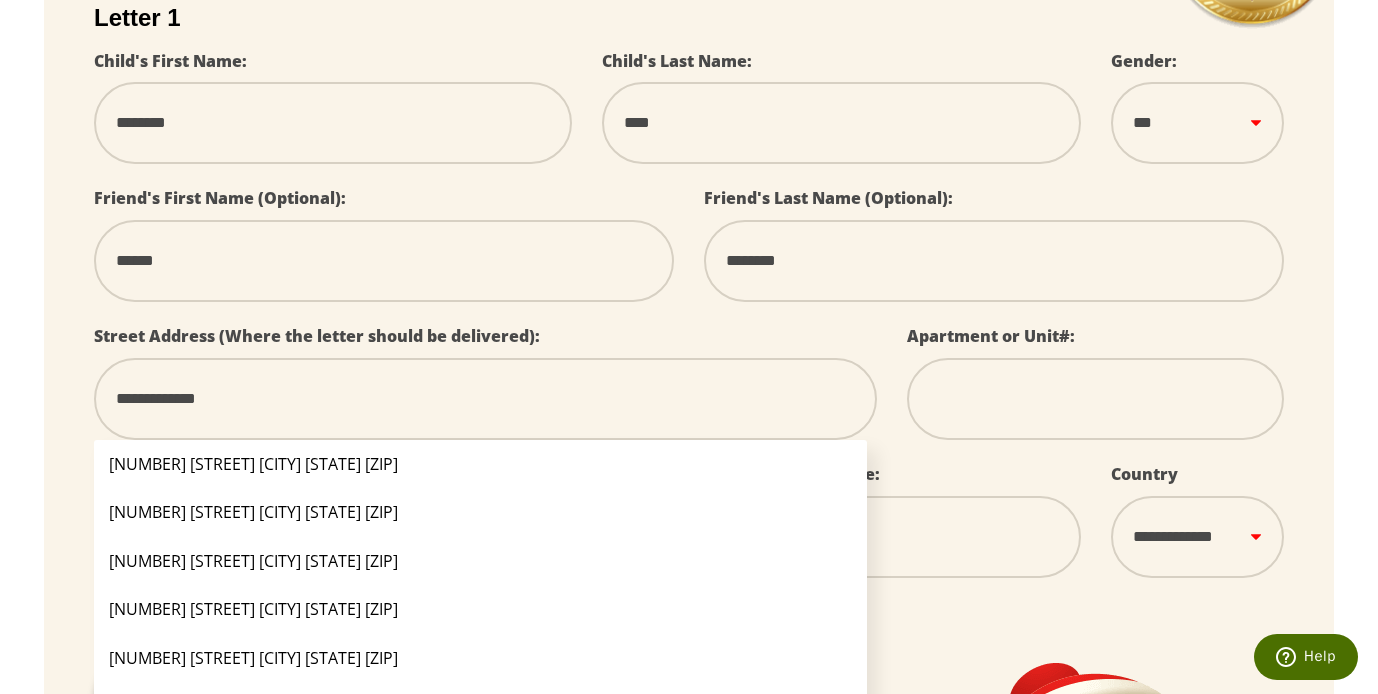 select 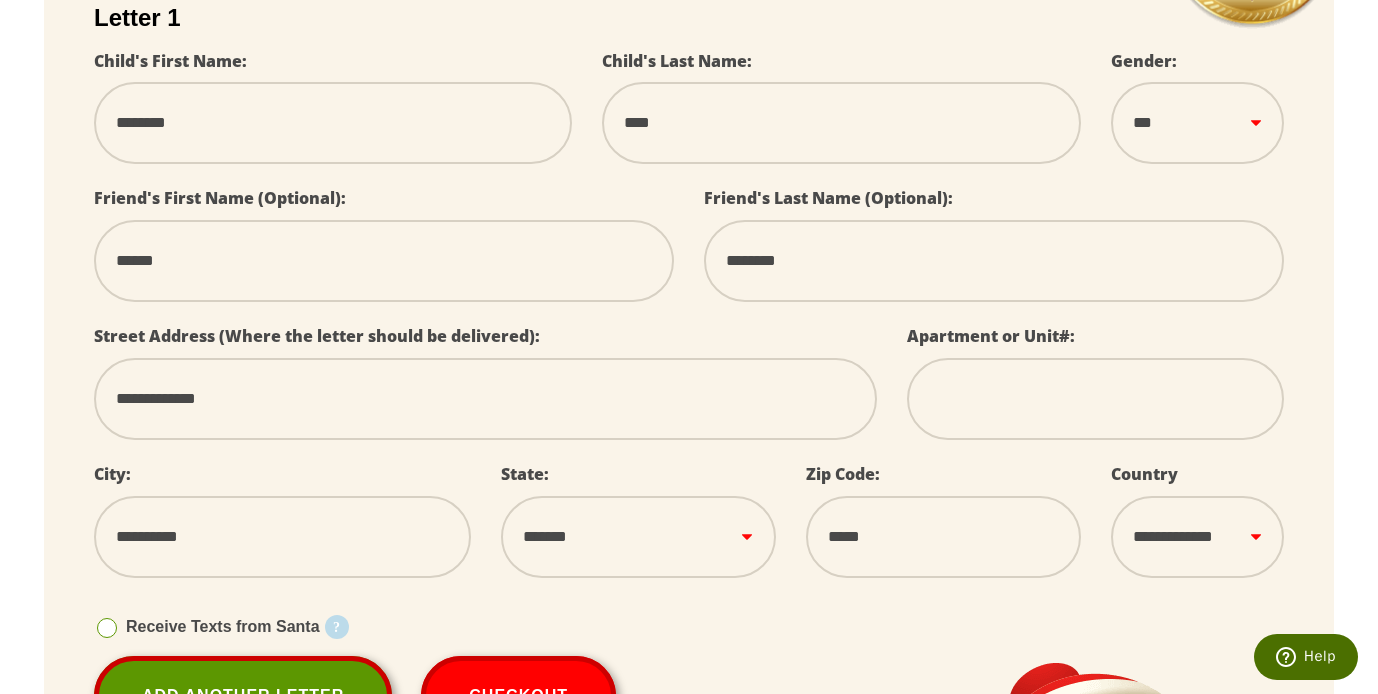 click on "Receive Texts from Santa
Starting December 1st, your child can receive 25 daily text messages from
Santa, Mrs. Claus, and the Elves, including pictures of the North Pole
and holiday preparations. Please enter a phone number of a parent or
guardian that can share these messages with the child." at bounding box center (689, 627) 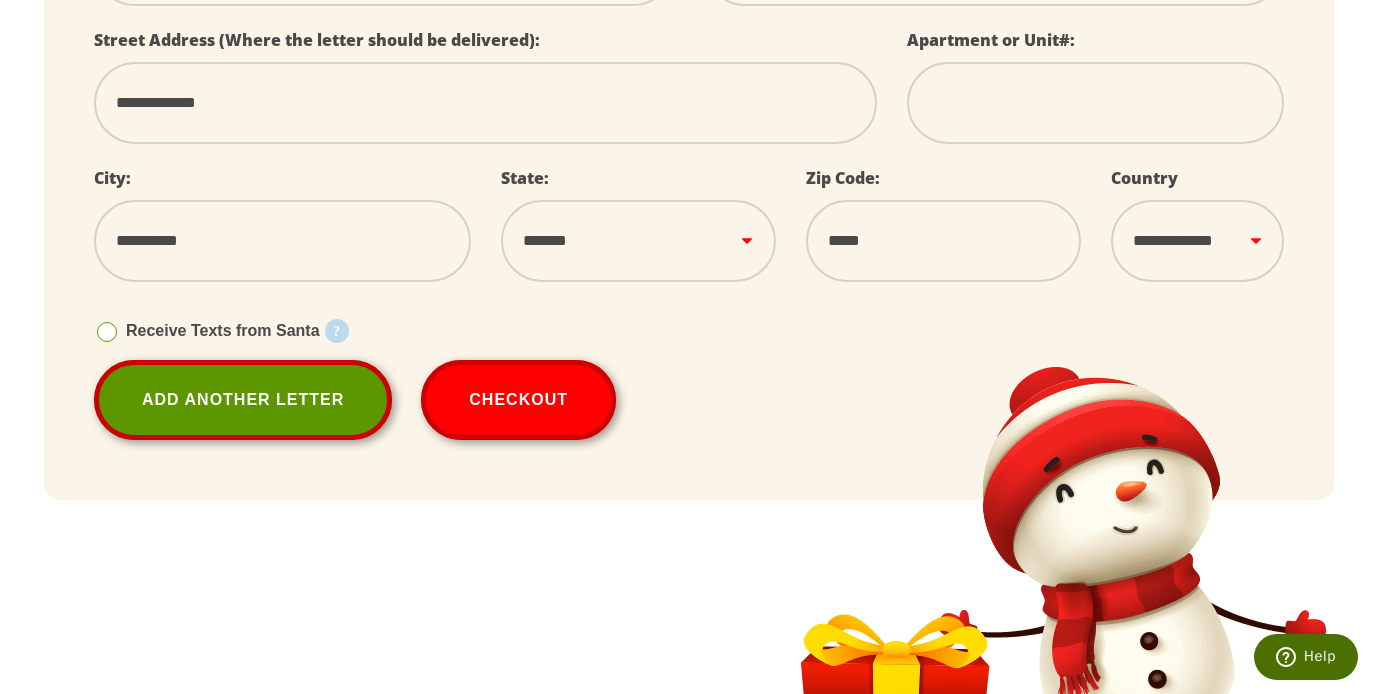 scroll, scrollTop: 847, scrollLeft: 0, axis: vertical 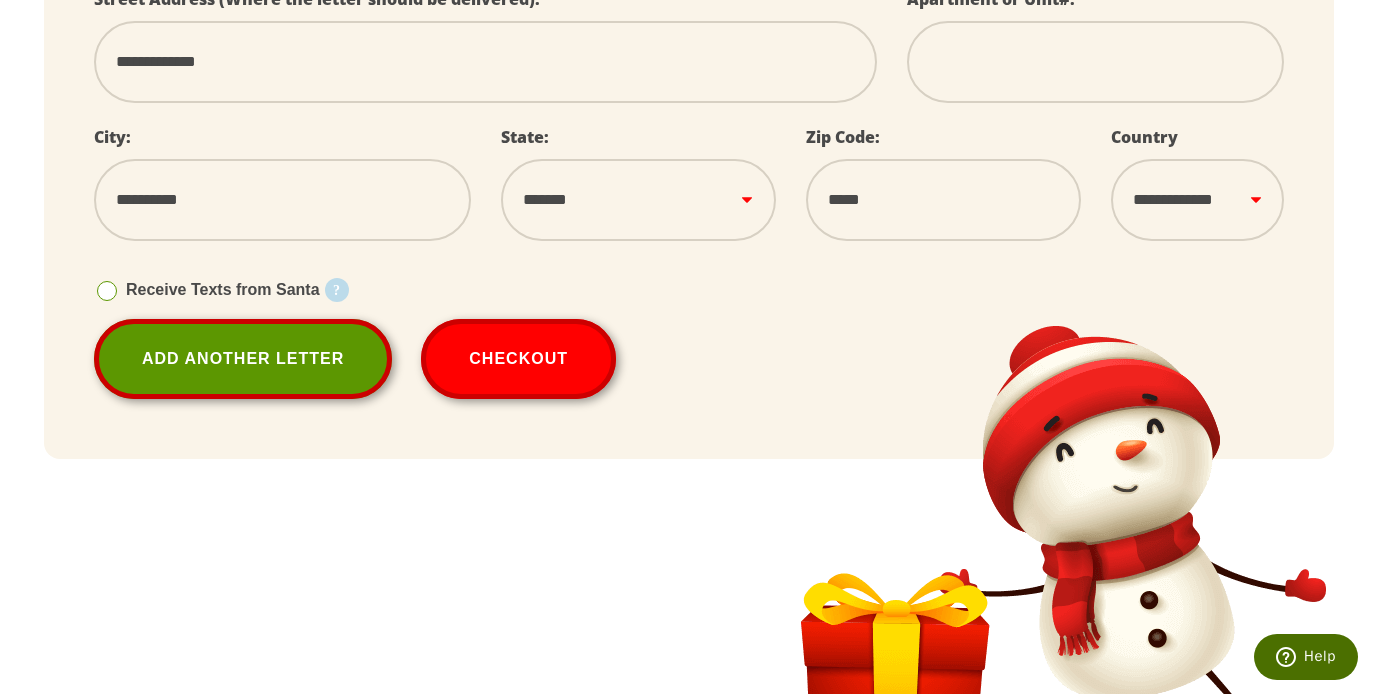 click at bounding box center (107, 291) 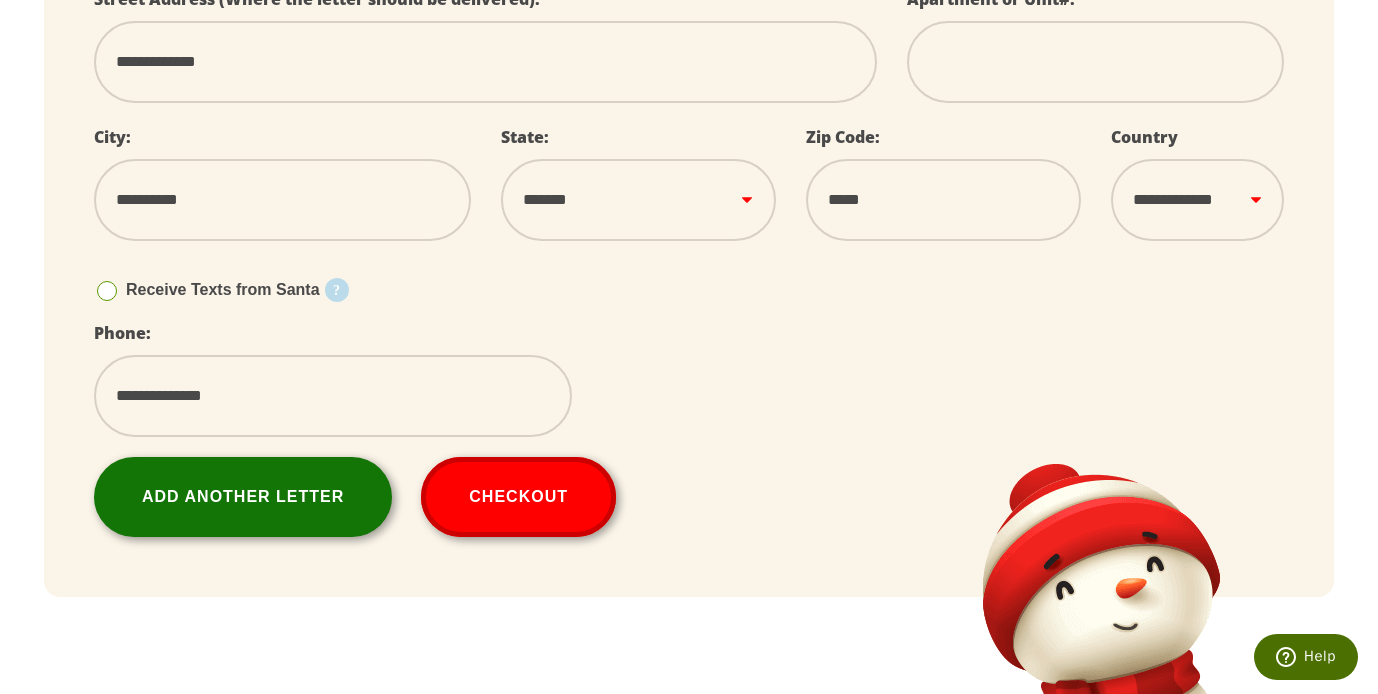 type on "**********" 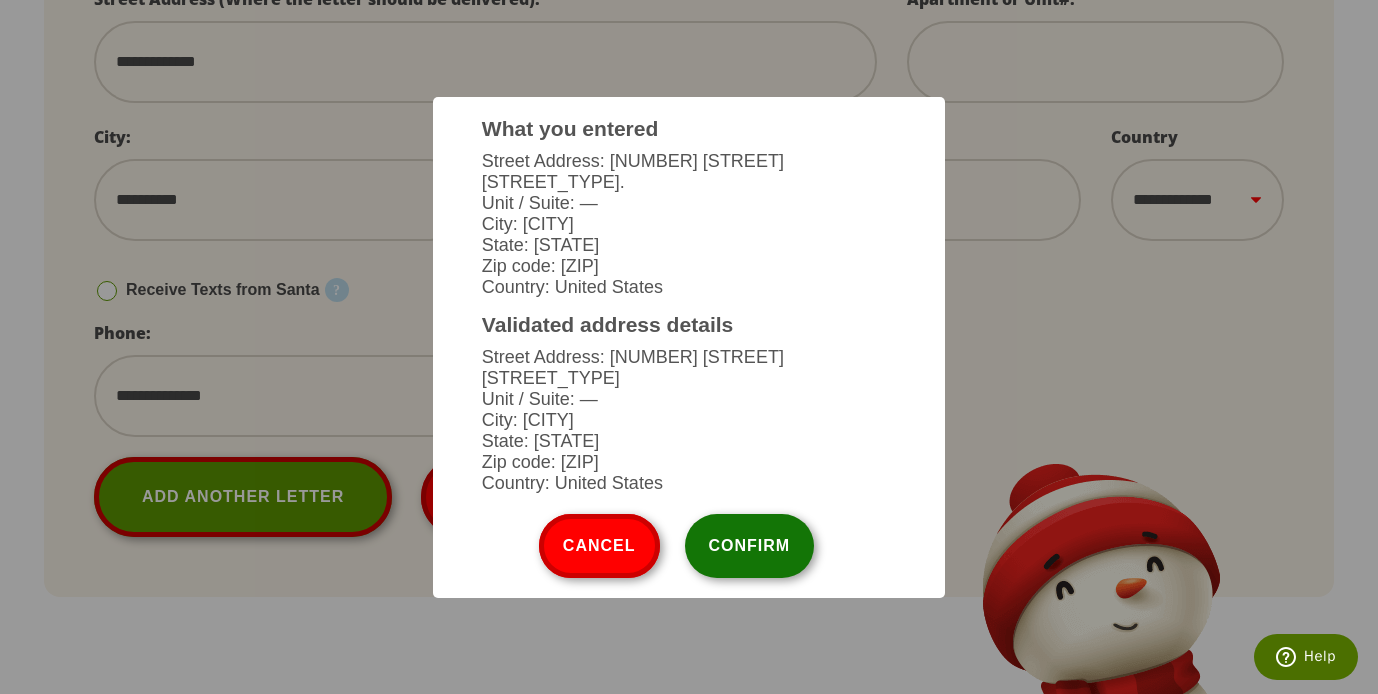 click on "Confirm" at bounding box center (750, 546) 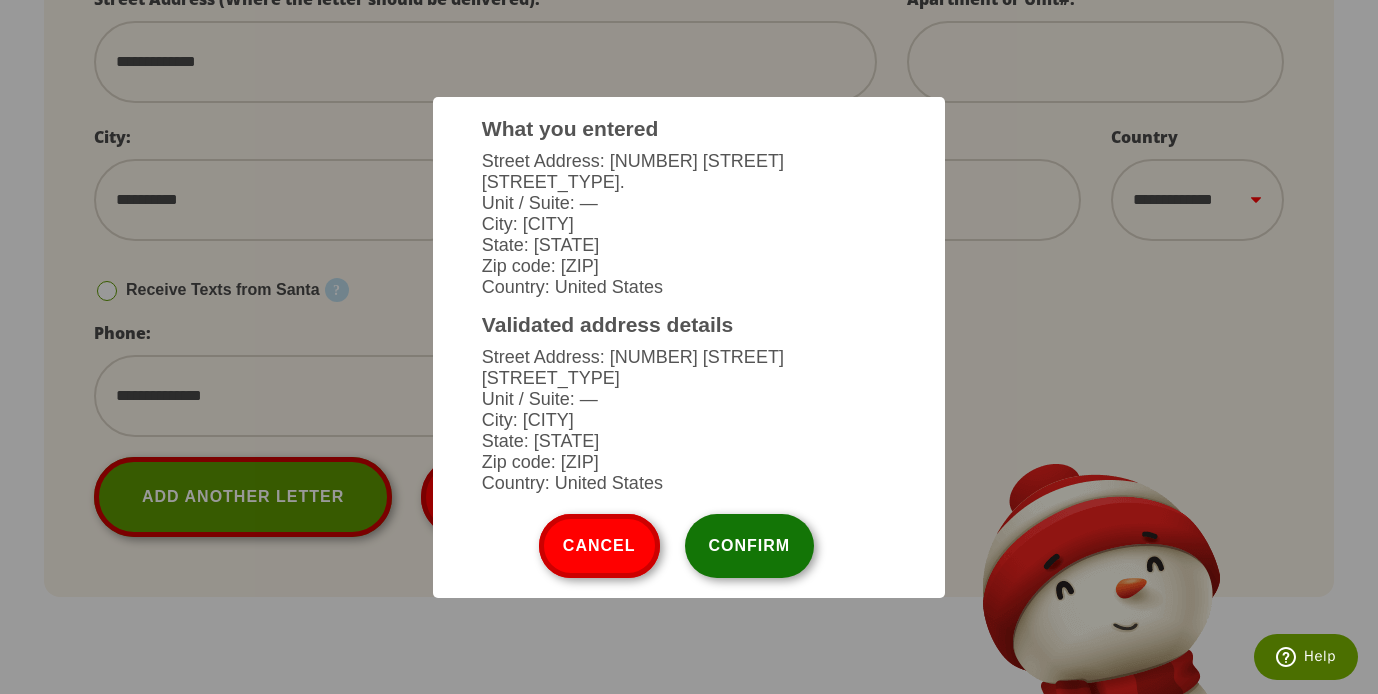 type on "**********" 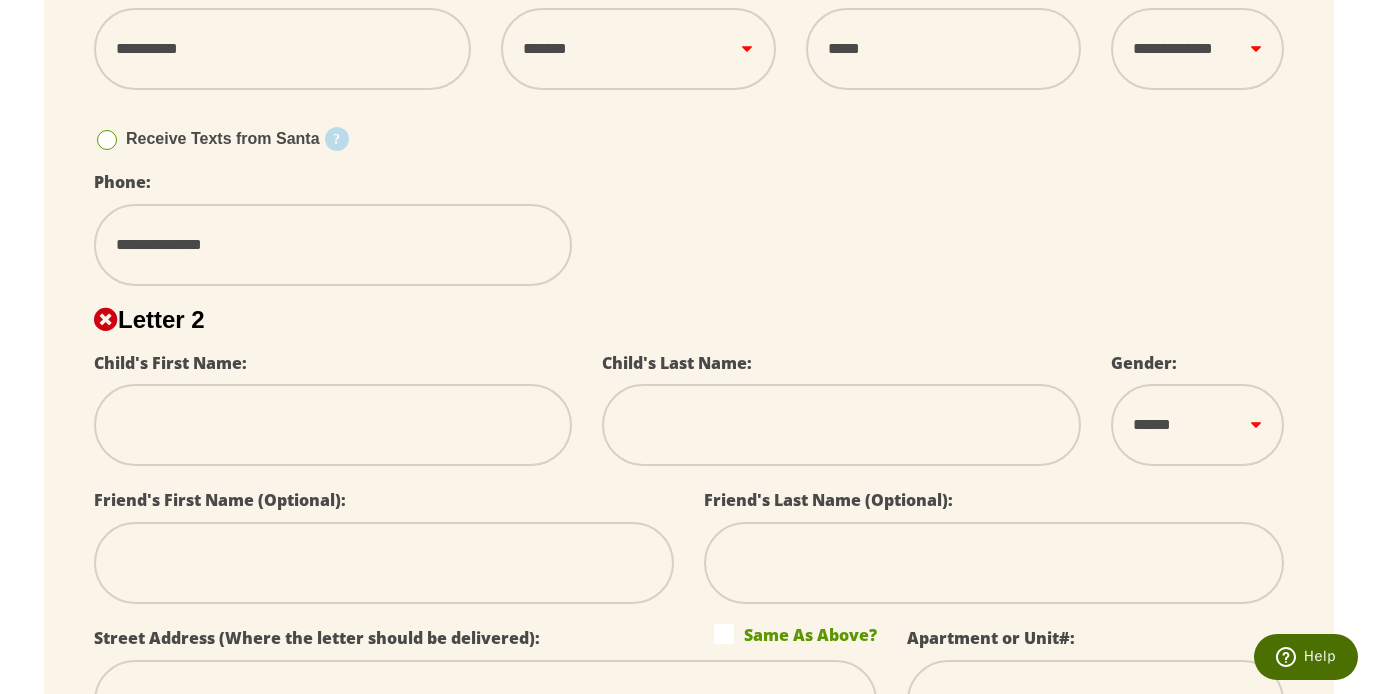 scroll, scrollTop: 1012, scrollLeft: 0, axis: vertical 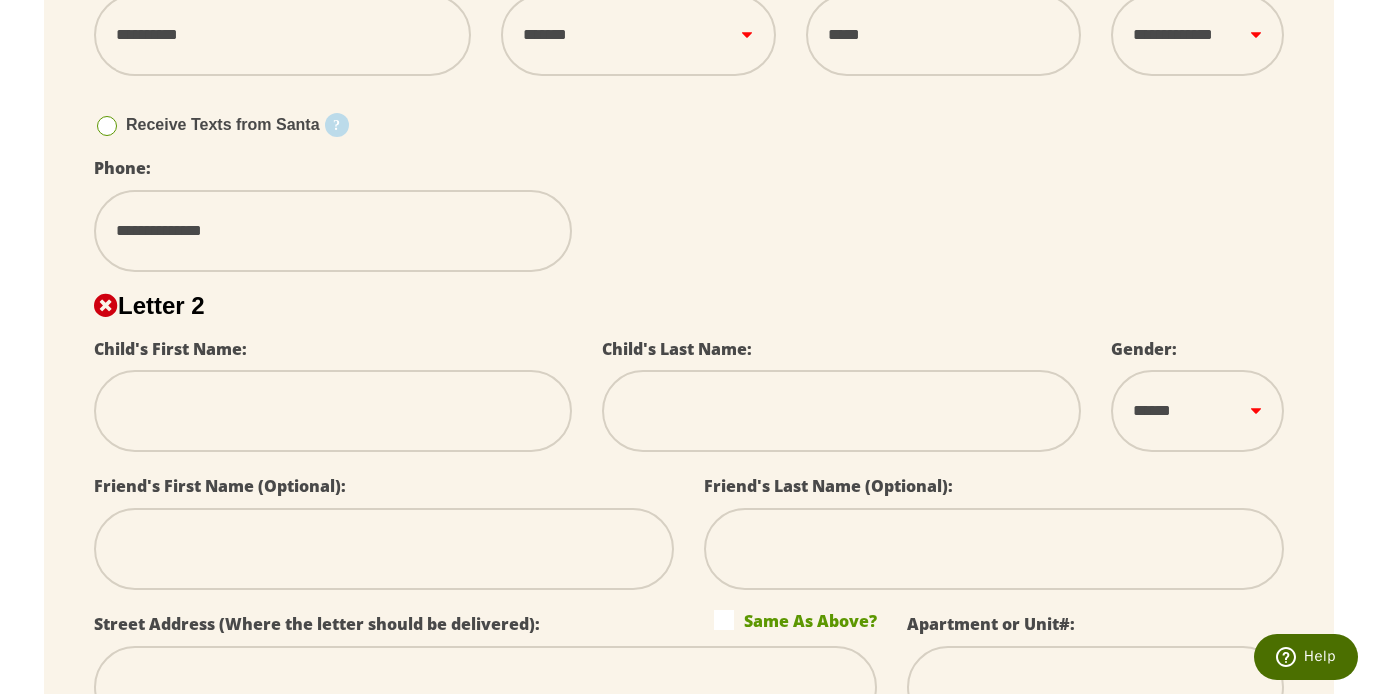 type on "*" 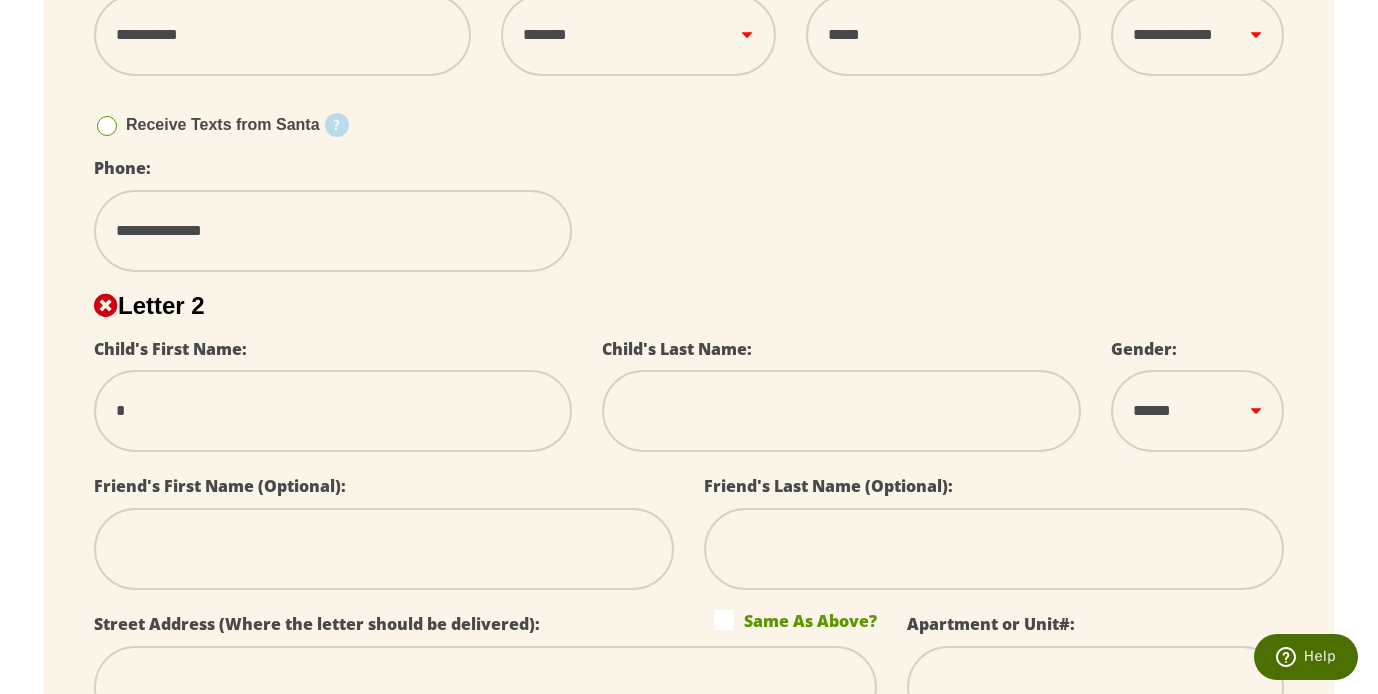 type on "**" 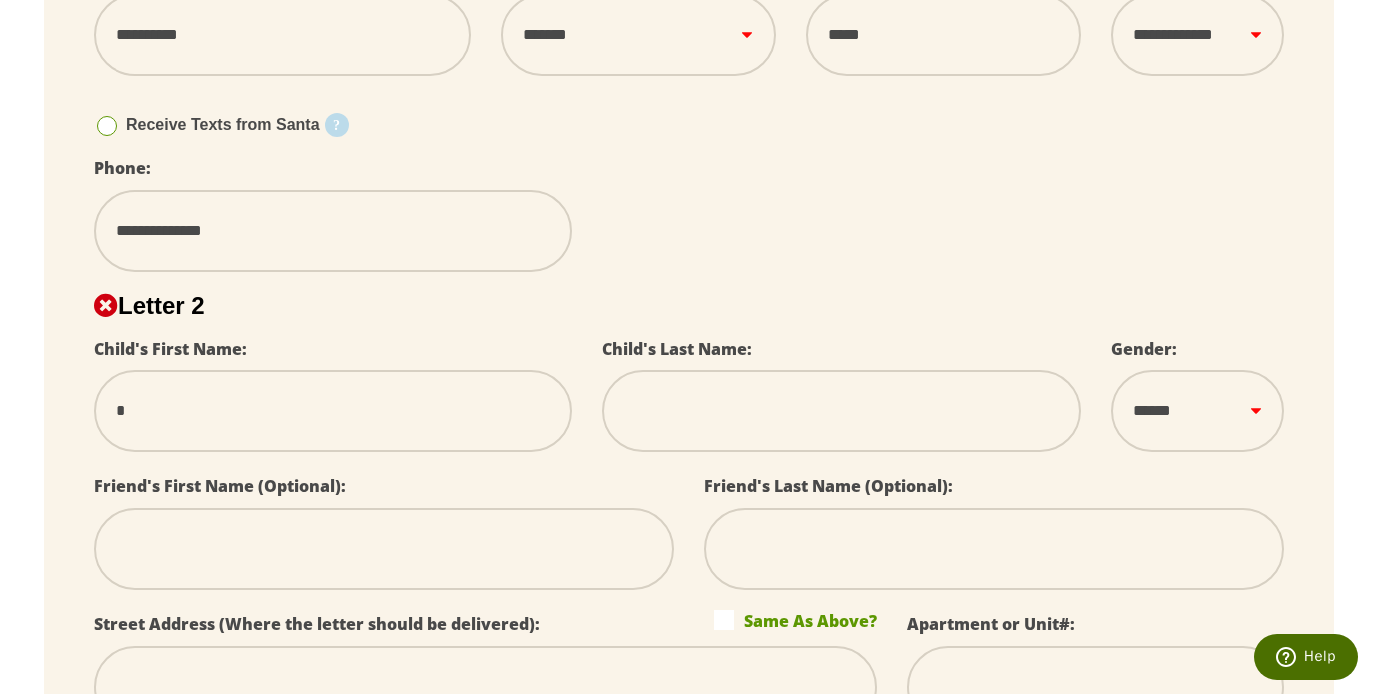 select 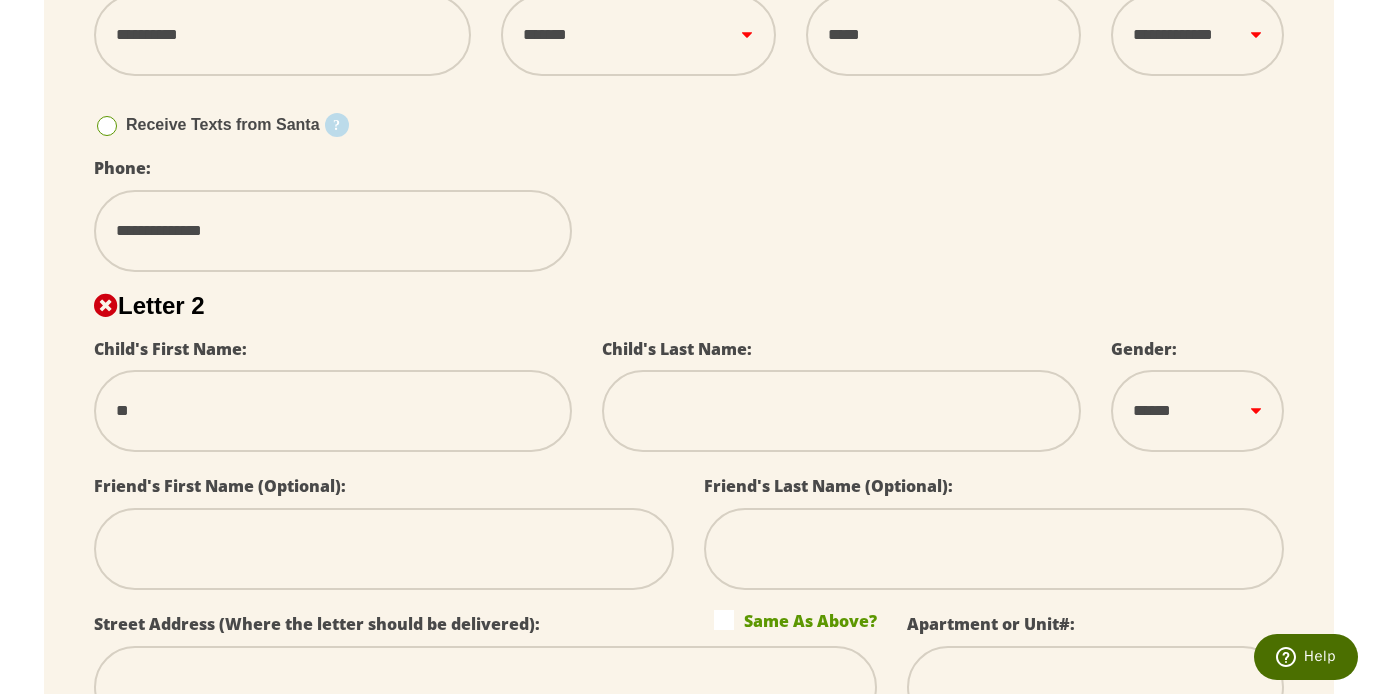 type on "***" 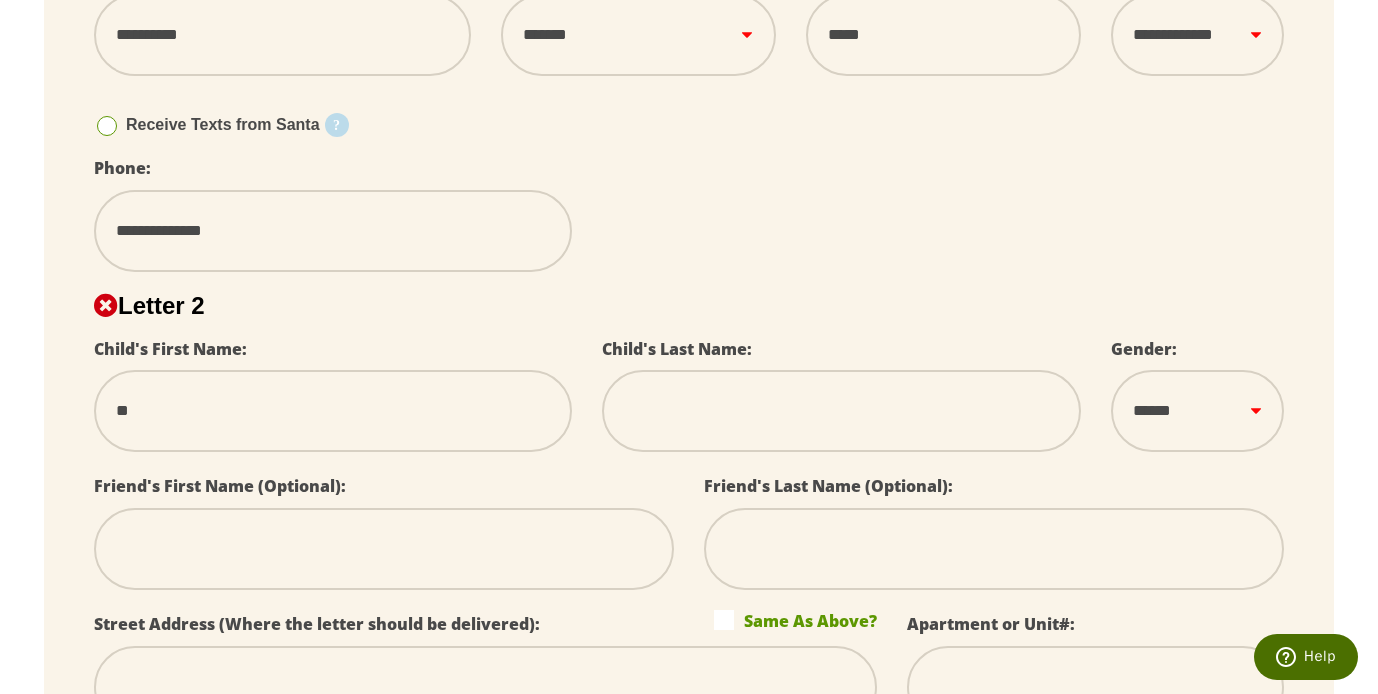 select 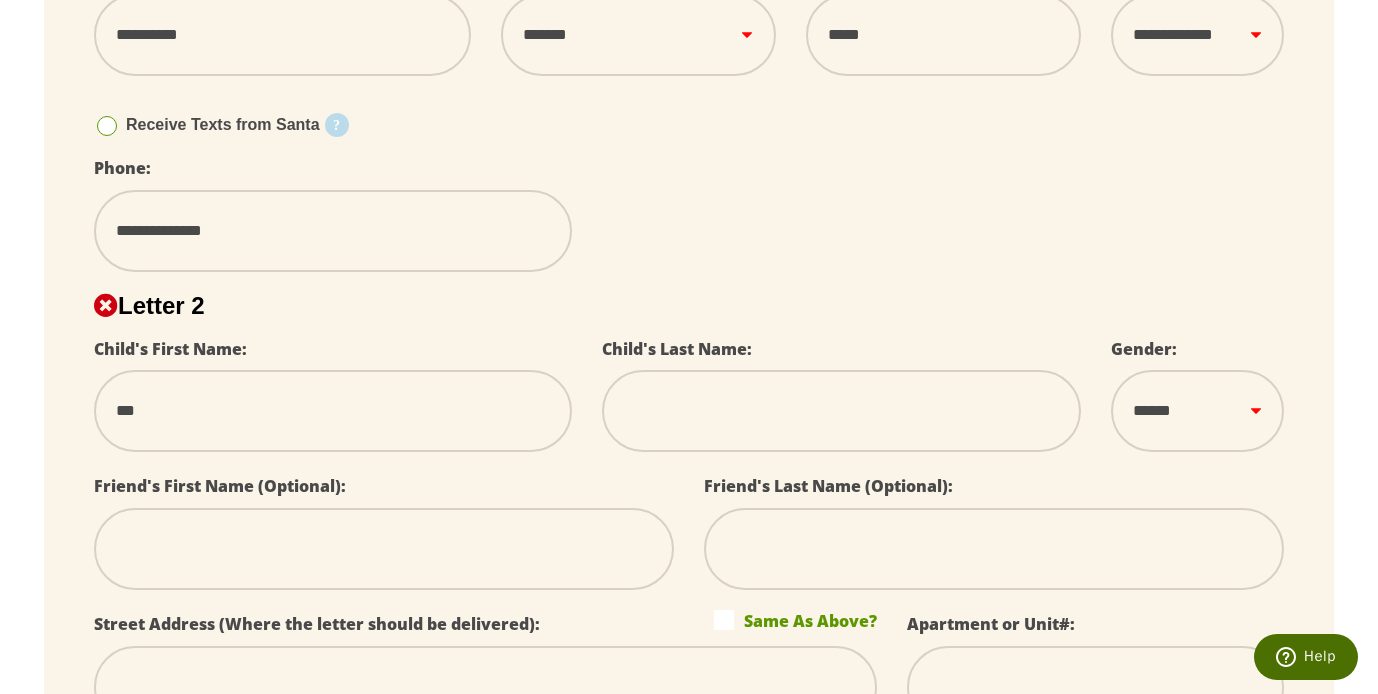 type on "****" 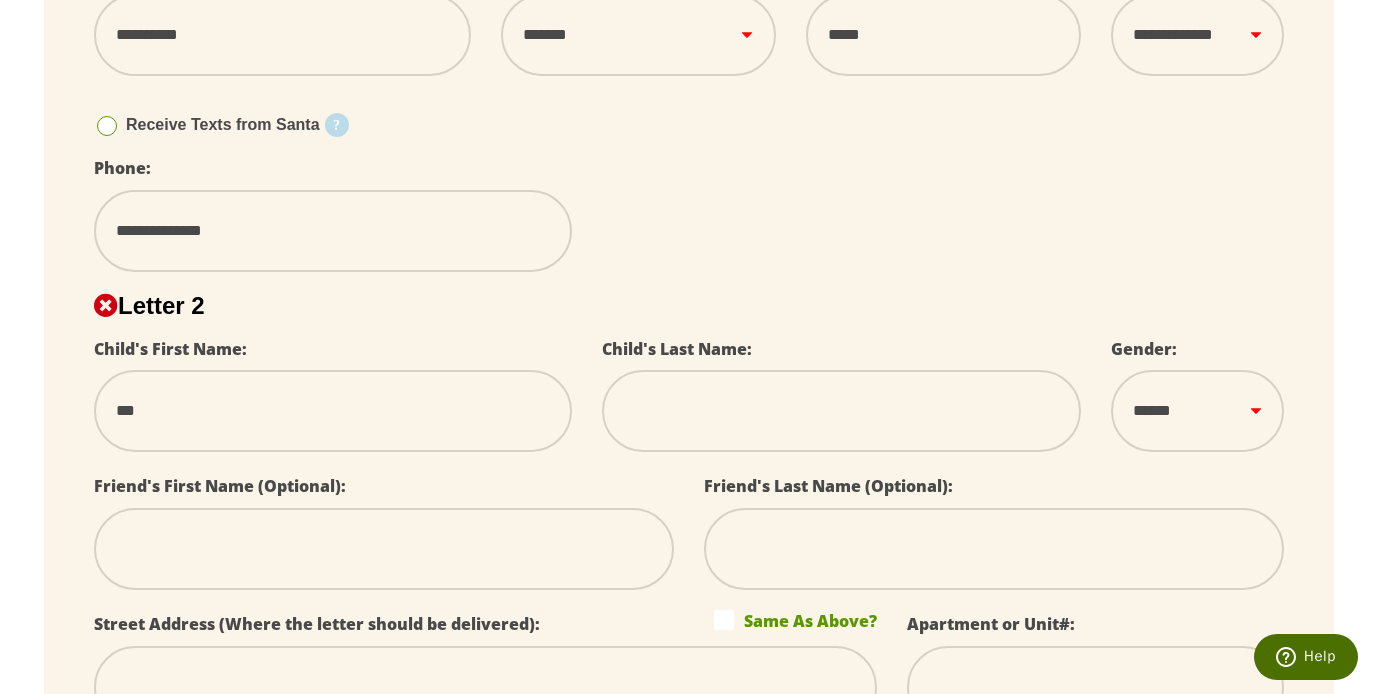 select 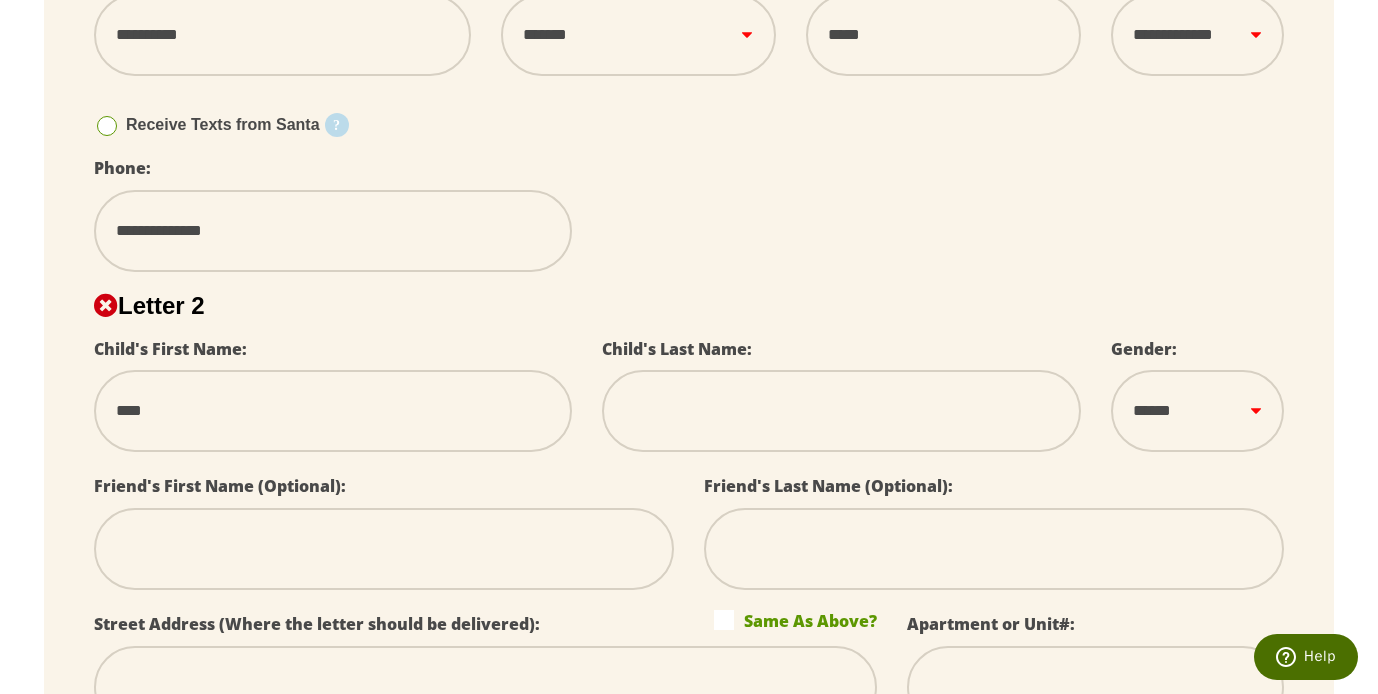 type on "****" 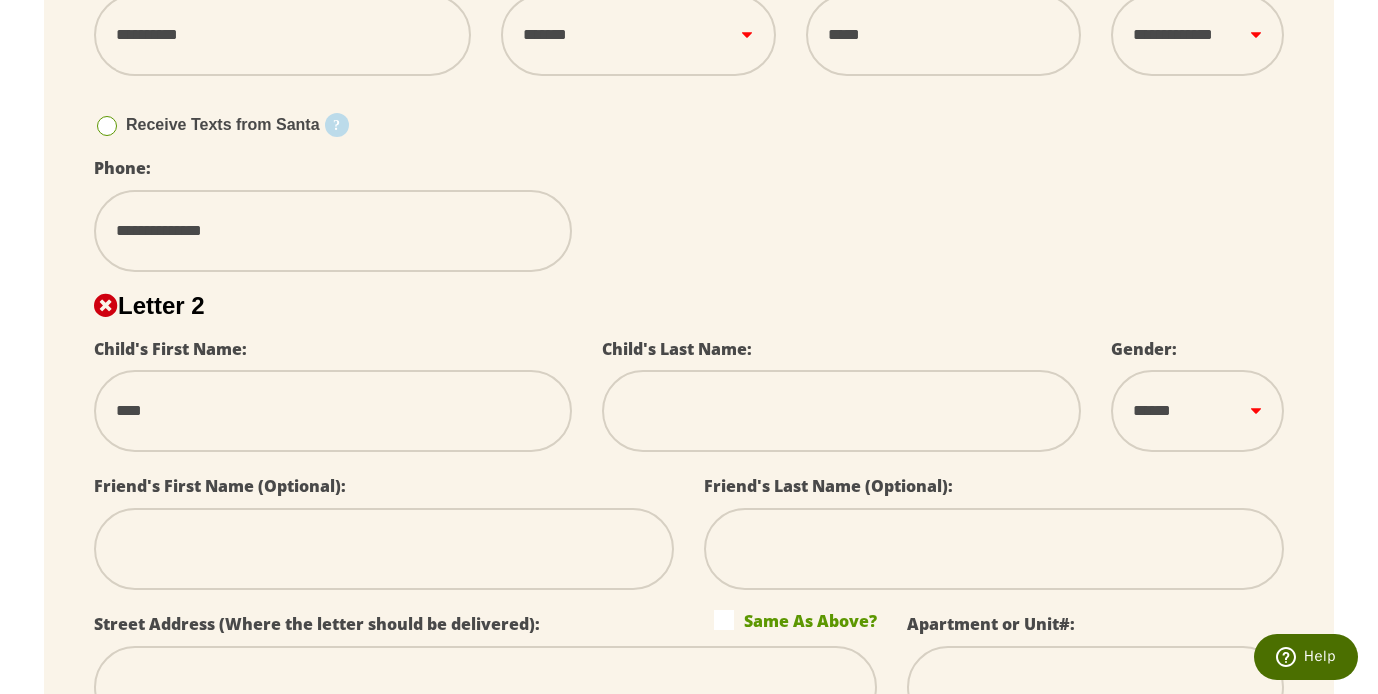 select 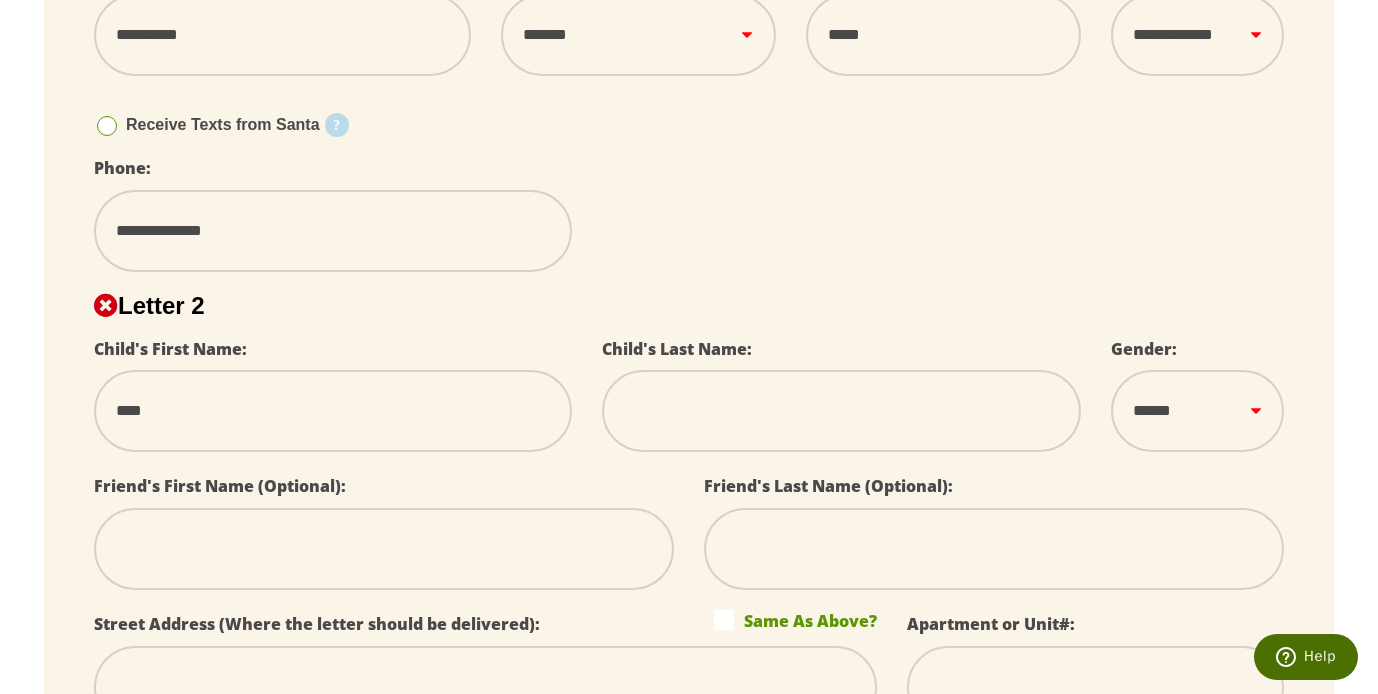 select 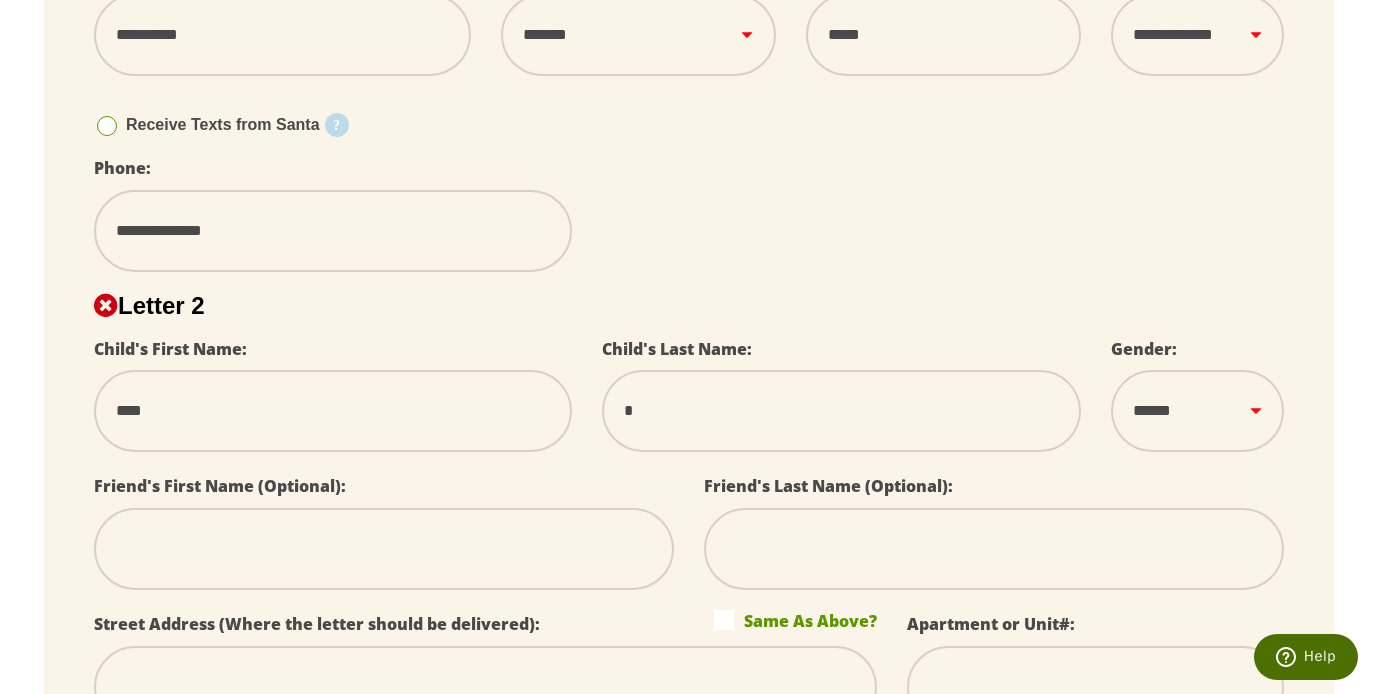 type on "**" 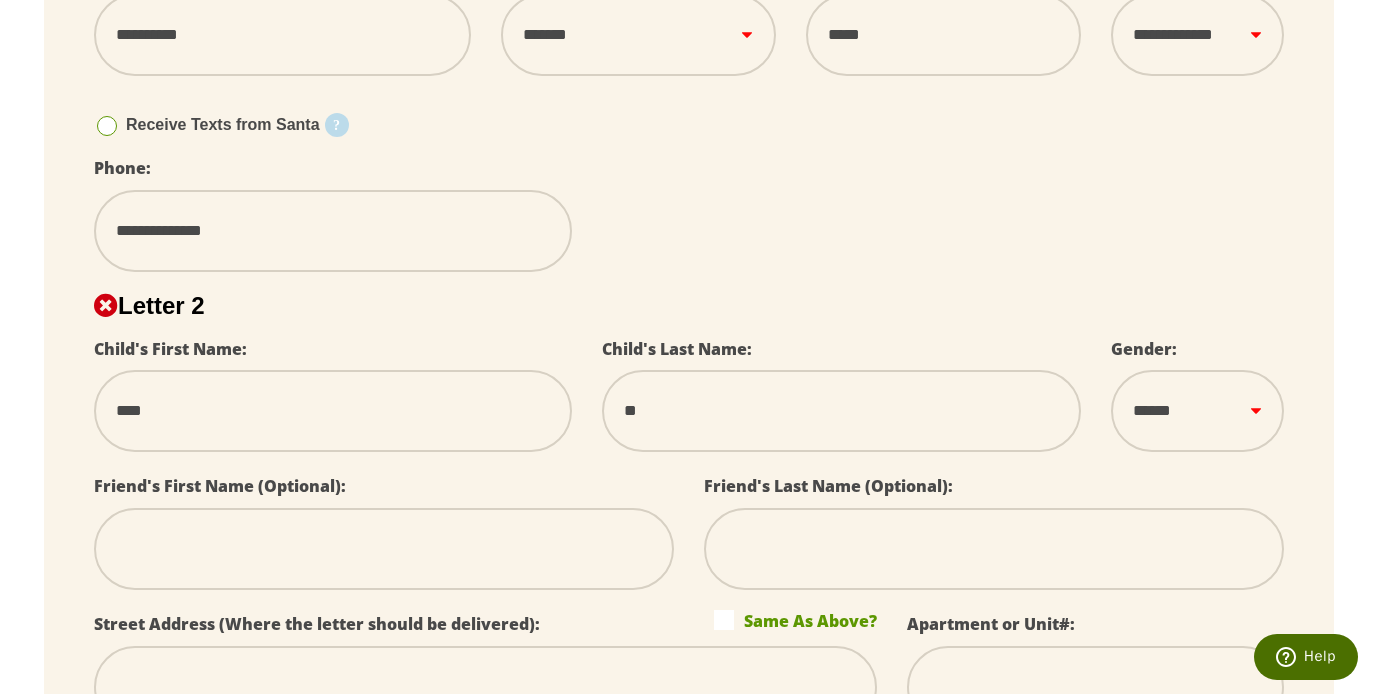 type on "***" 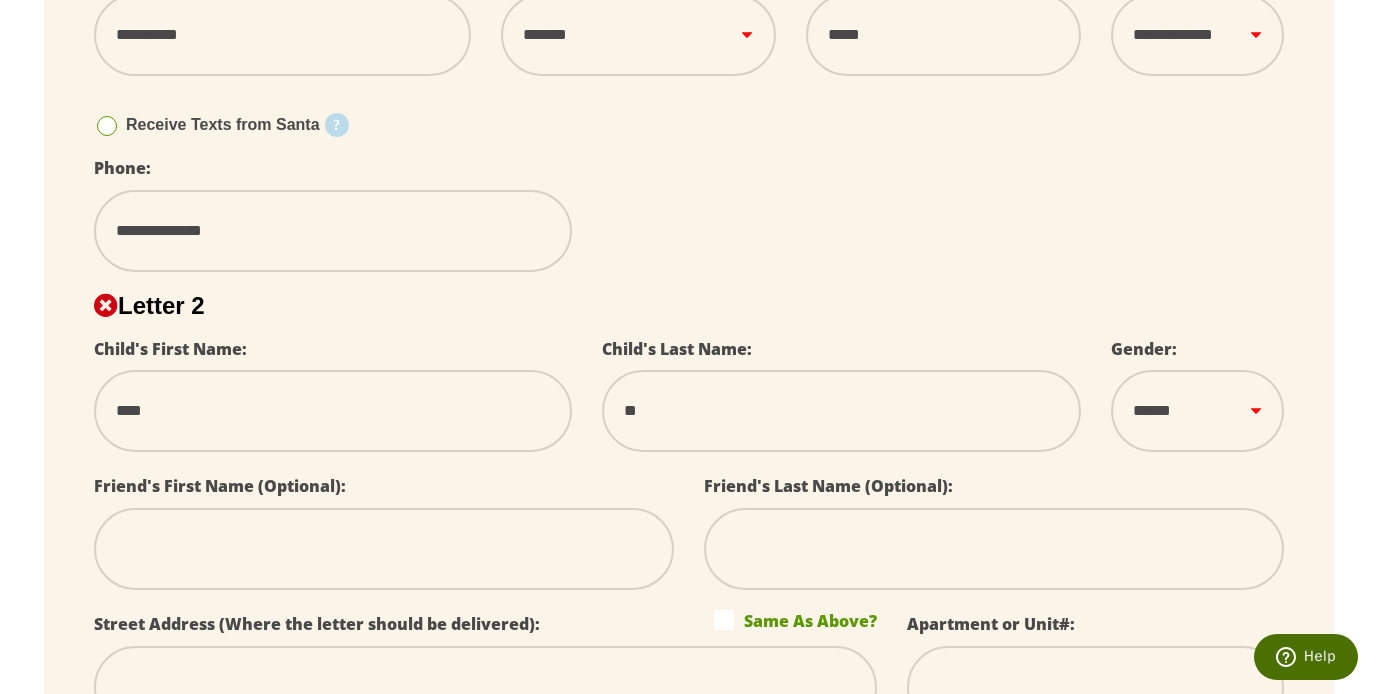 select 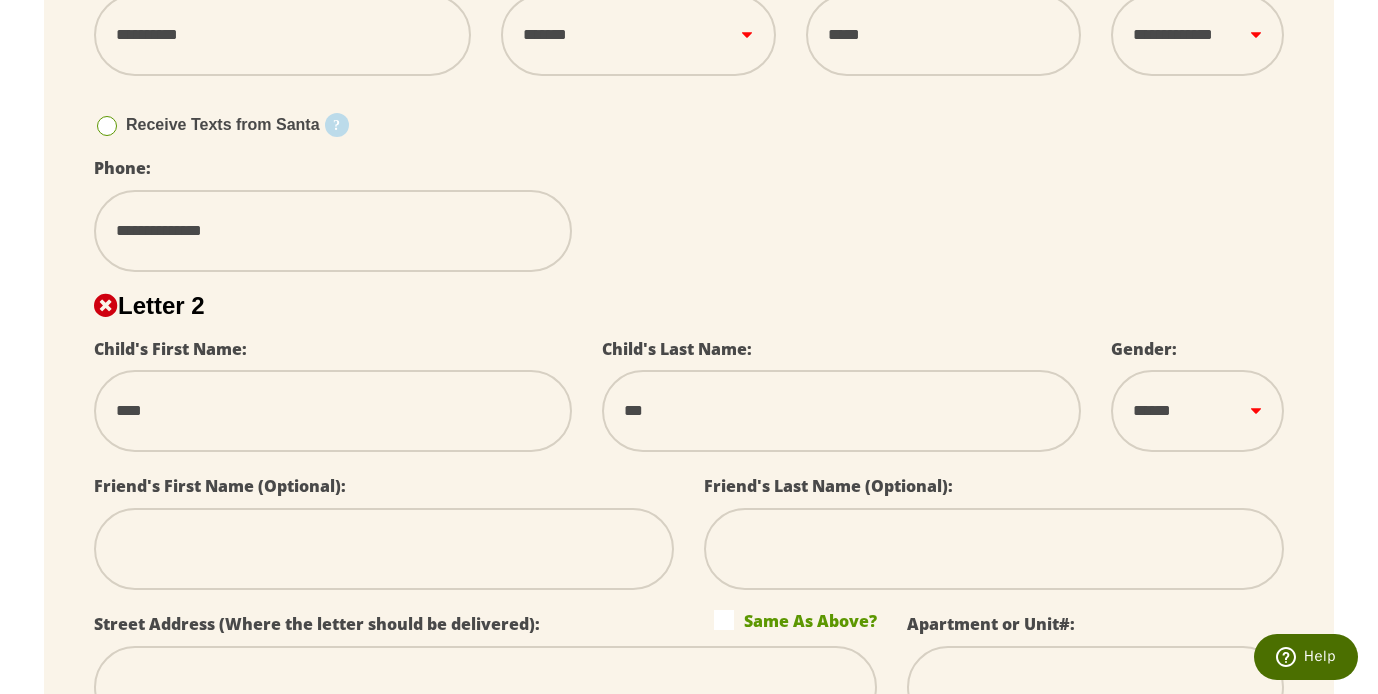 type on "****" 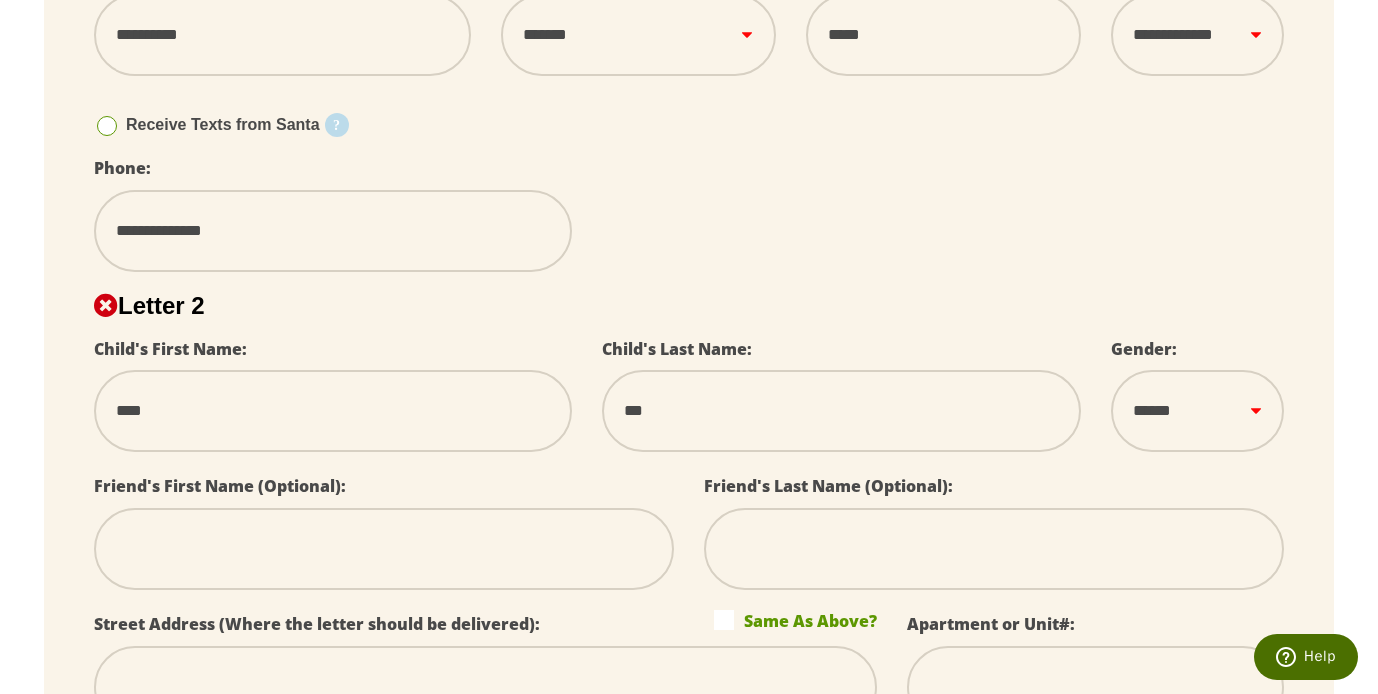 select 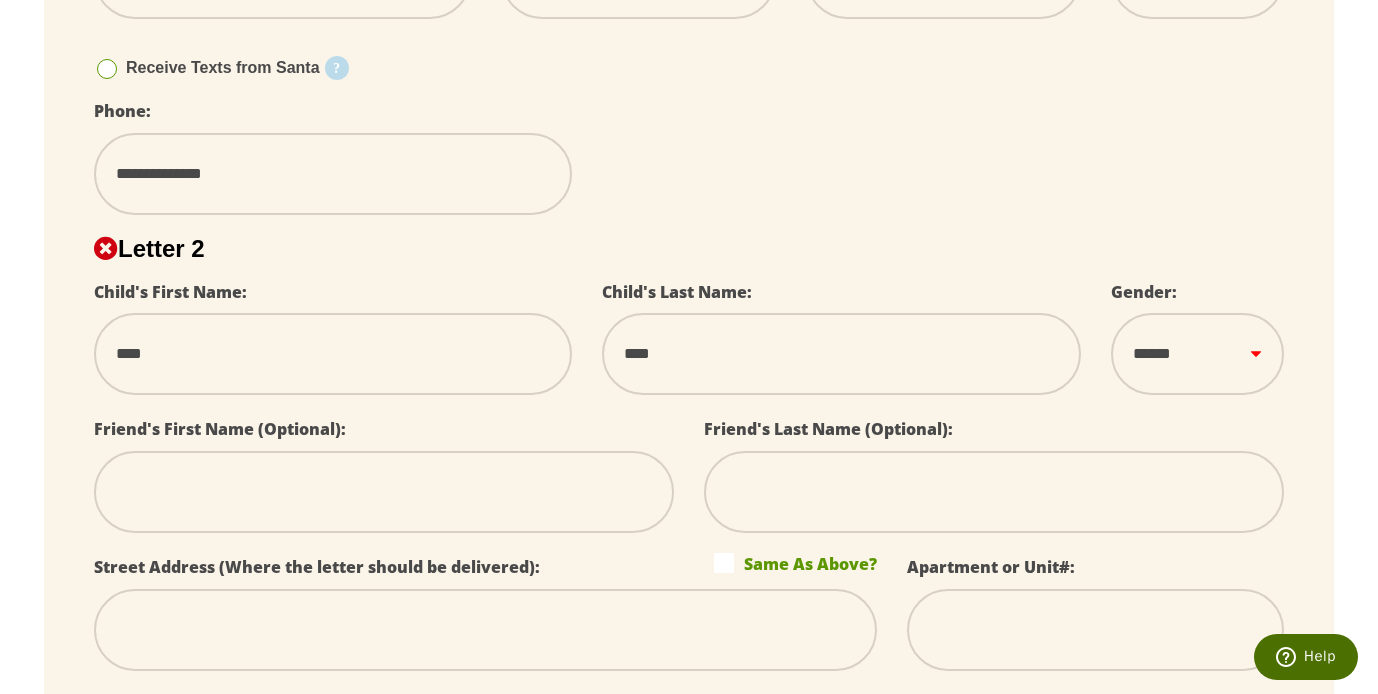 scroll, scrollTop: 1209, scrollLeft: 0, axis: vertical 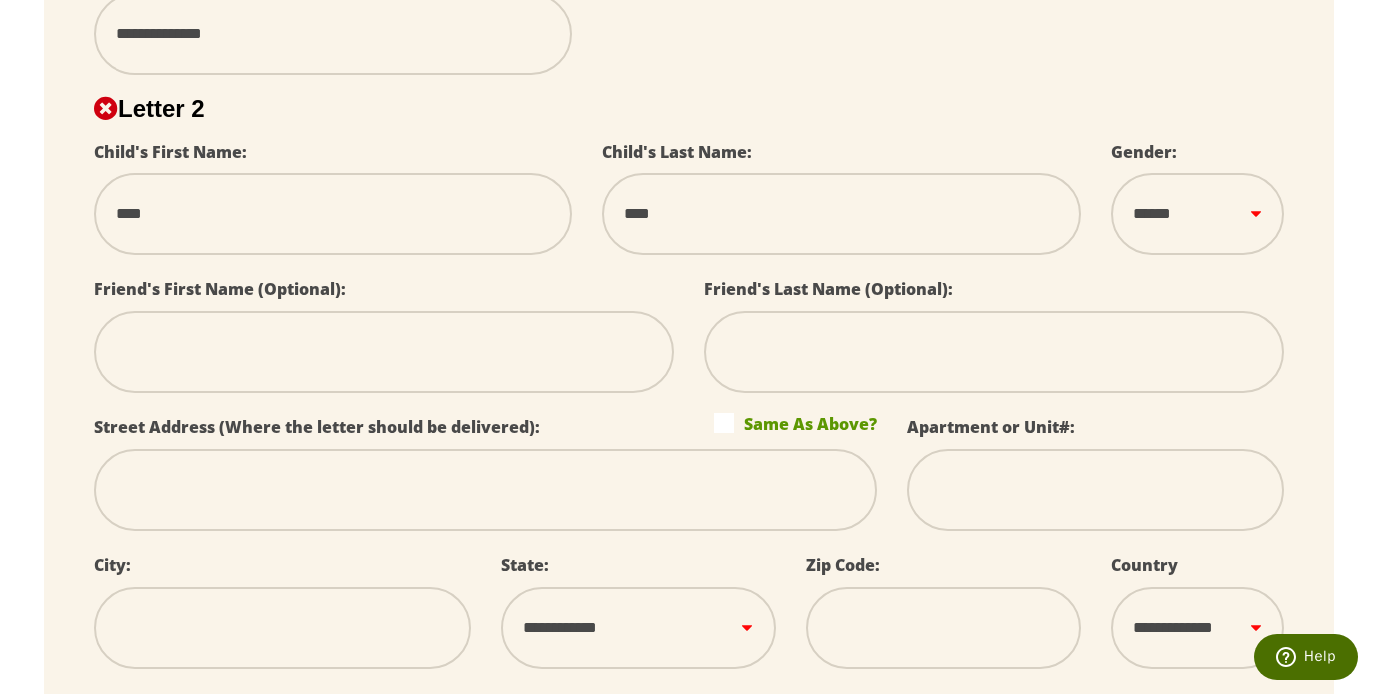 type on "****" 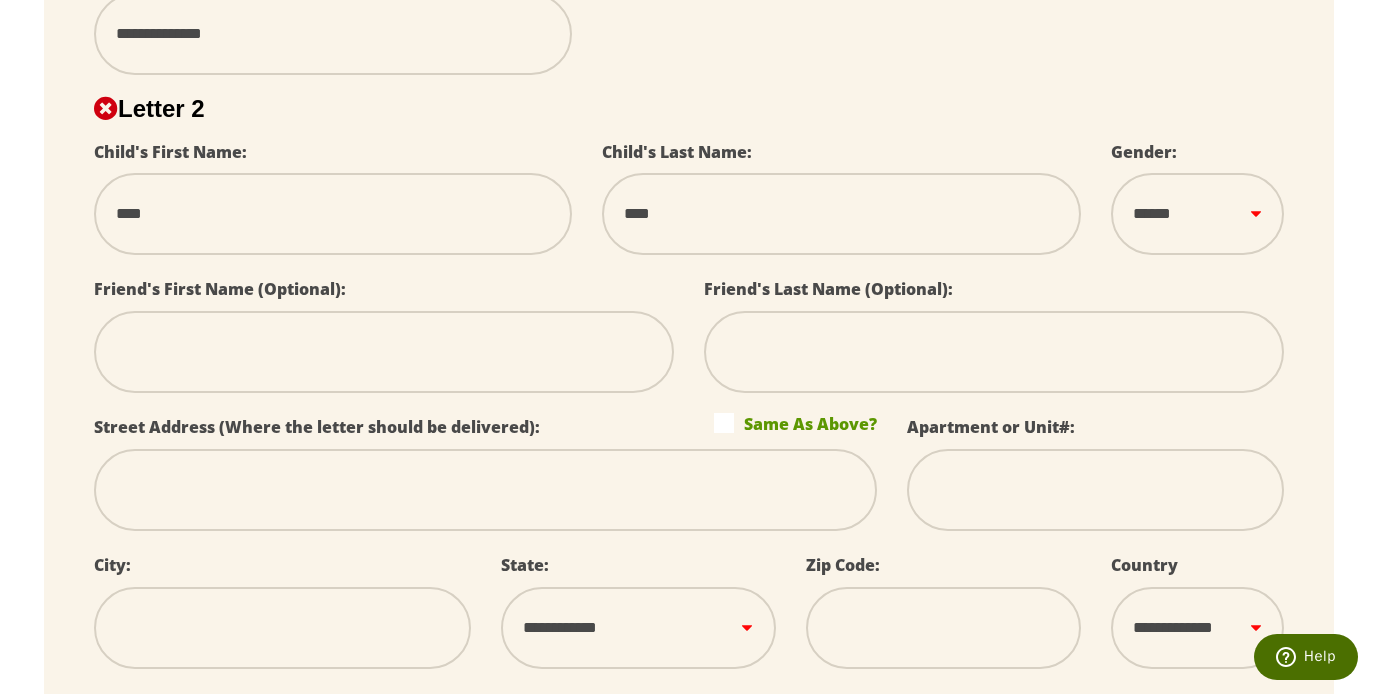 select on "*" 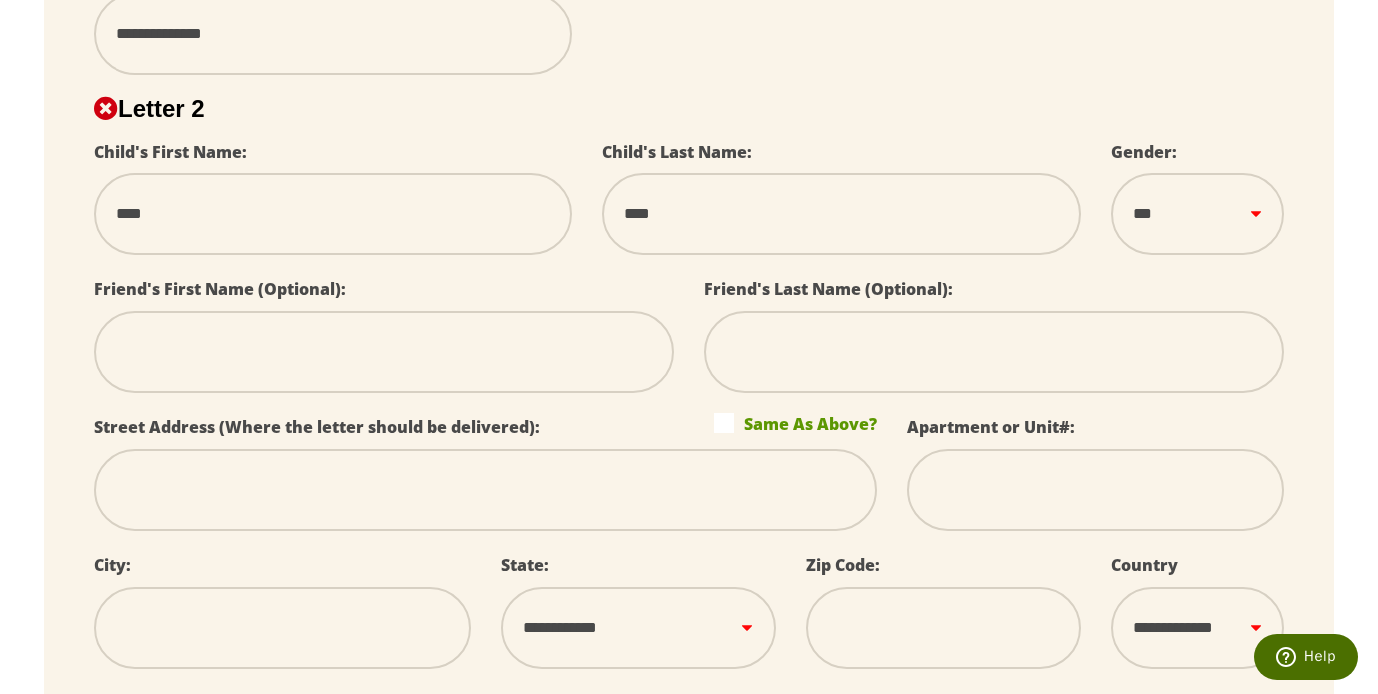 select 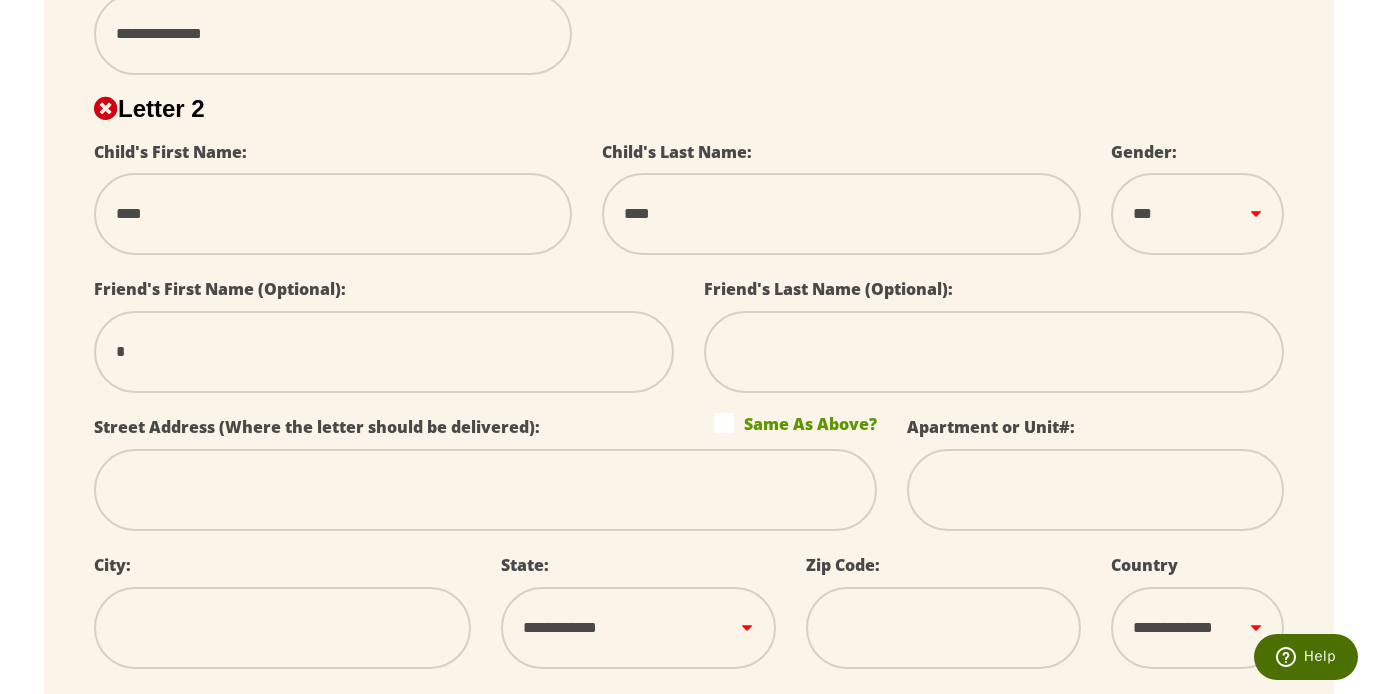 type on "**" 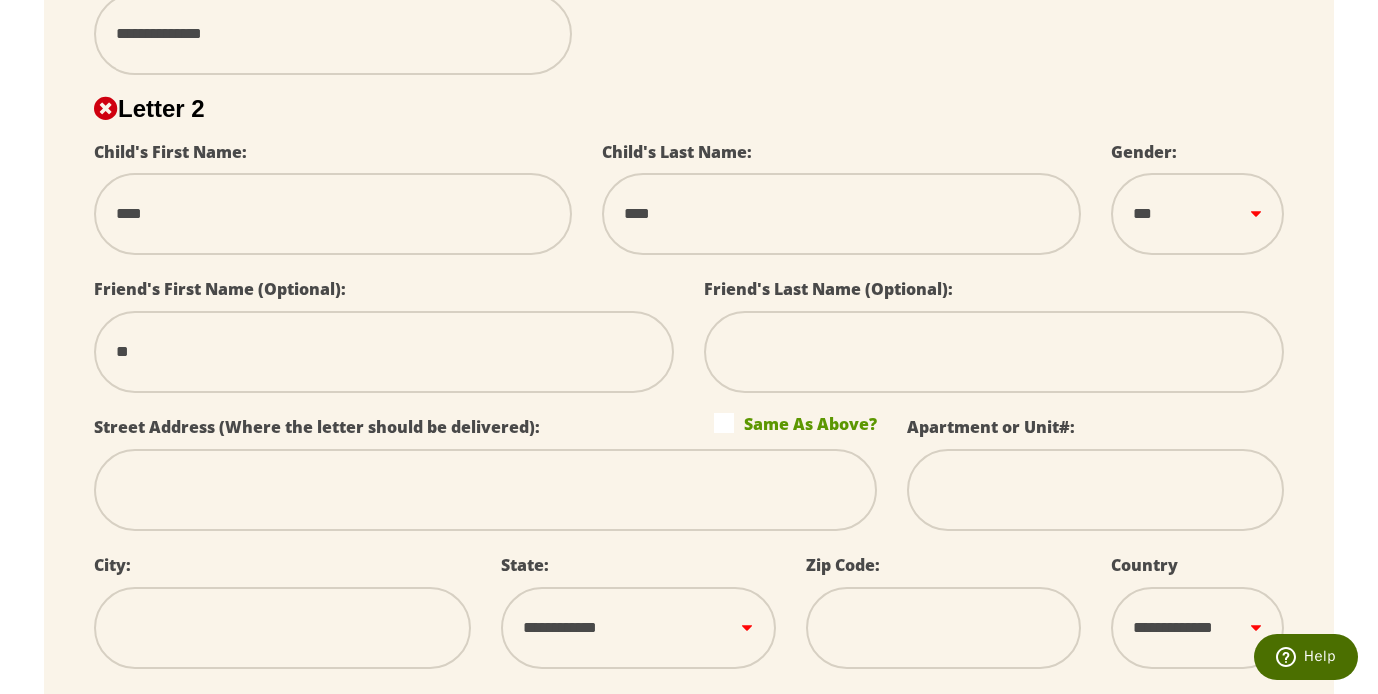 type on "***" 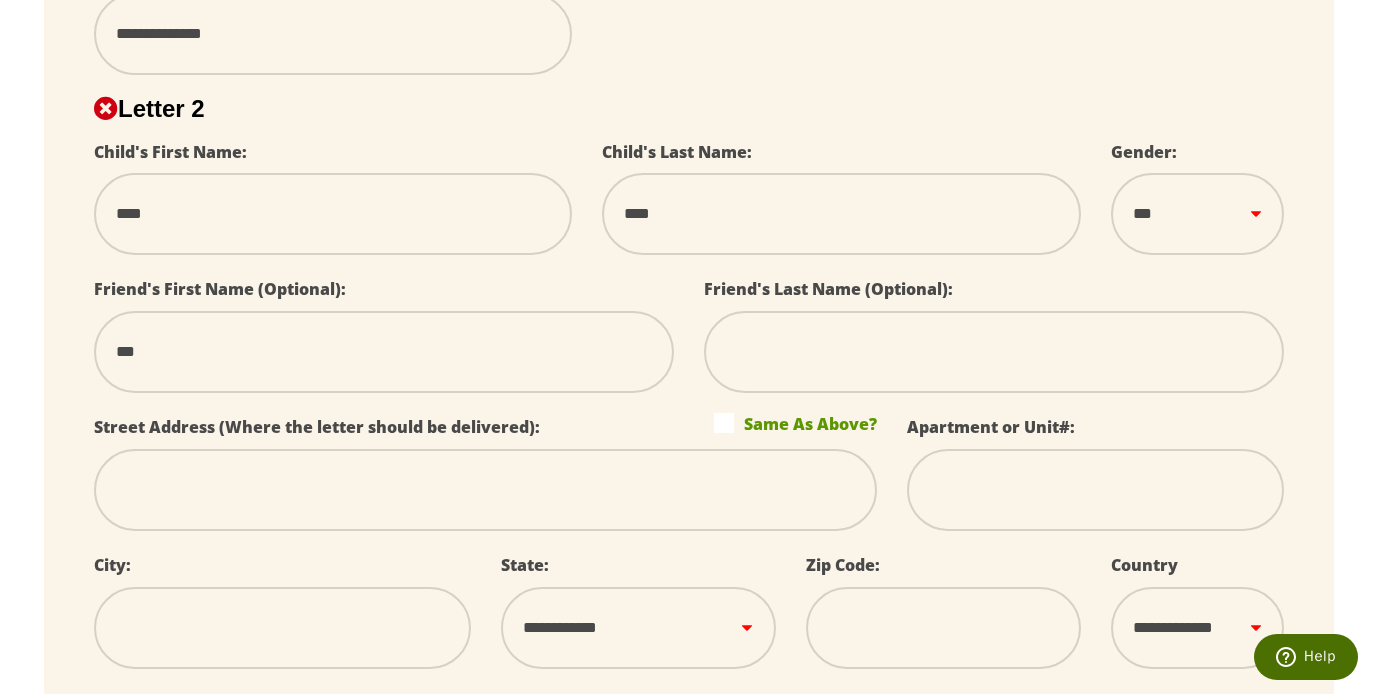 type on "****" 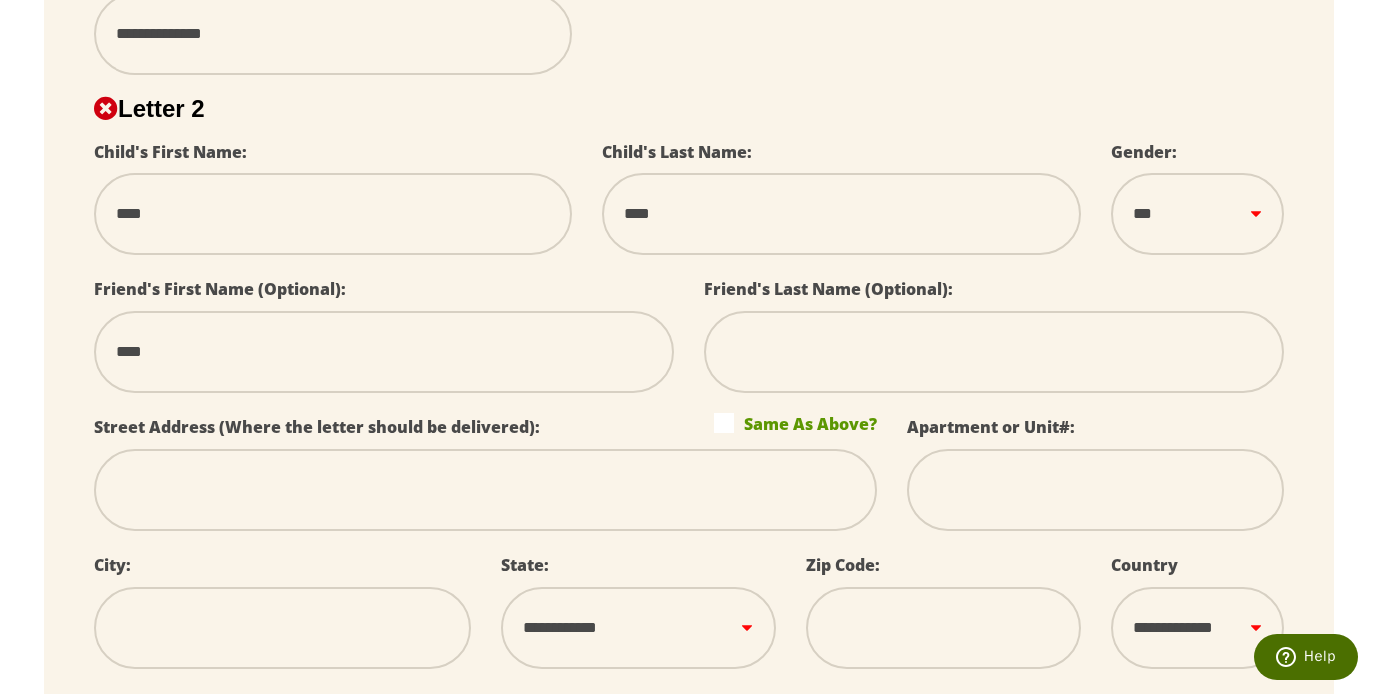 type on "*****" 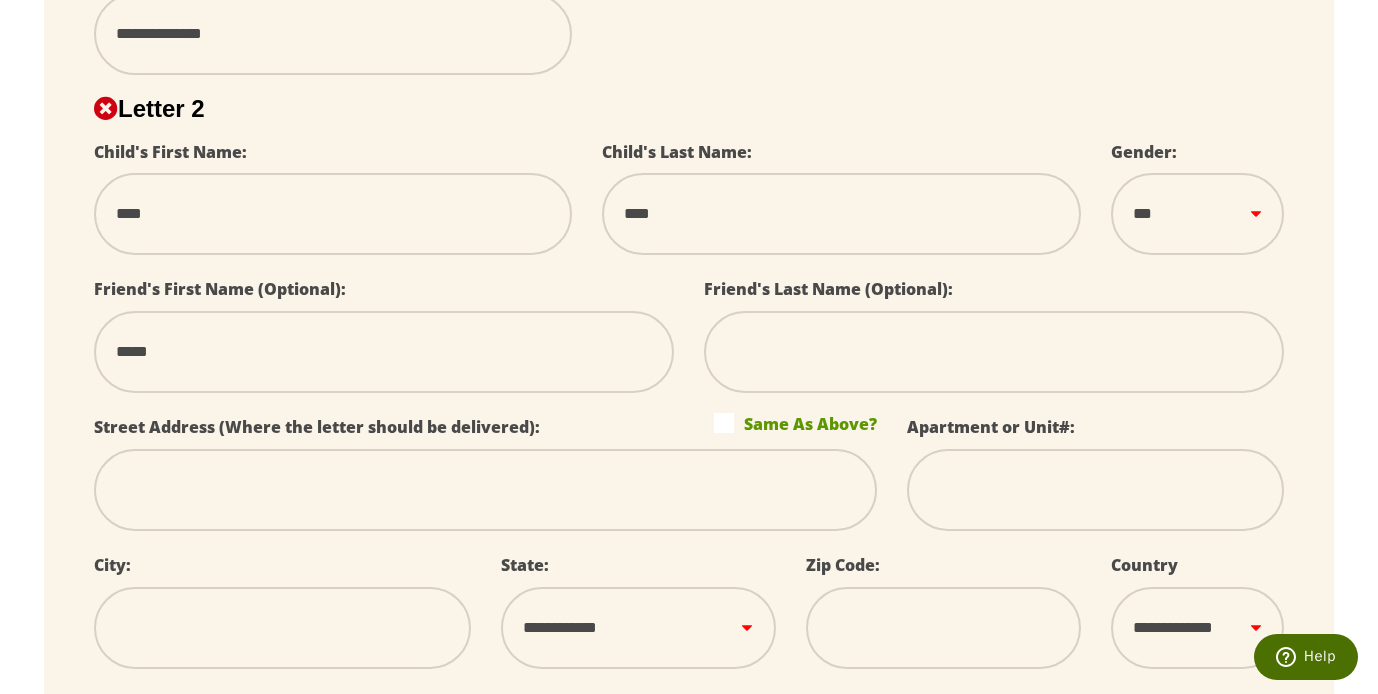 type on "******" 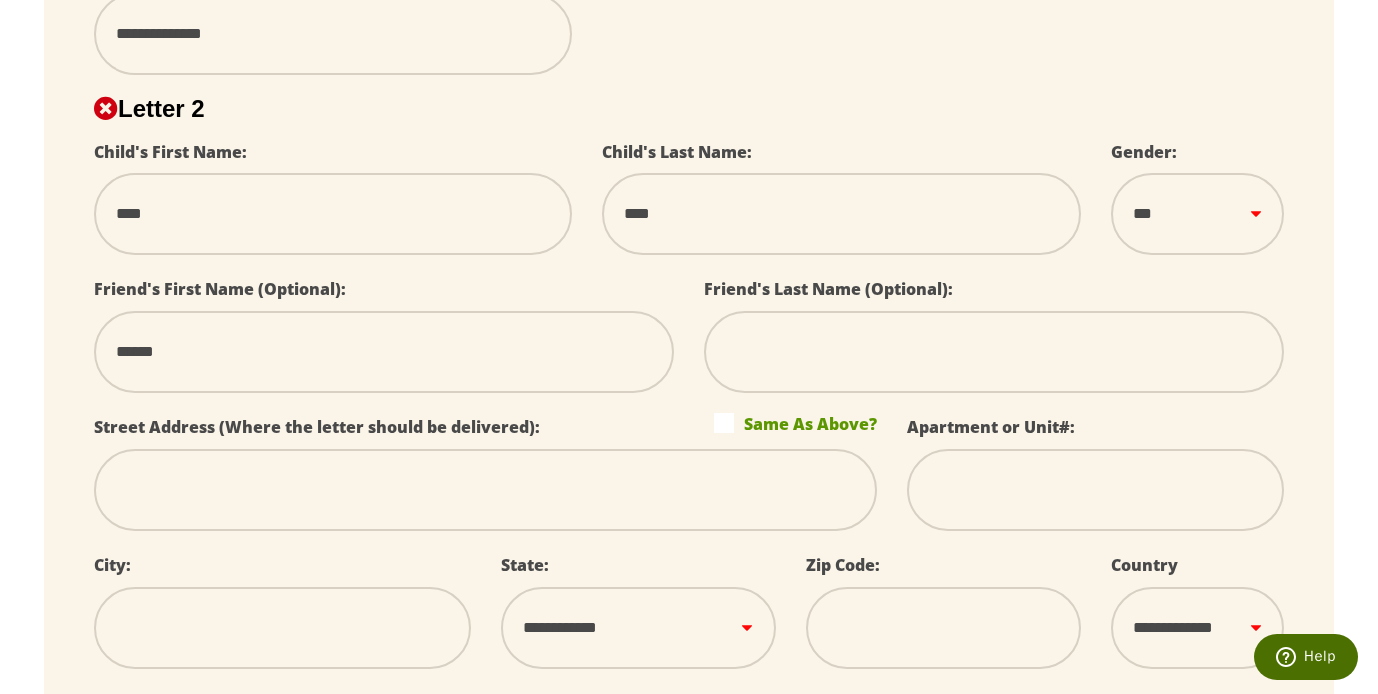 type on "*******" 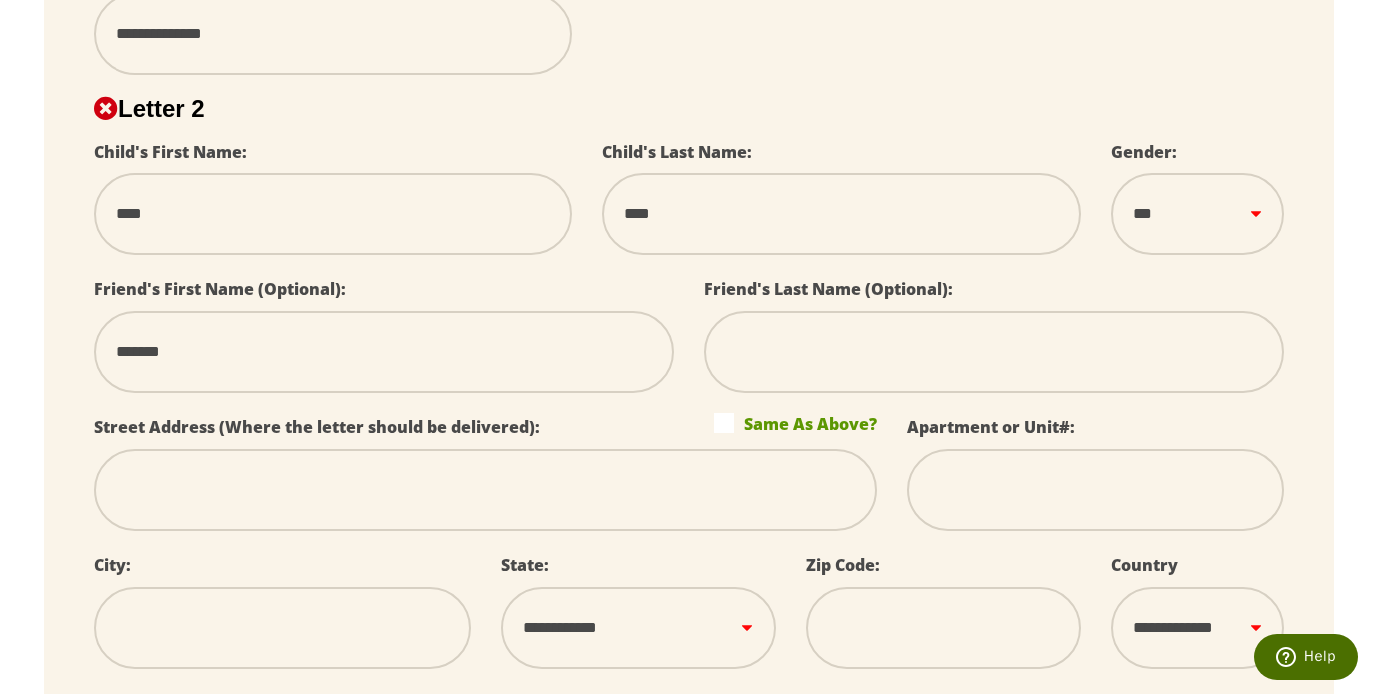 type on "*******" 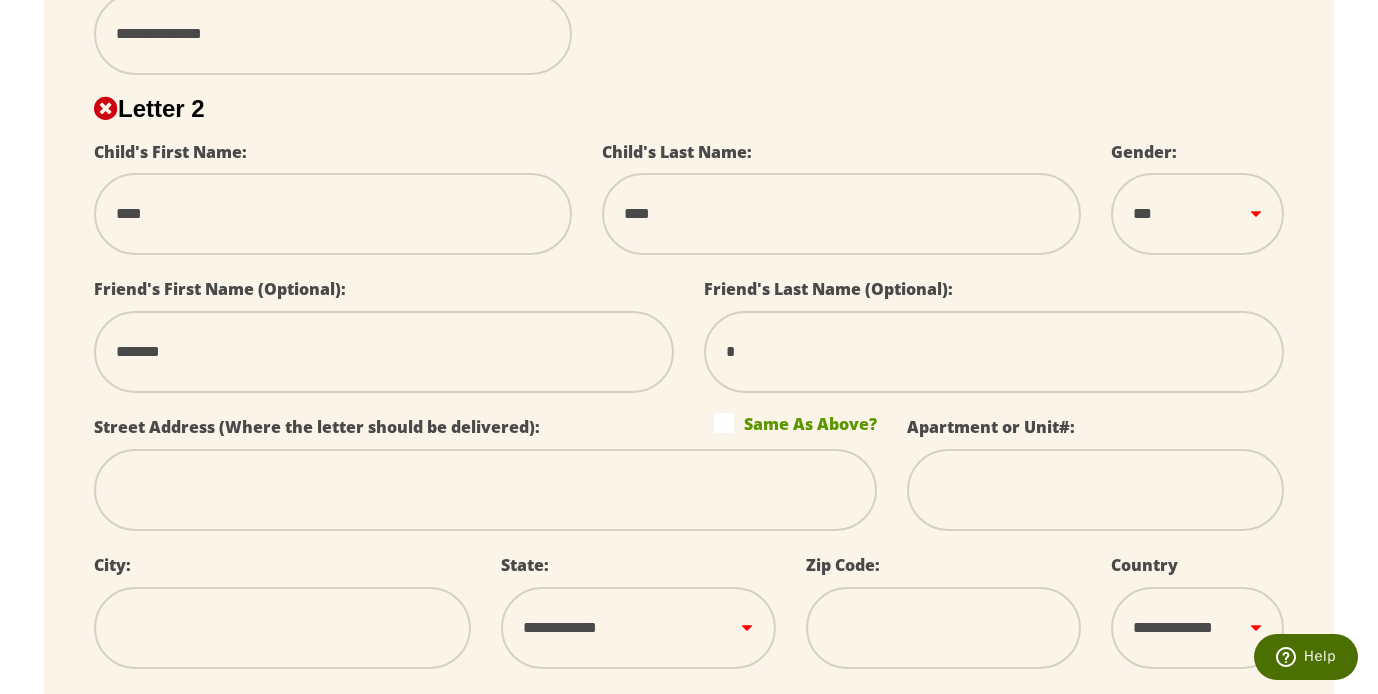 type on "**" 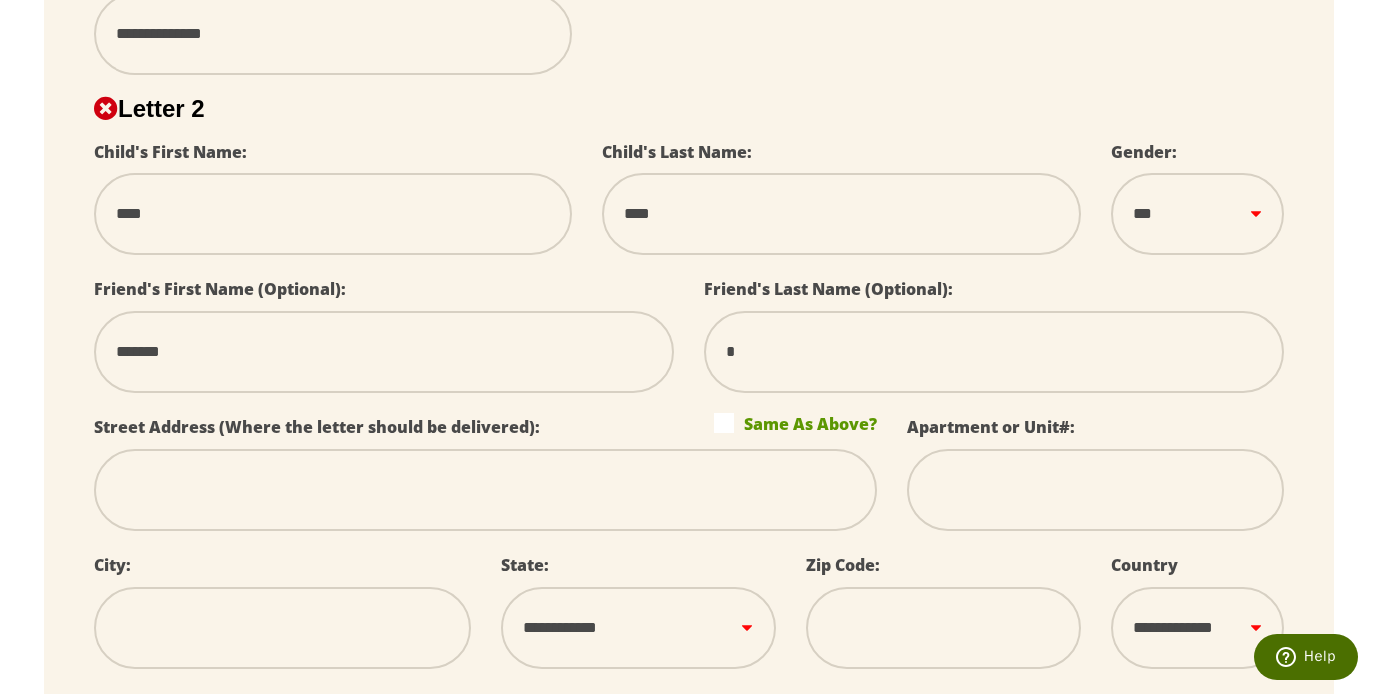 select 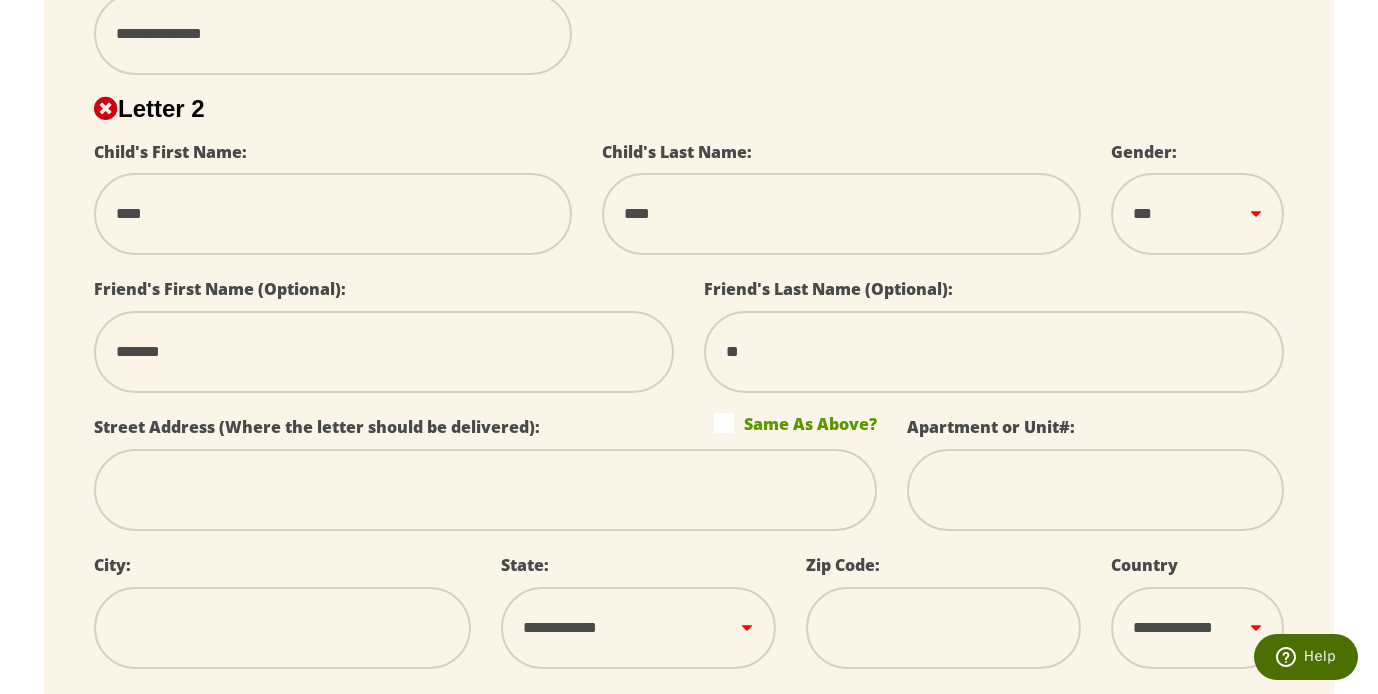 type on "***" 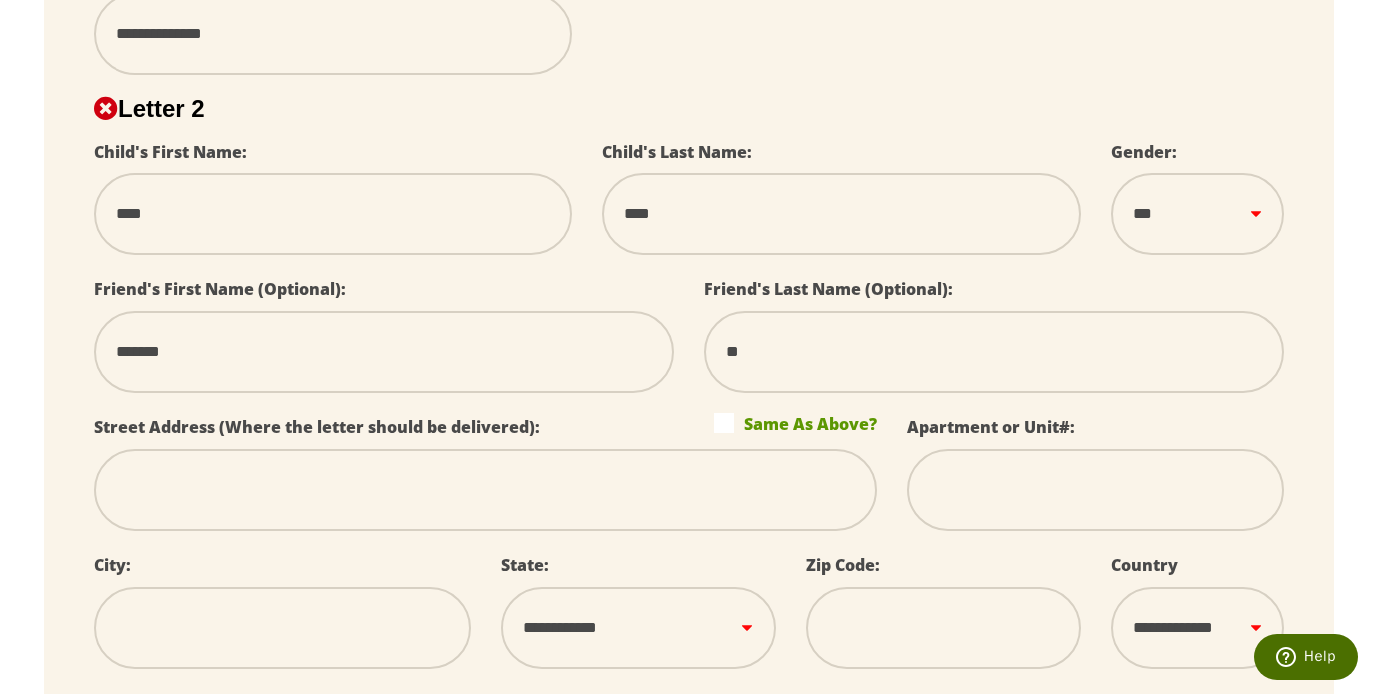 select 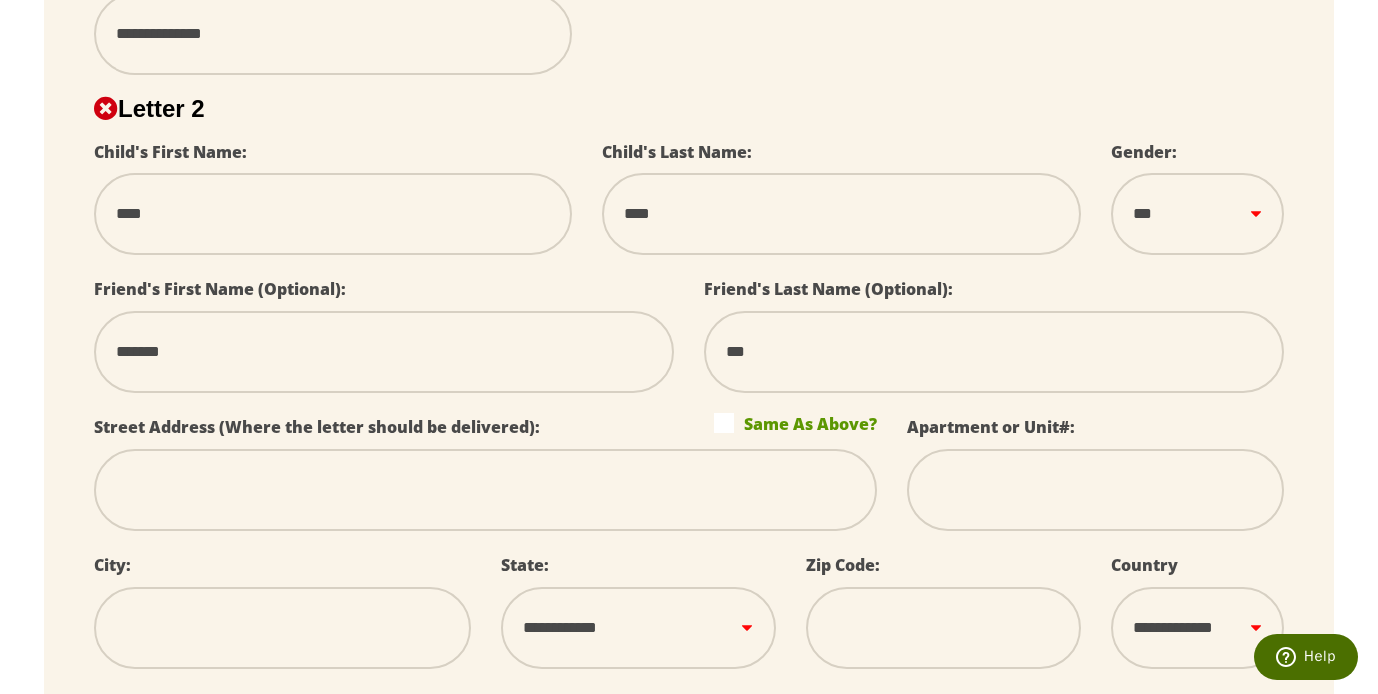 type on "****" 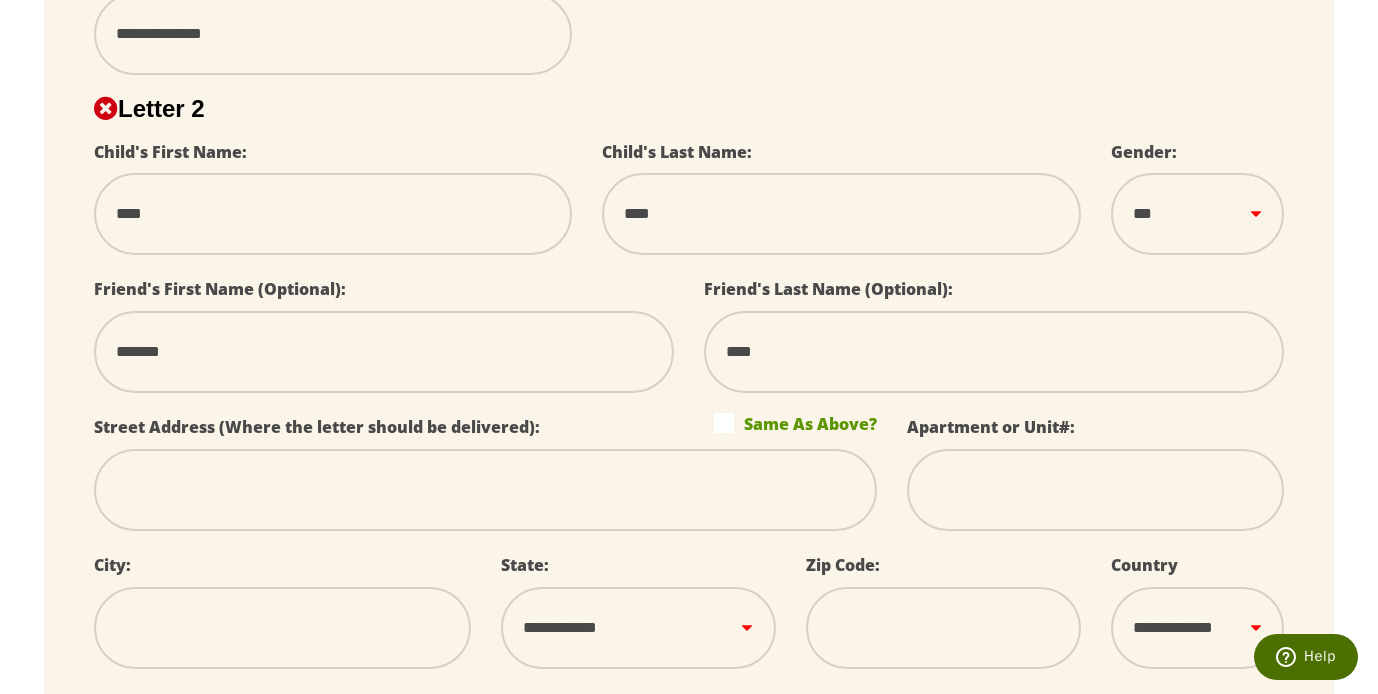 type on "*****" 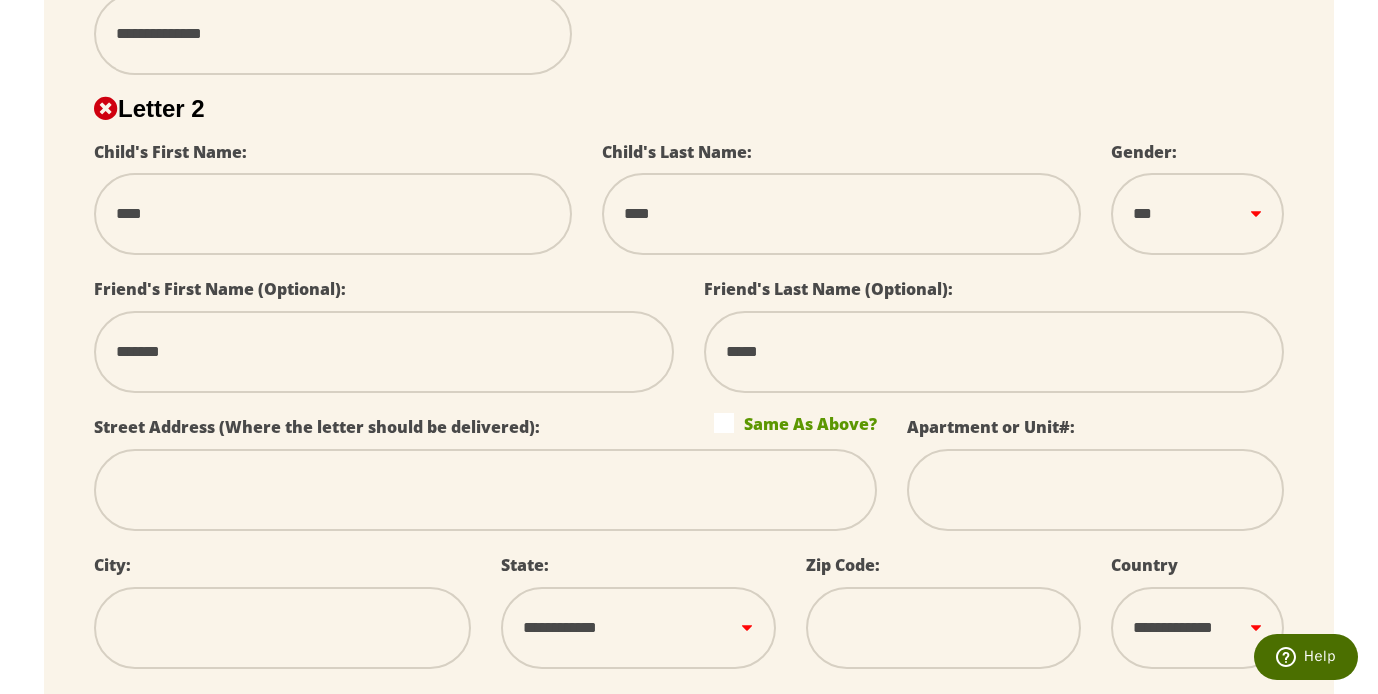 type on "******" 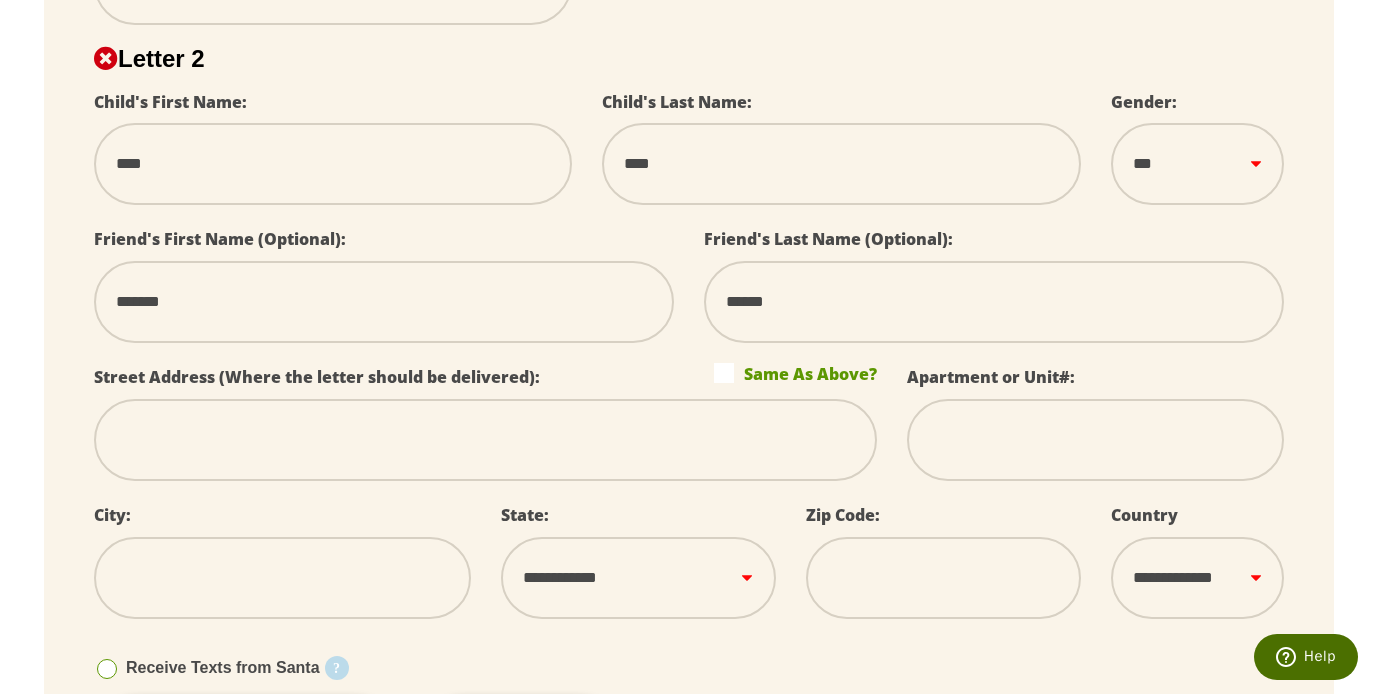 scroll, scrollTop: 1325, scrollLeft: 0, axis: vertical 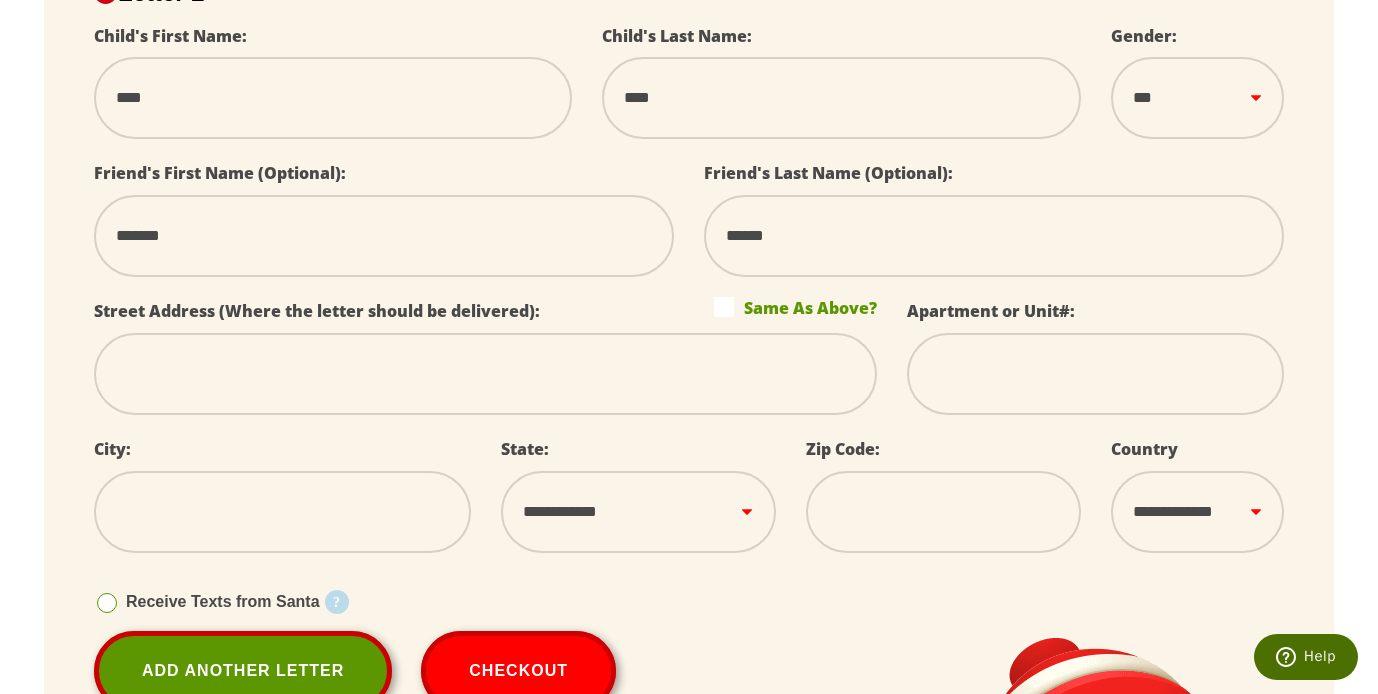 type on "******" 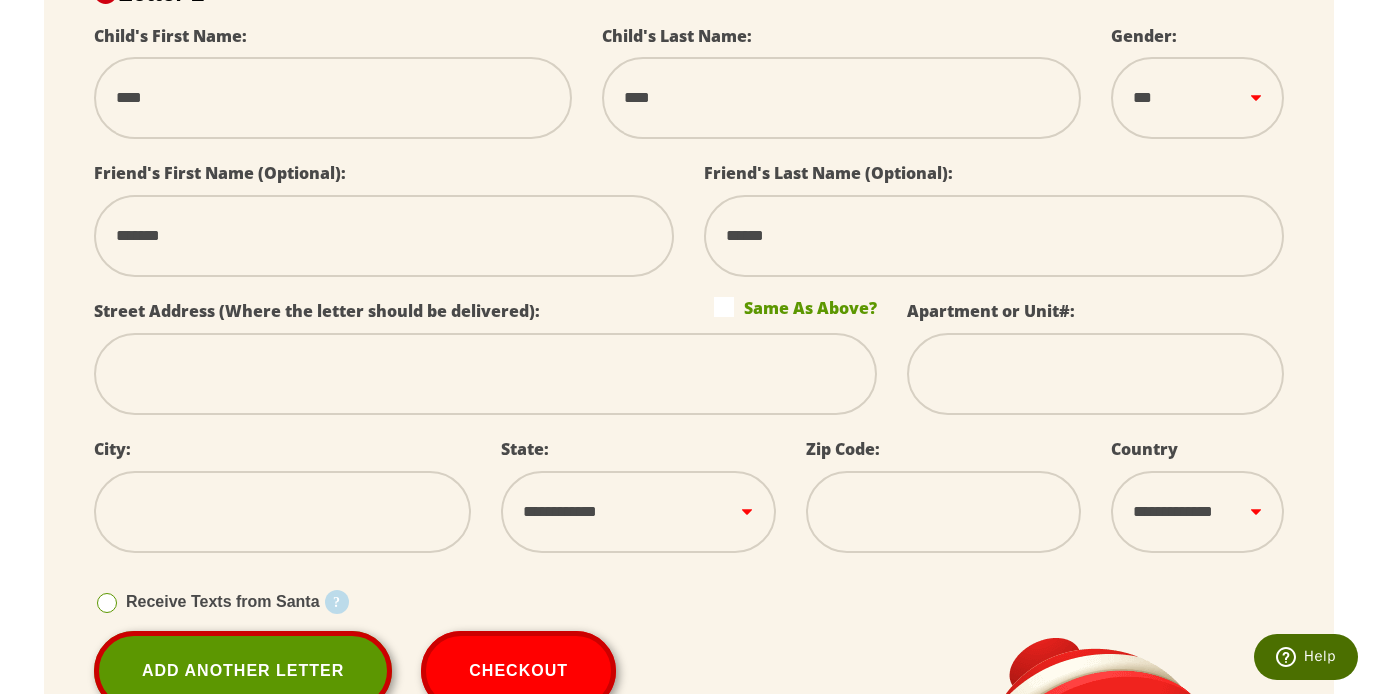 type on "*" 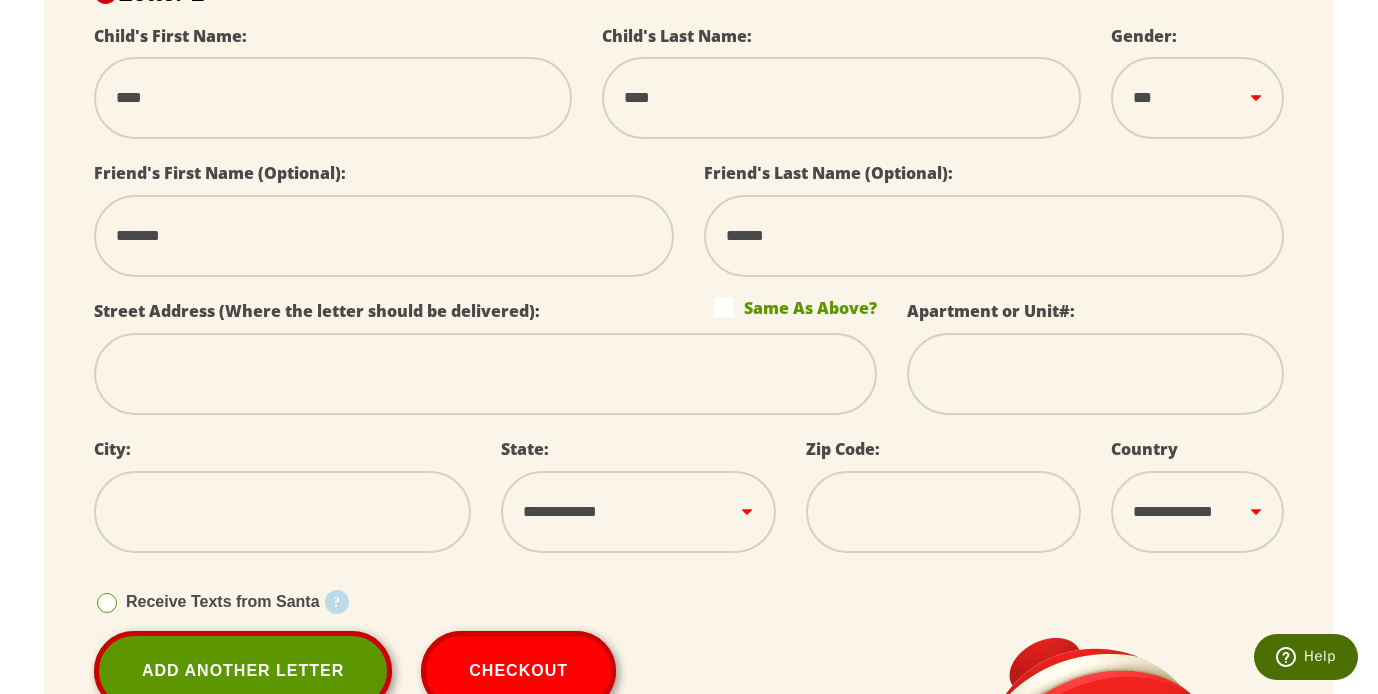 select 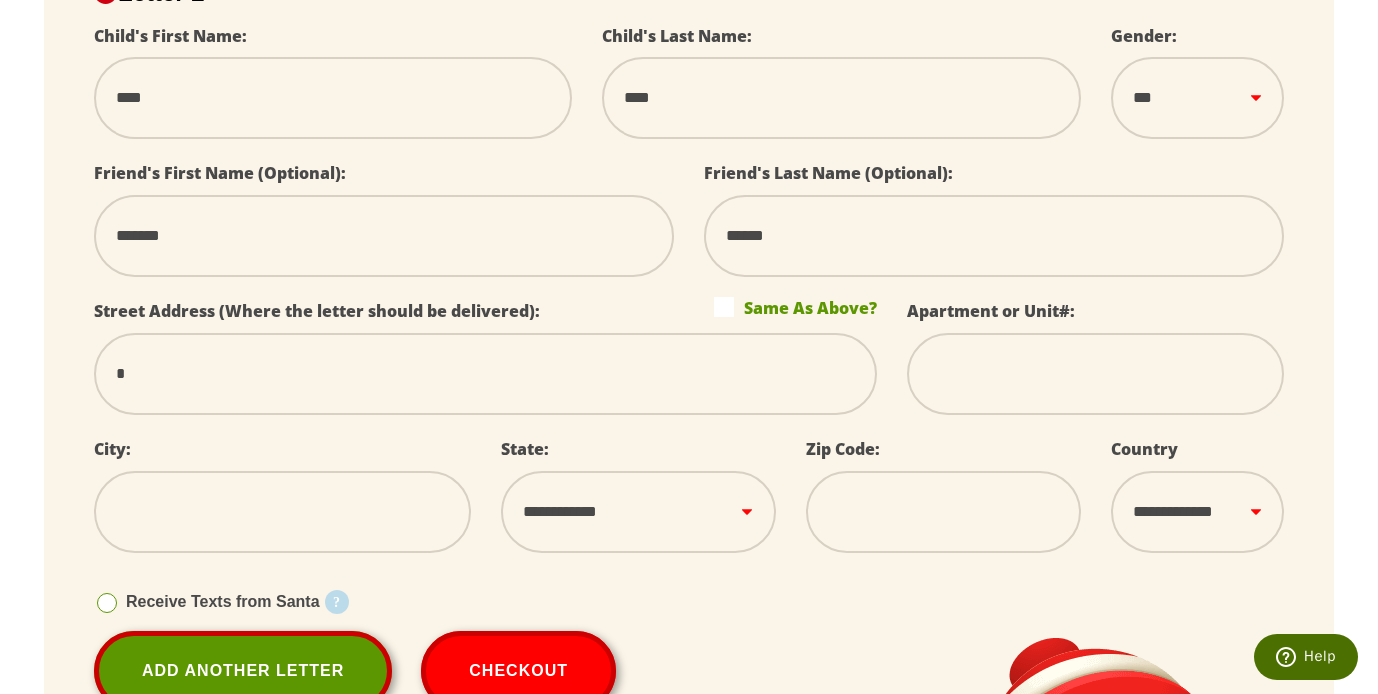 type on "**" 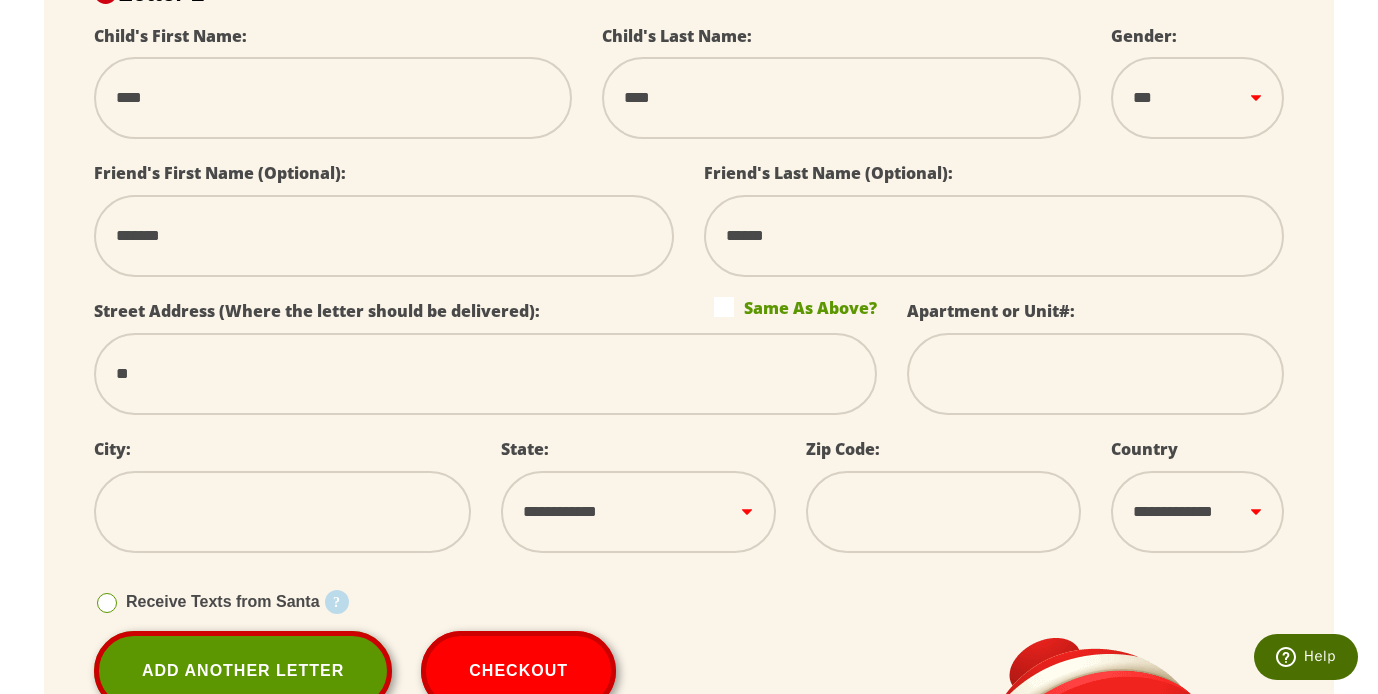 select 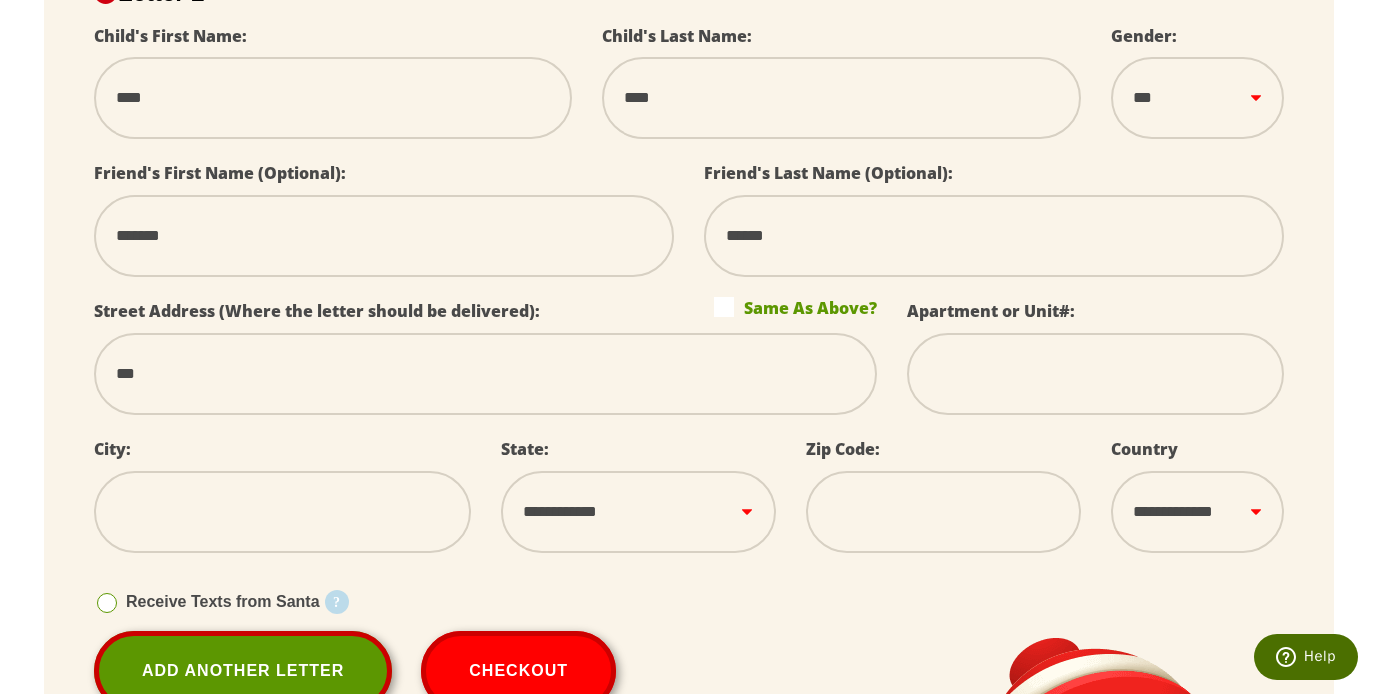 type on "****" 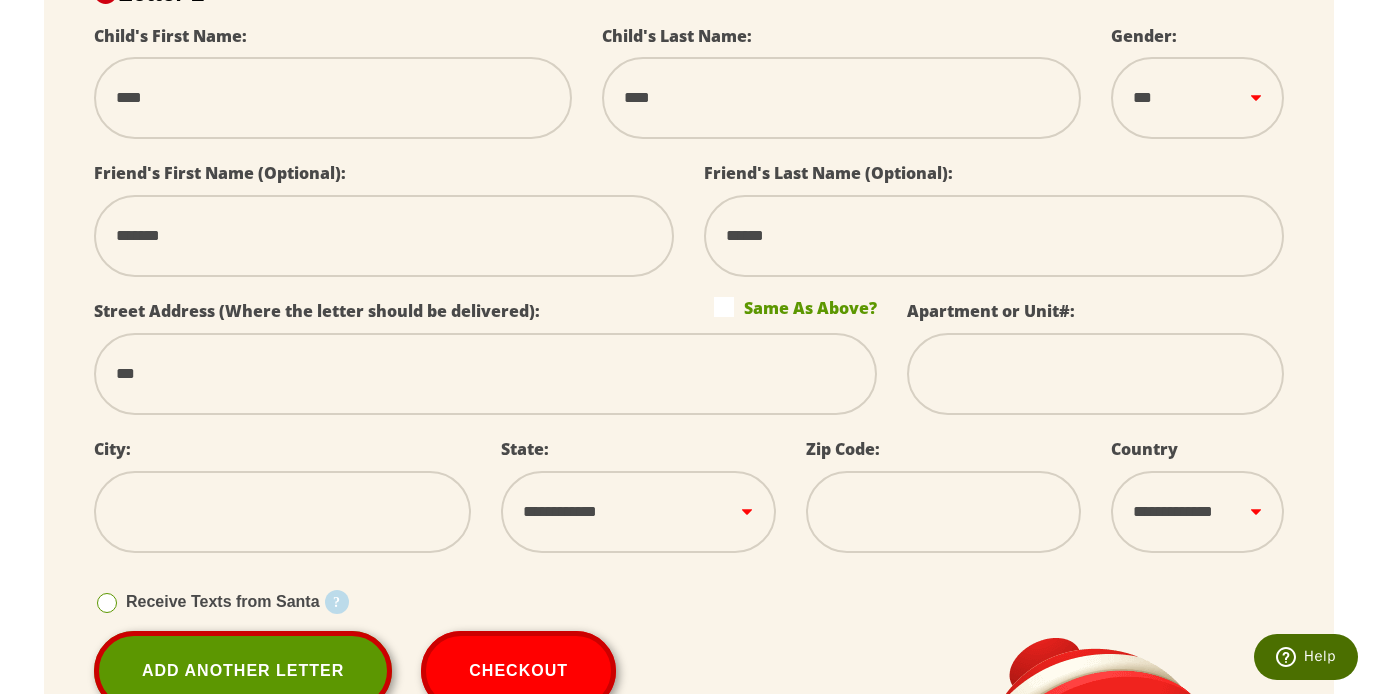 select 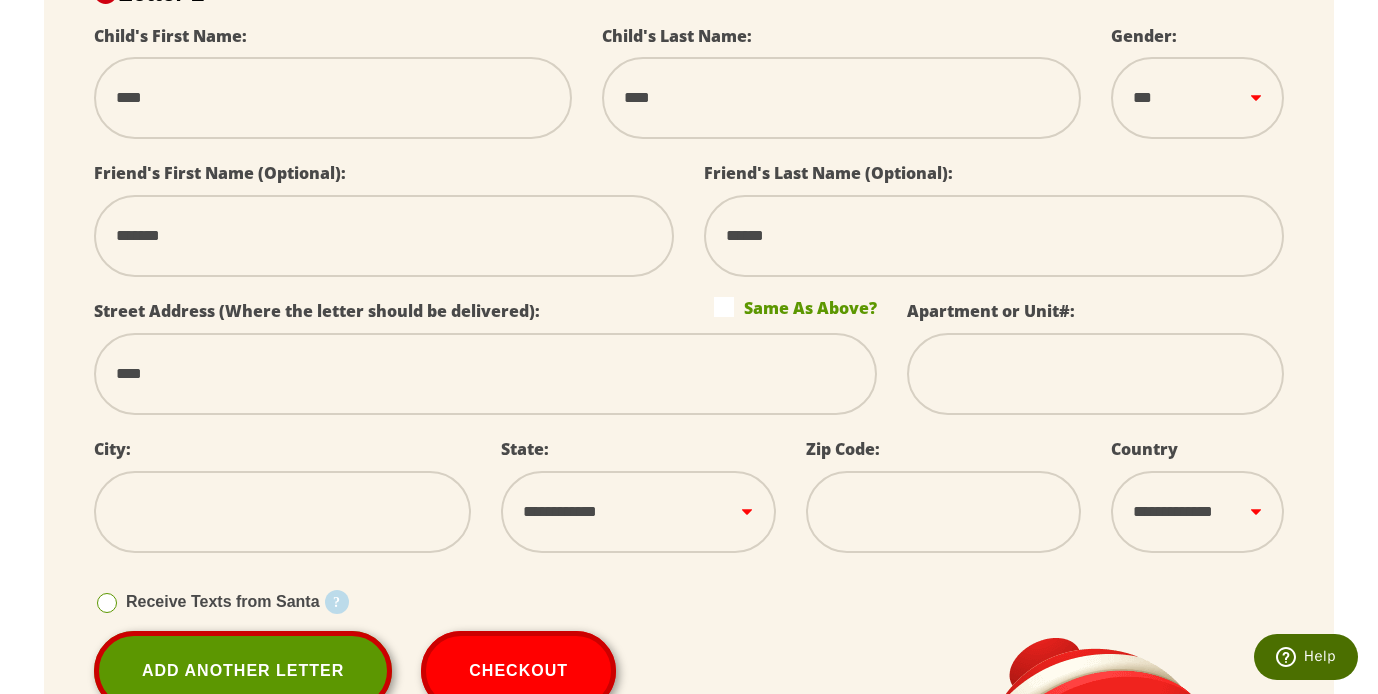 type on "****" 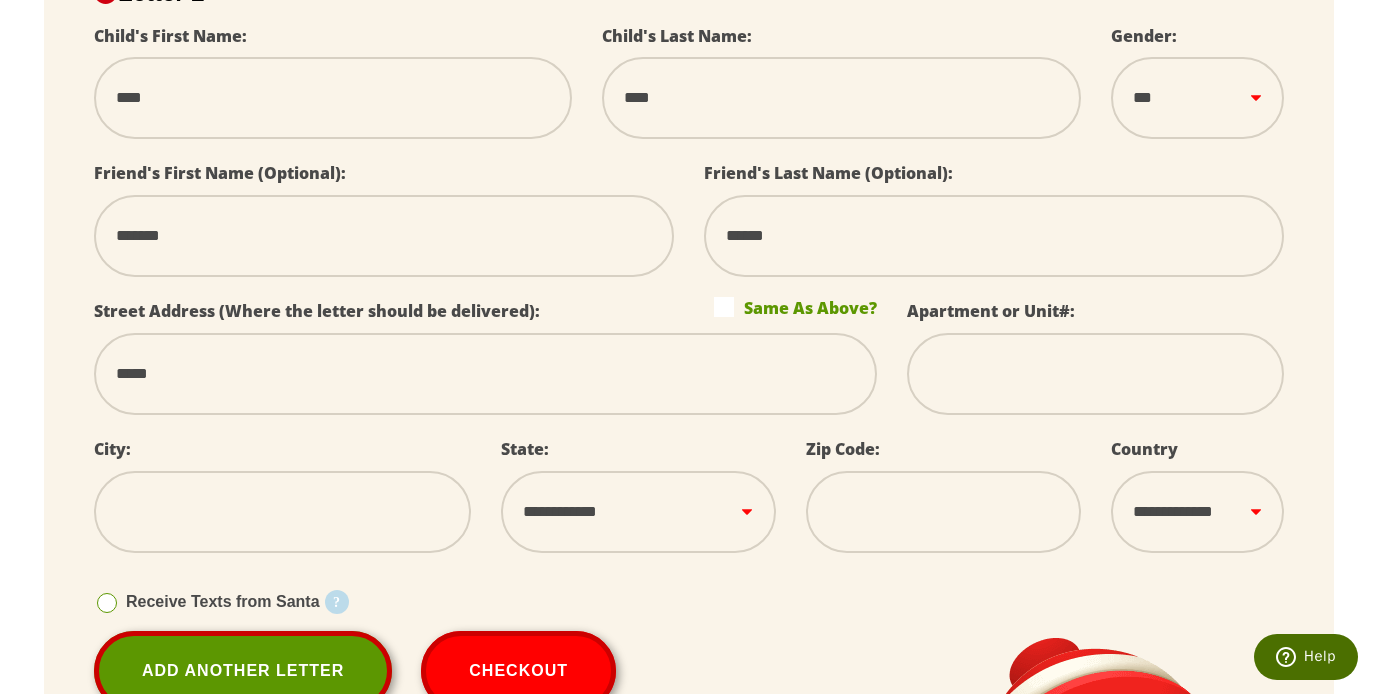 type on "******" 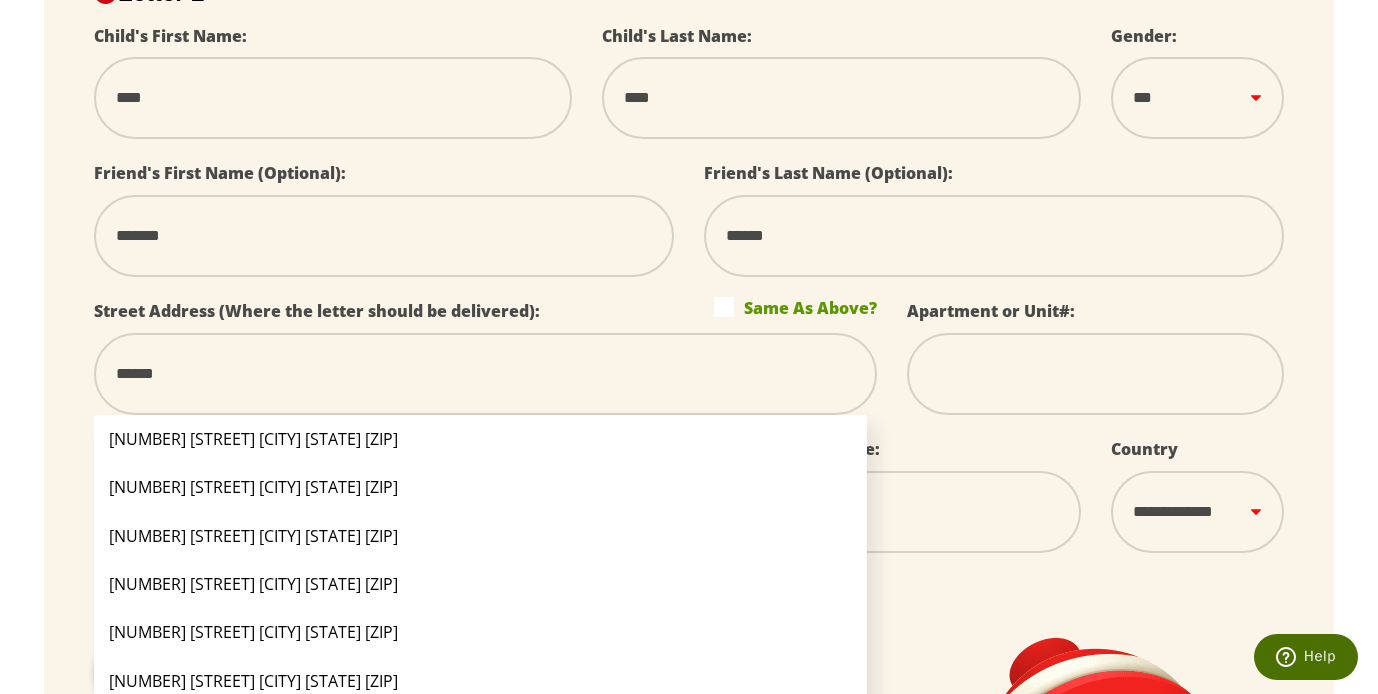type on "*******" 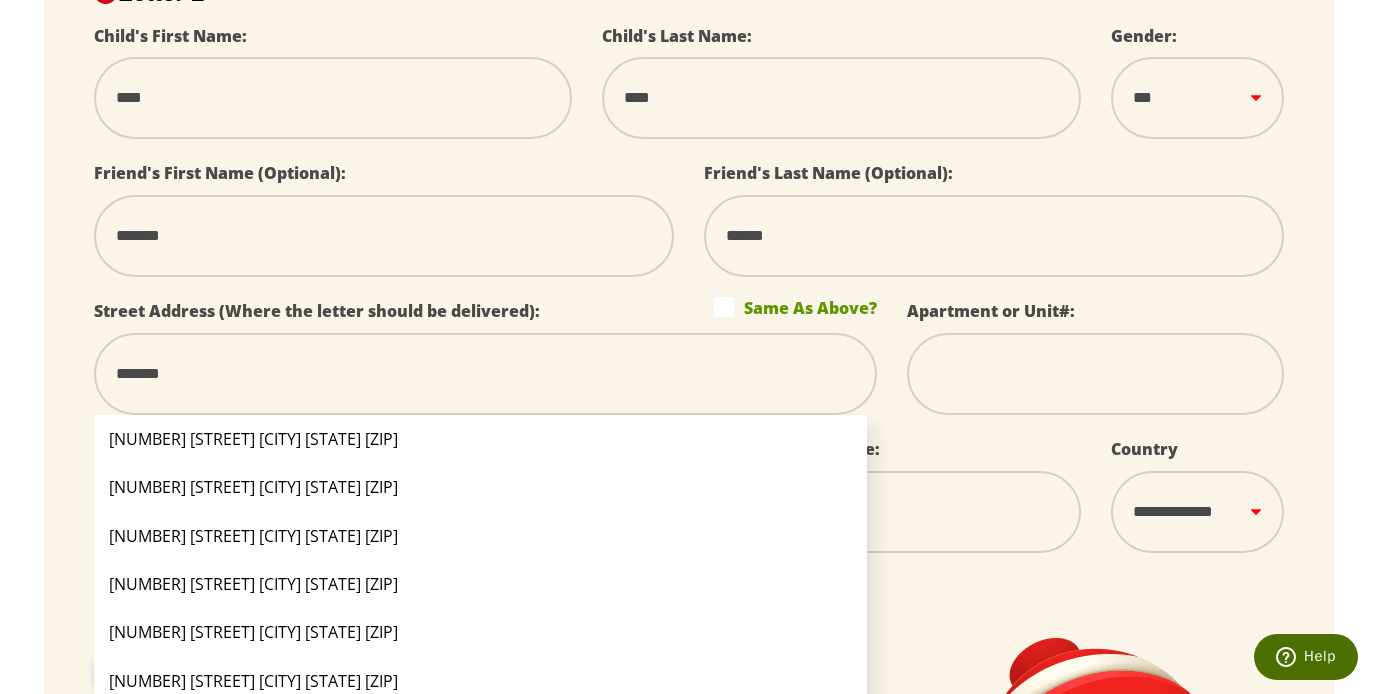 type on "********" 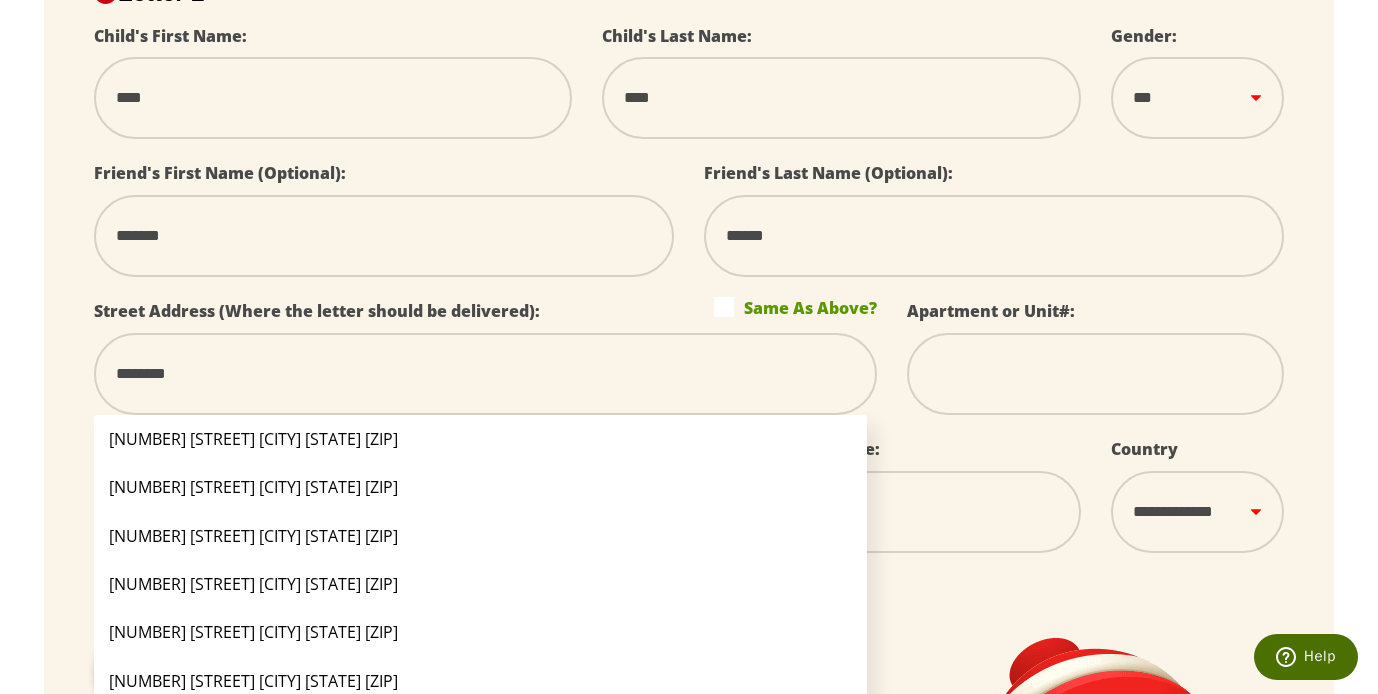 type on "*********" 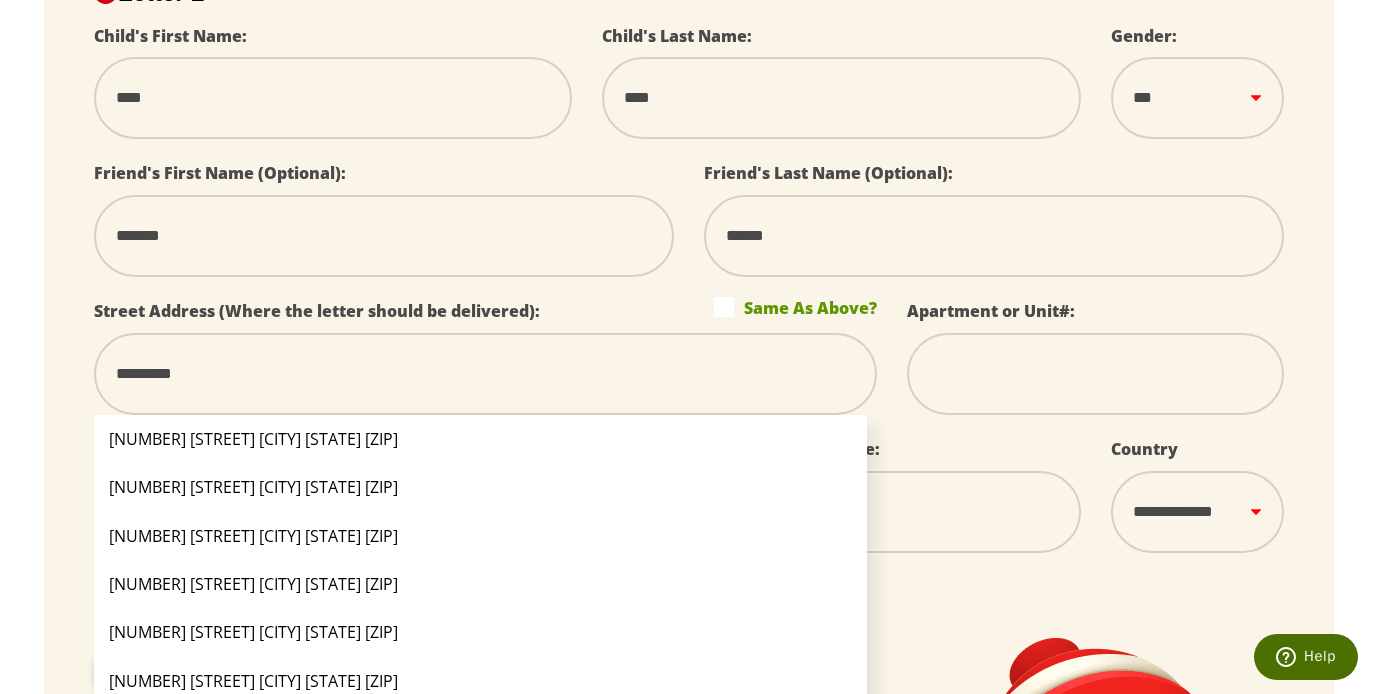 select 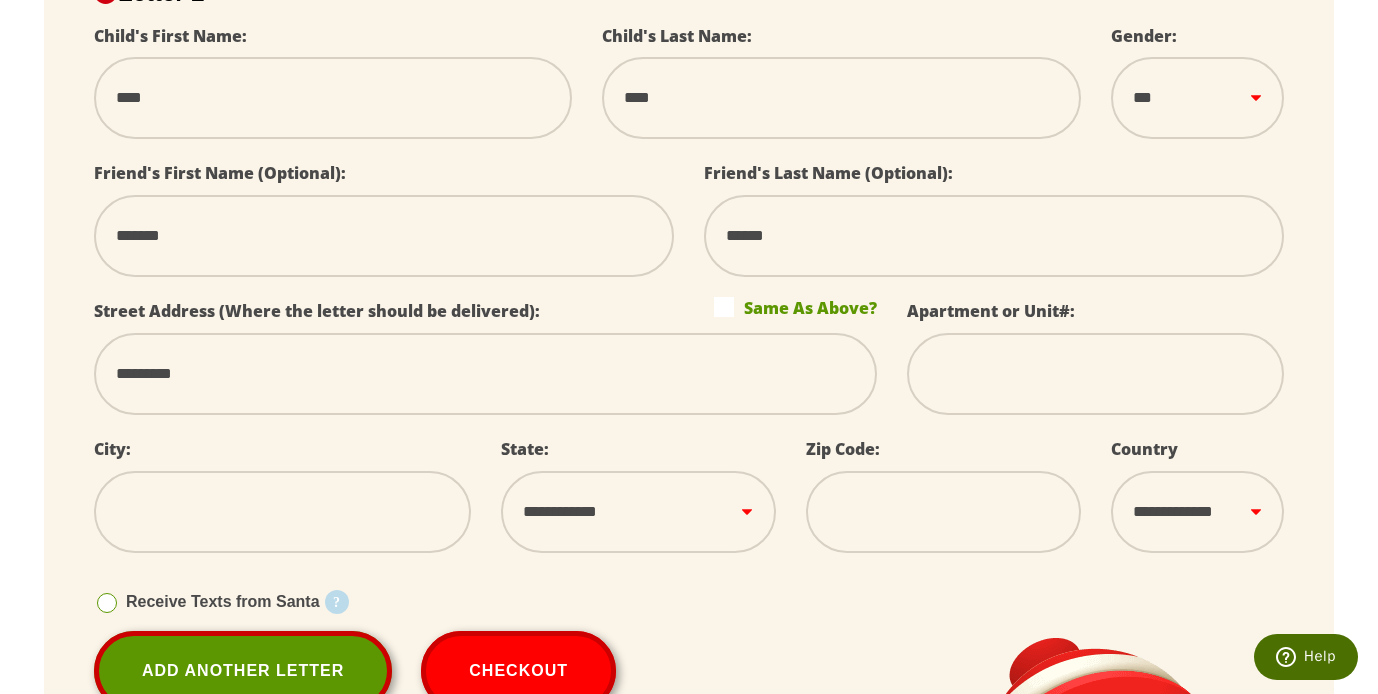 type on "**********" 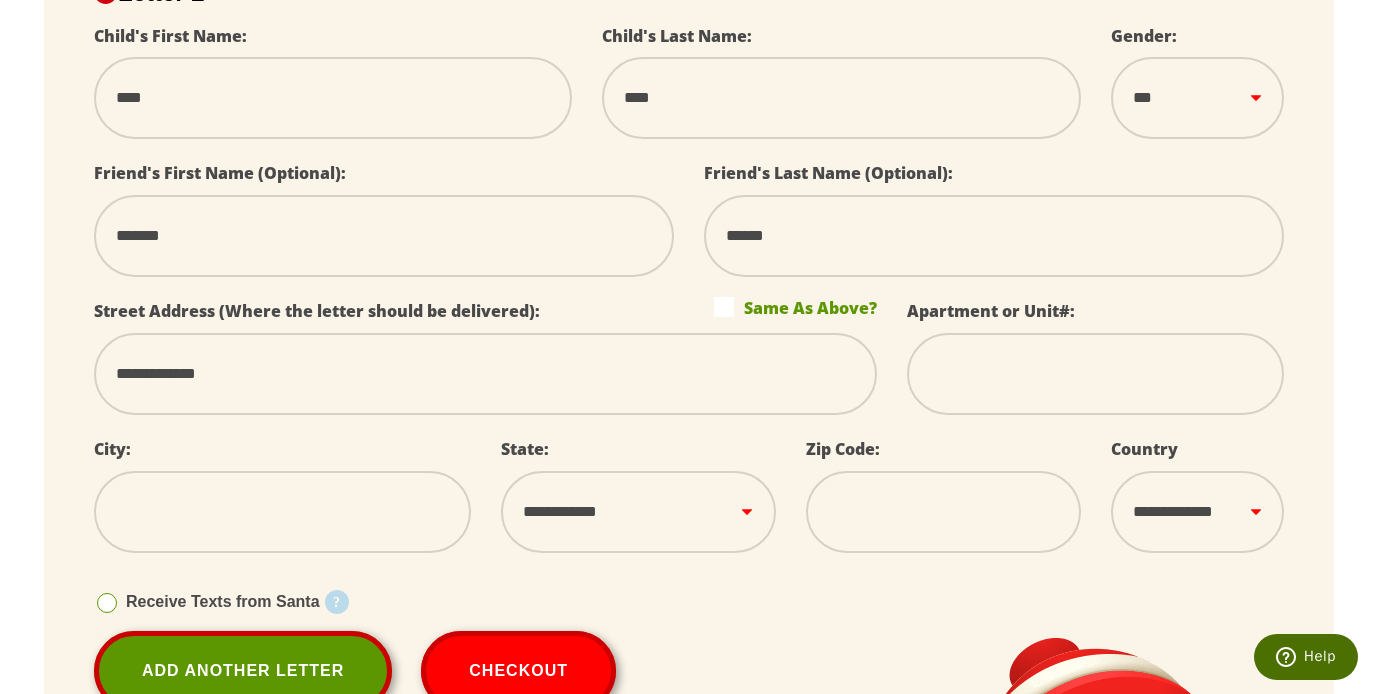select 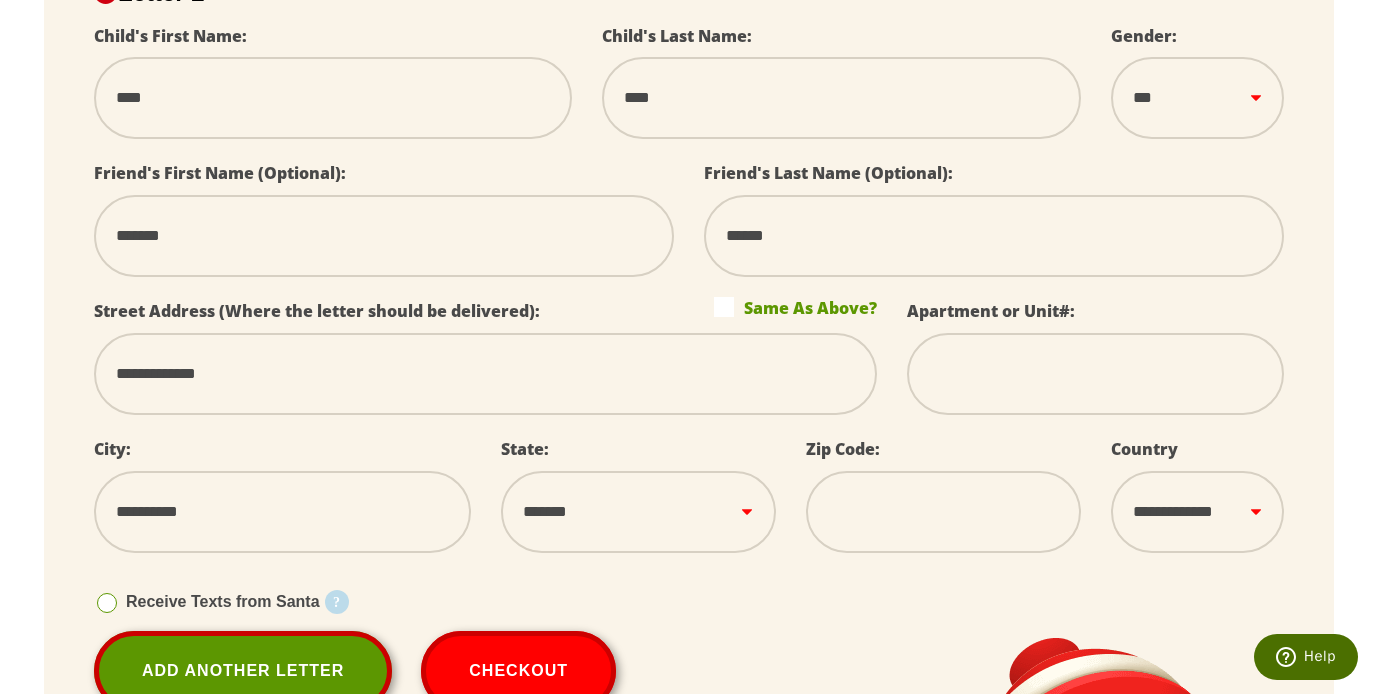 select on "**" 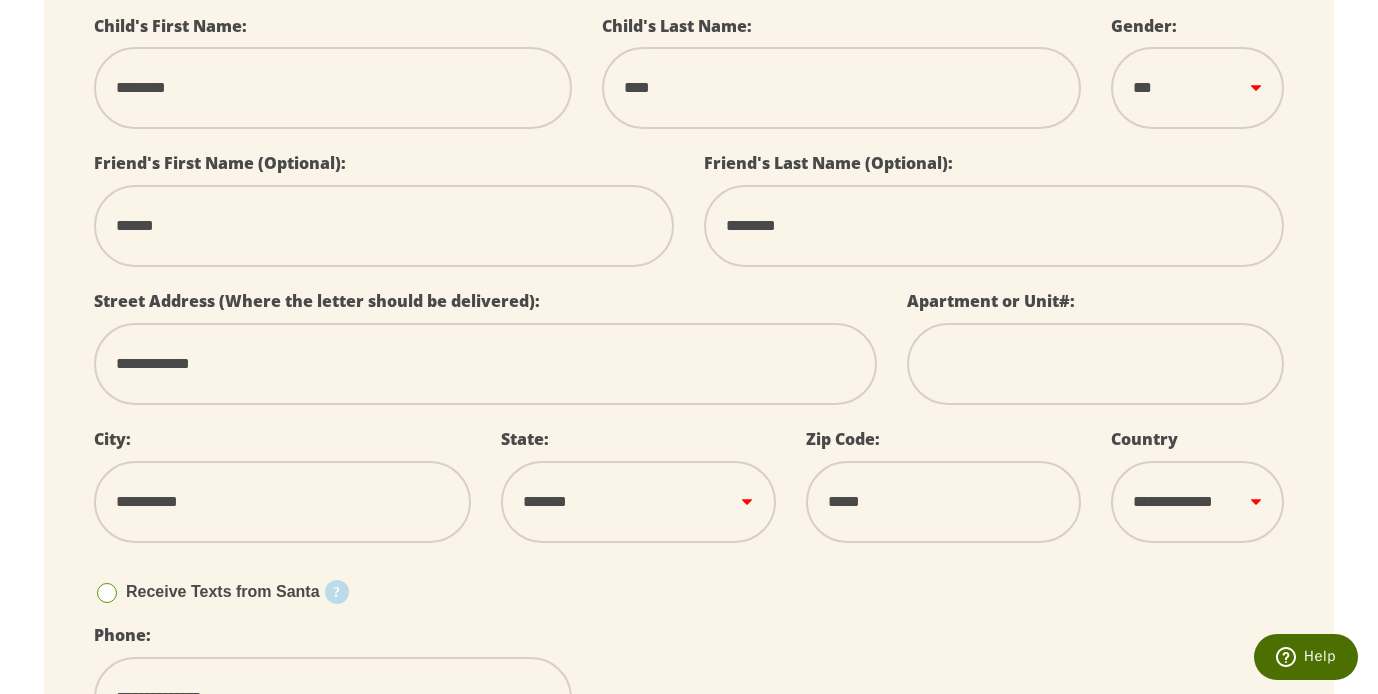 scroll, scrollTop: 517, scrollLeft: 0, axis: vertical 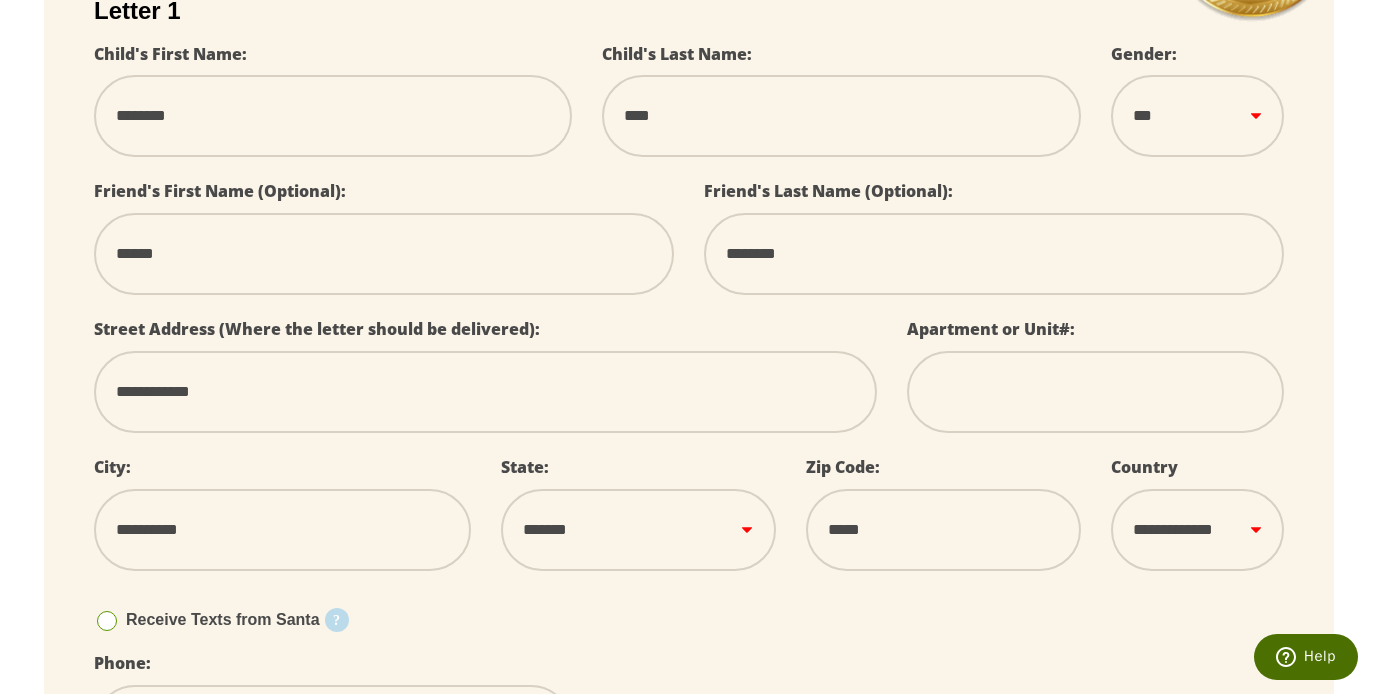 drag, startPoint x: 397, startPoint y: 246, endPoint x: 312, endPoint y: 227, distance: 87.09765 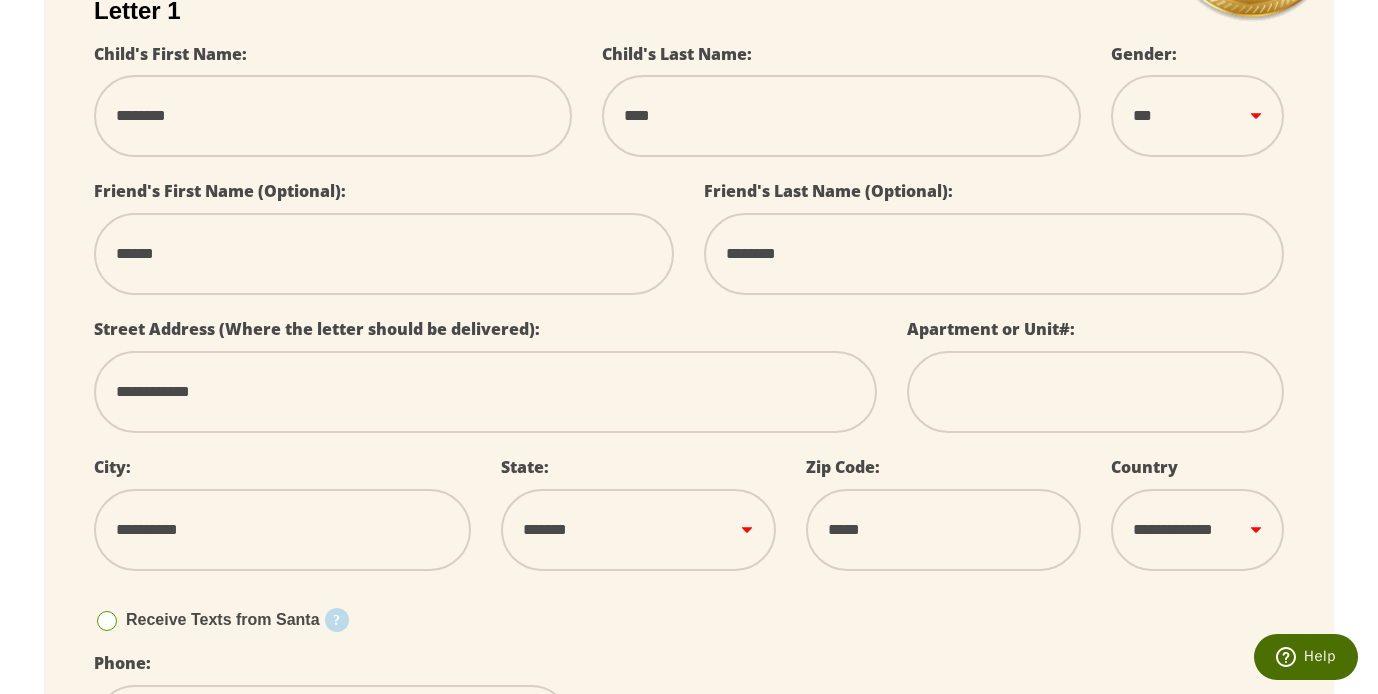 click on "******" at bounding box center (384, 254) 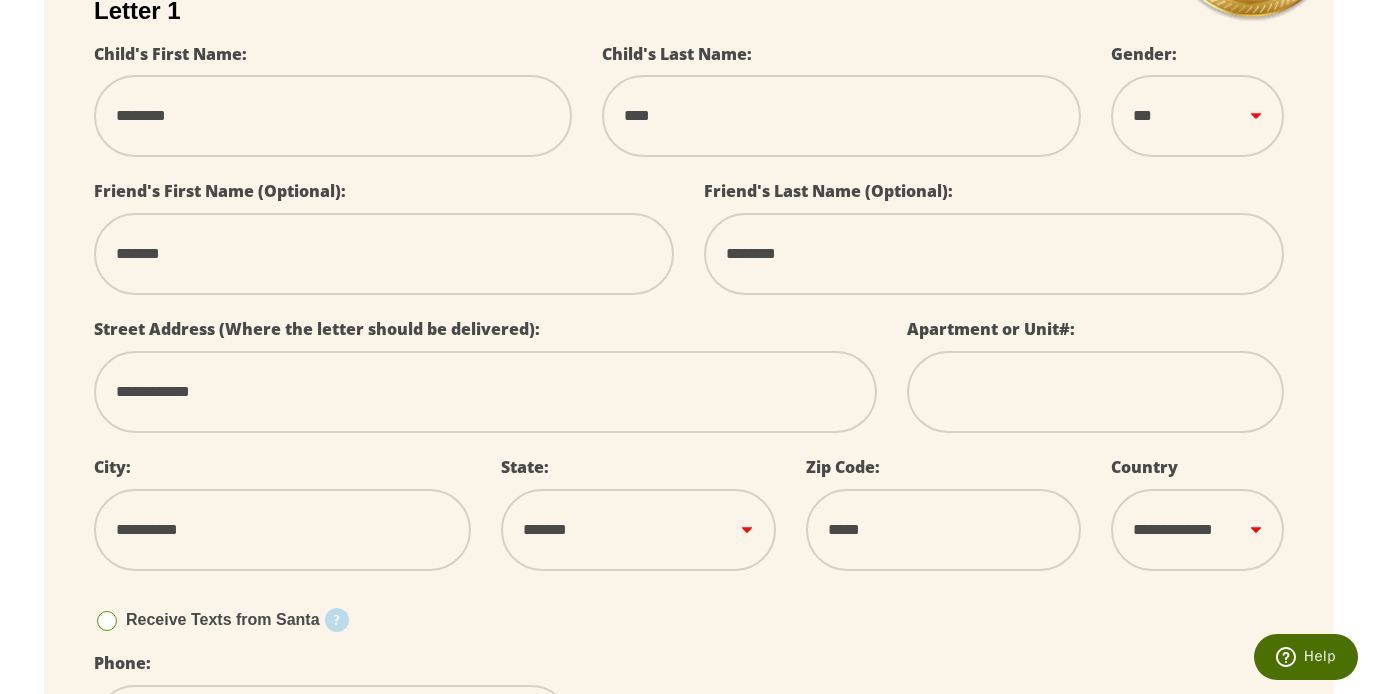 type on "*******" 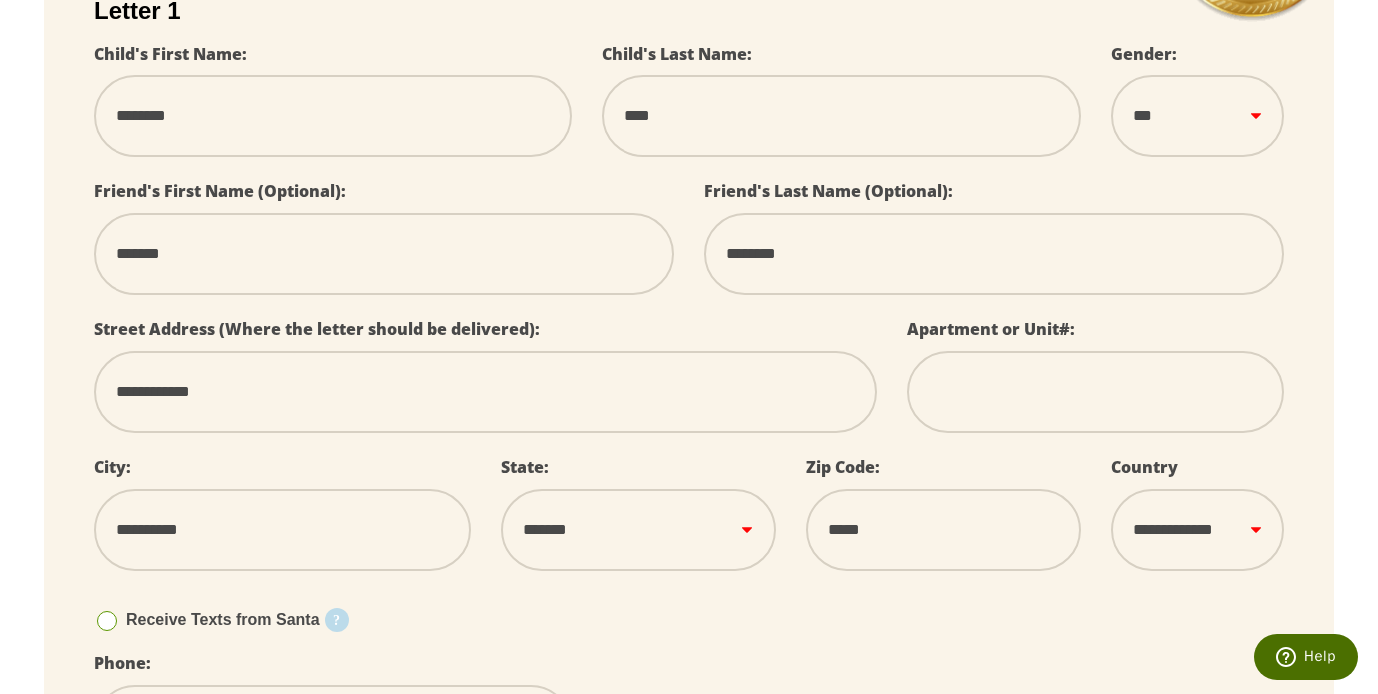 drag, startPoint x: 822, startPoint y: 266, endPoint x: 705, endPoint y: 238, distance: 120.30378 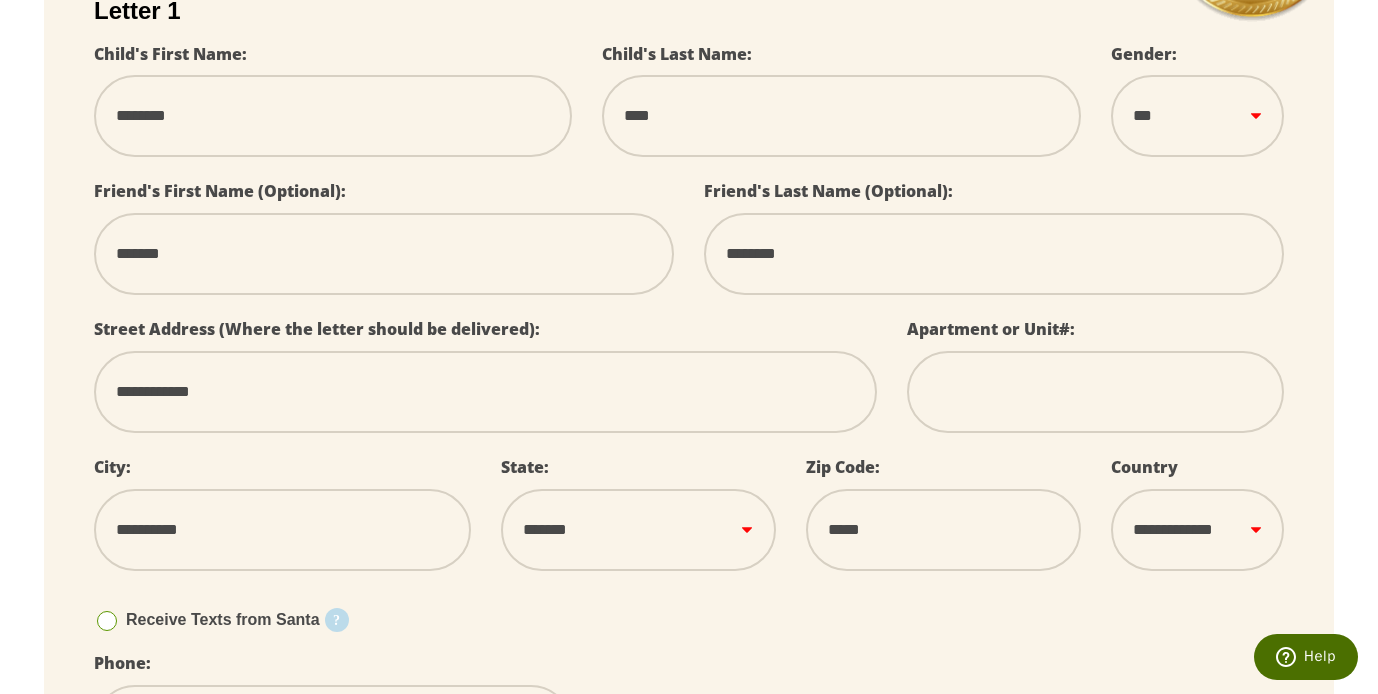 click on "Friend's Last Name (Optional):   ********" at bounding box center (994, 246) 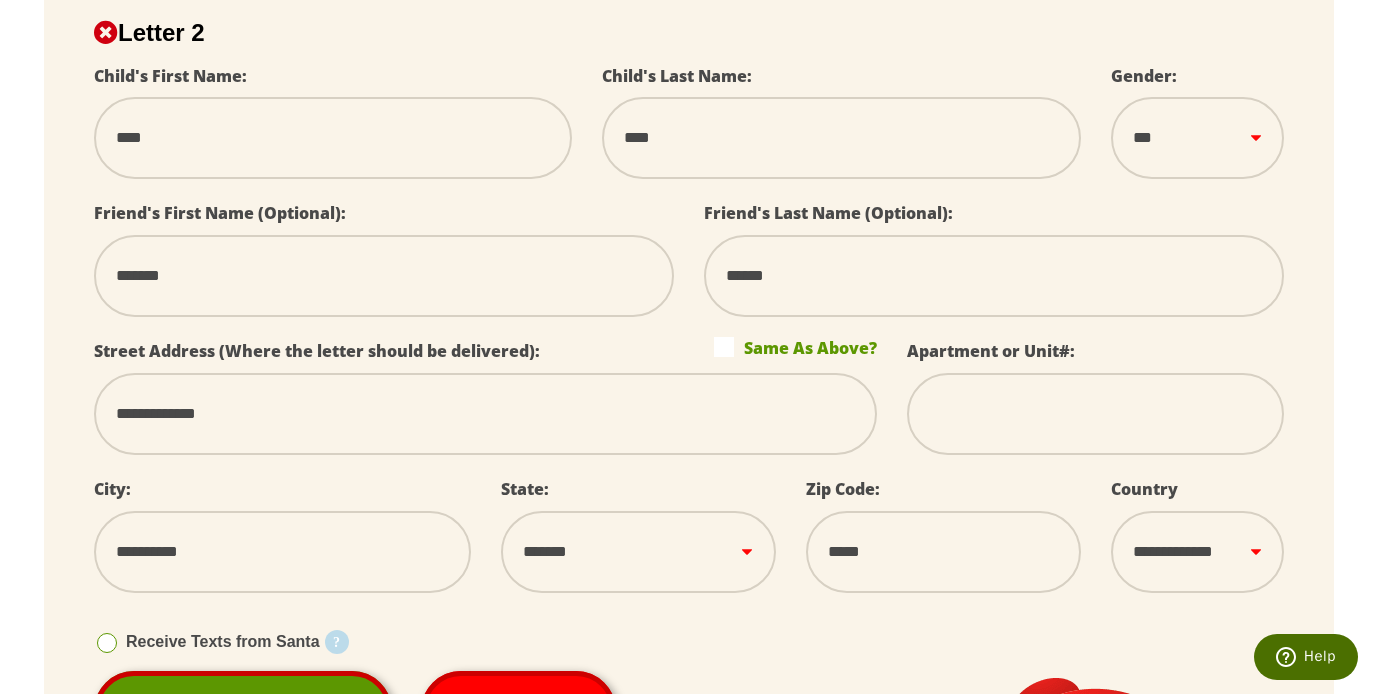 scroll, scrollTop: 1315, scrollLeft: 0, axis: vertical 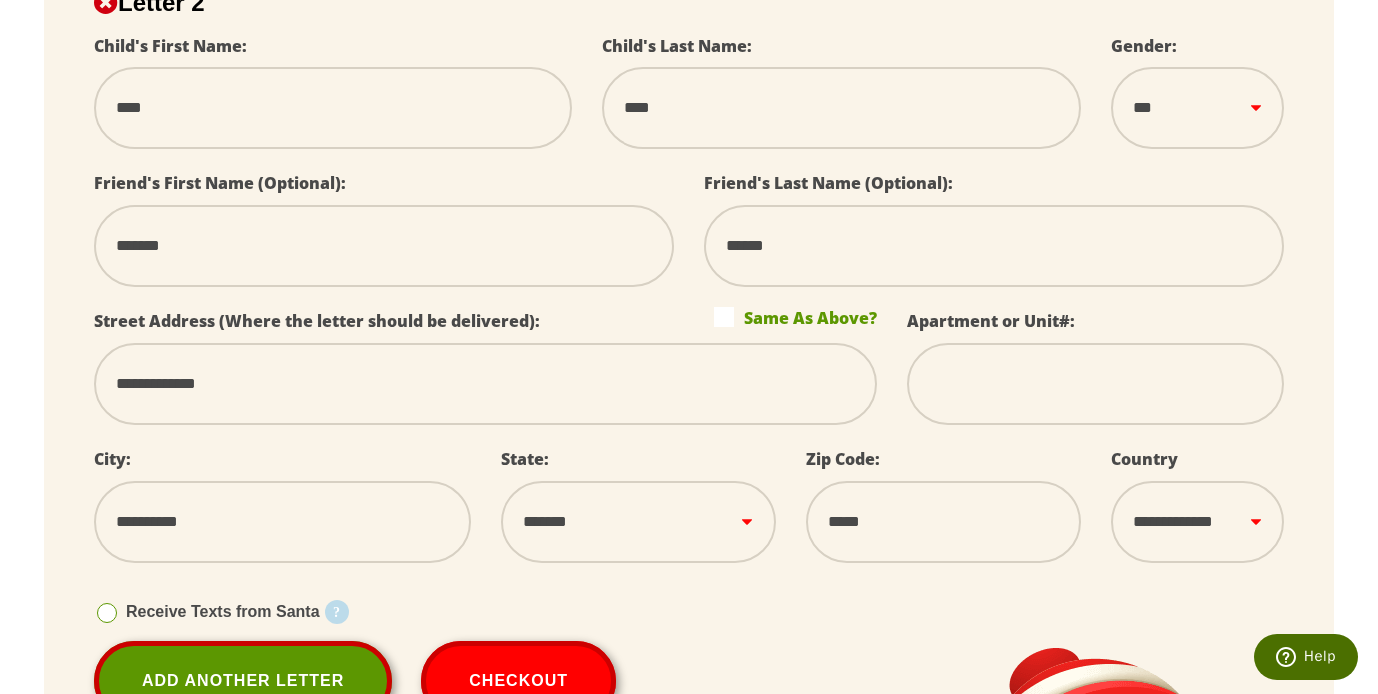type on "*****" 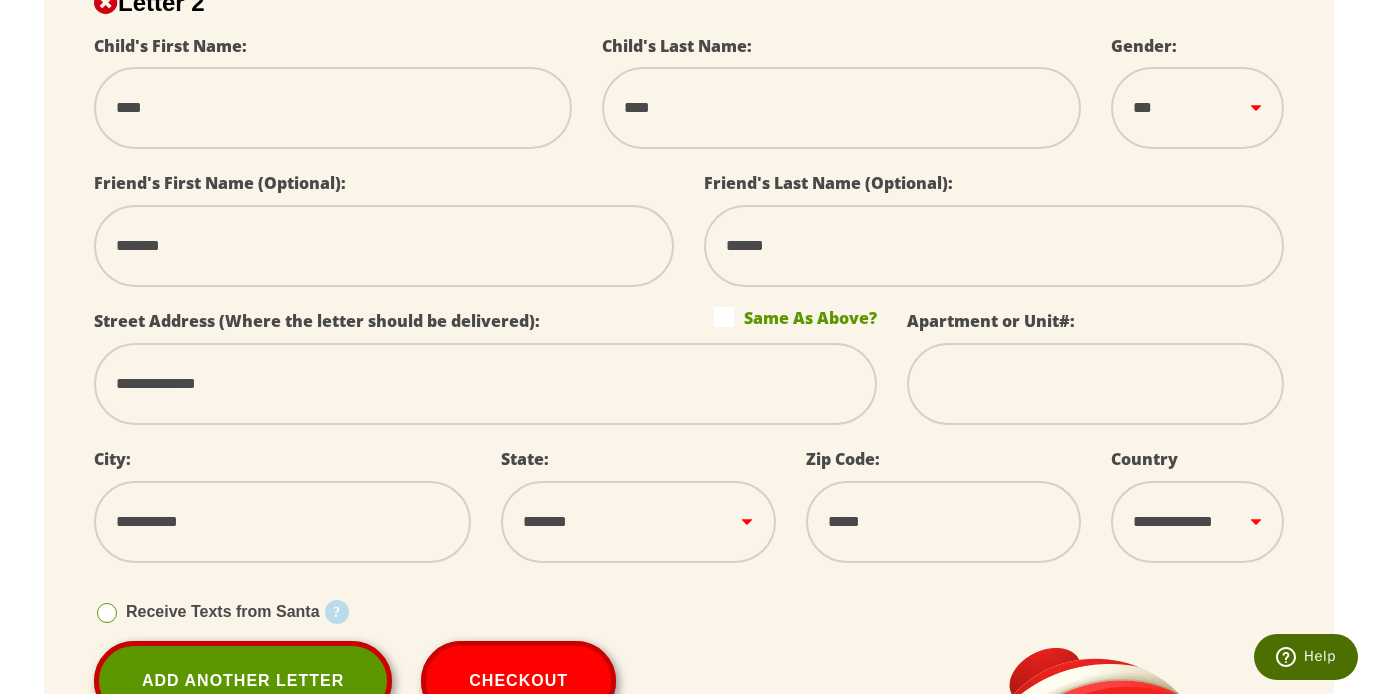 click on "Same As Above?" at bounding box center (795, 317) 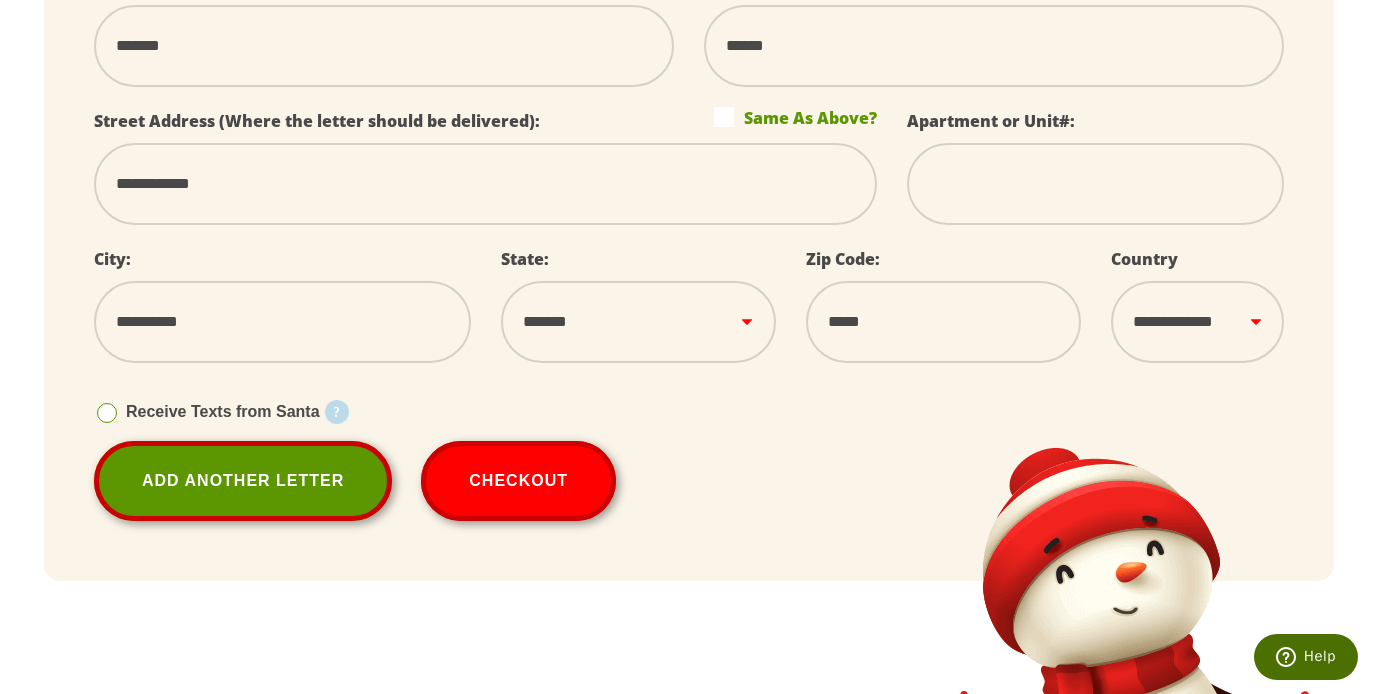 scroll, scrollTop: 1516, scrollLeft: 0, axis: vertical 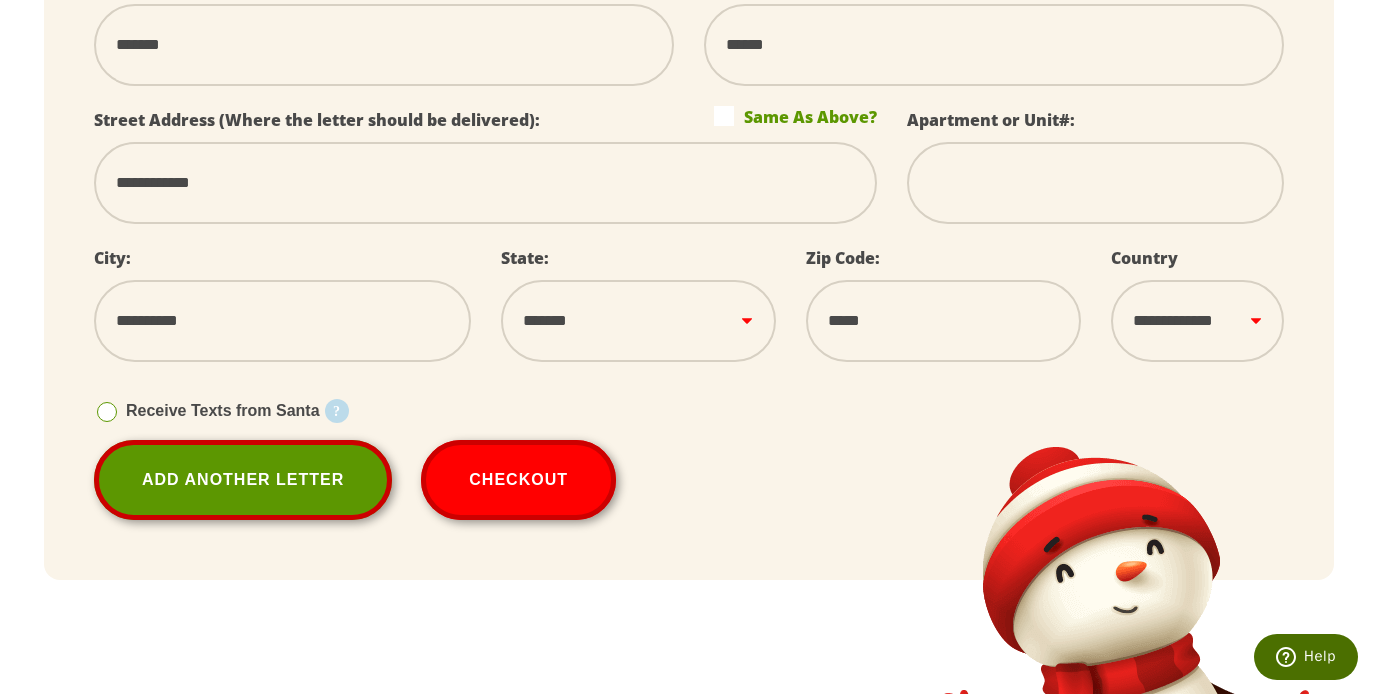 click at bounding box center [107, 412] 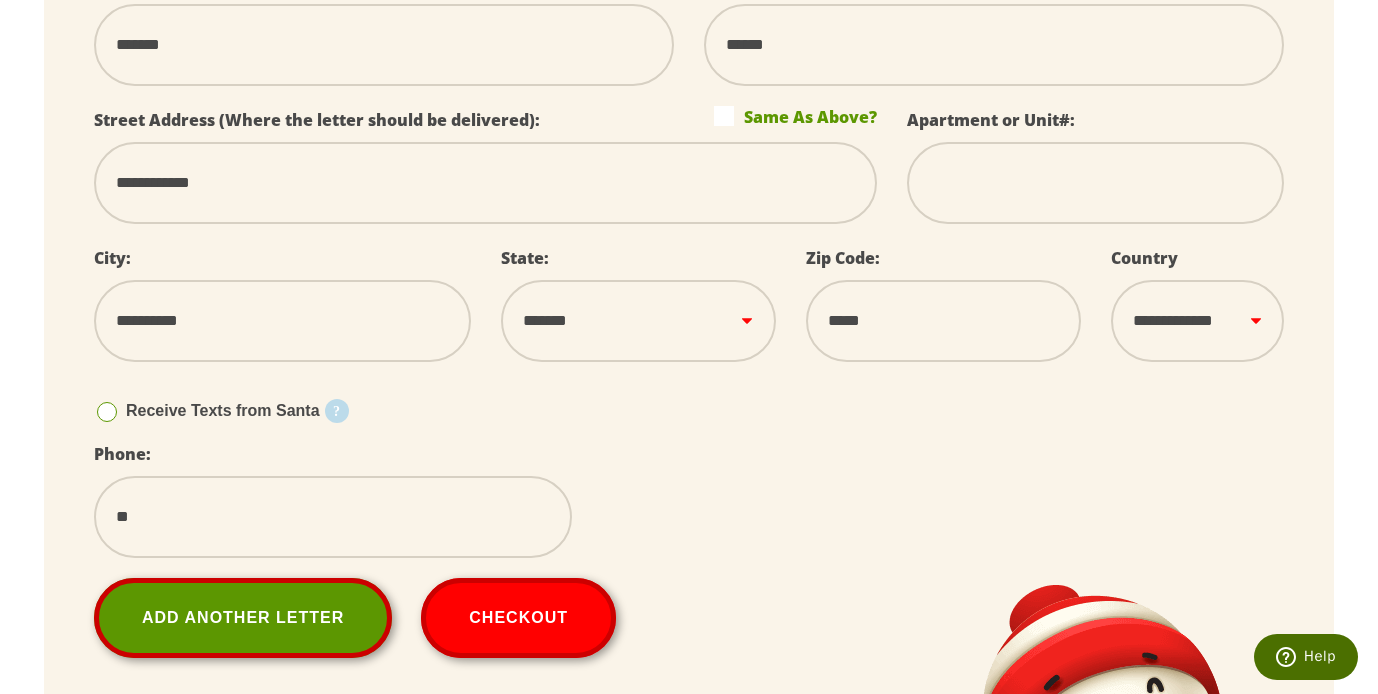 type on "*" 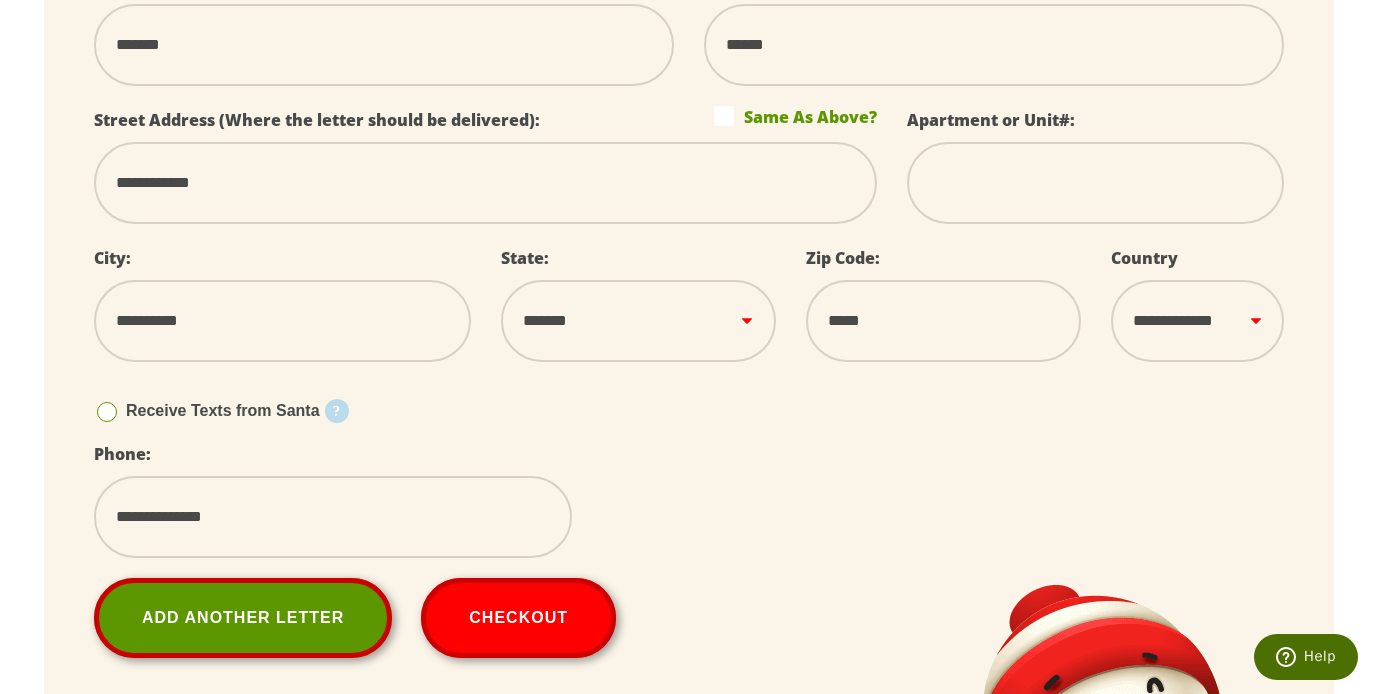 type on "**********" 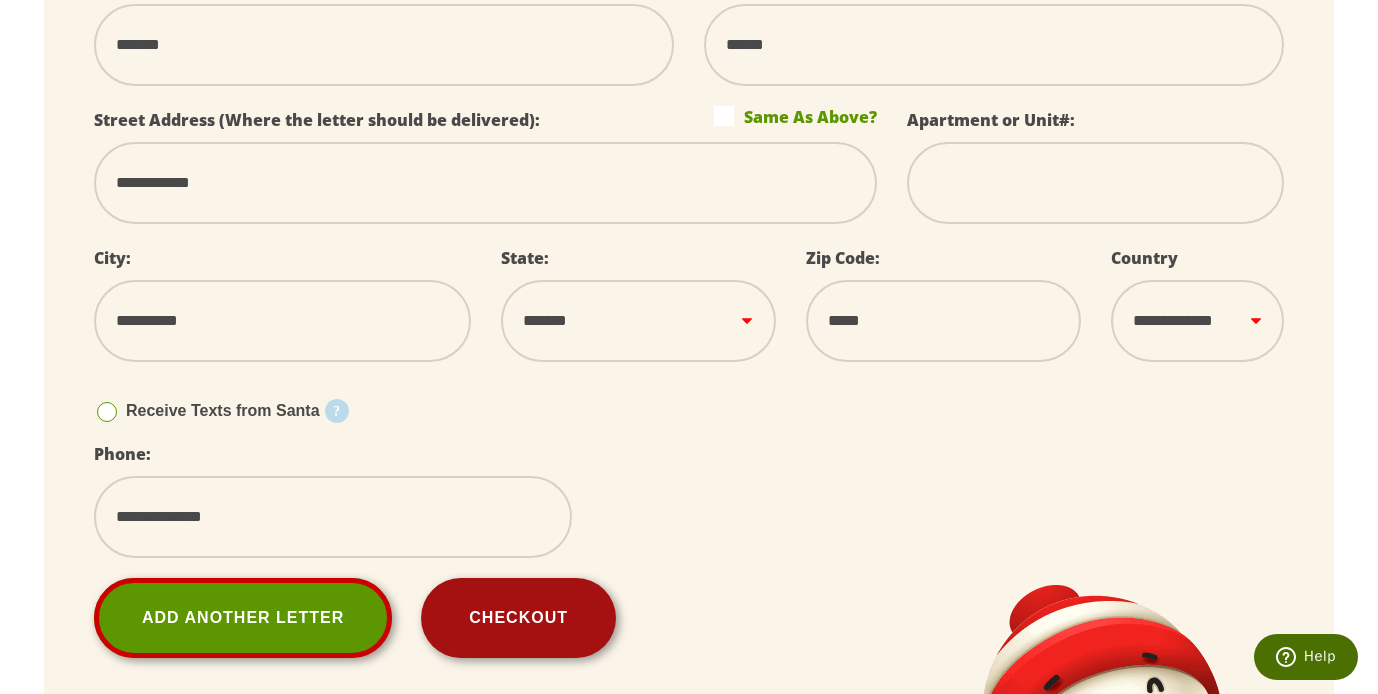 click on "Checkout" at bounding box center (518, 618) 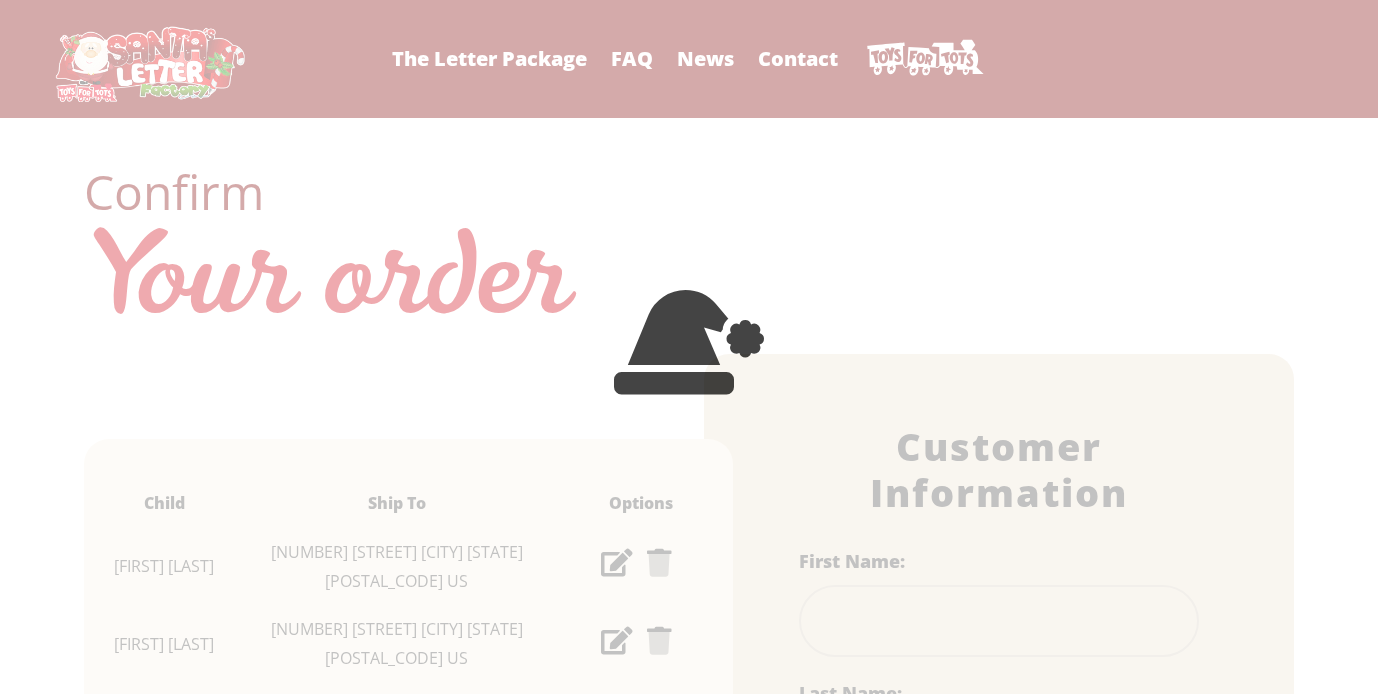 scroll, scrollTop: 0, scrollLeft: 0, axis: both 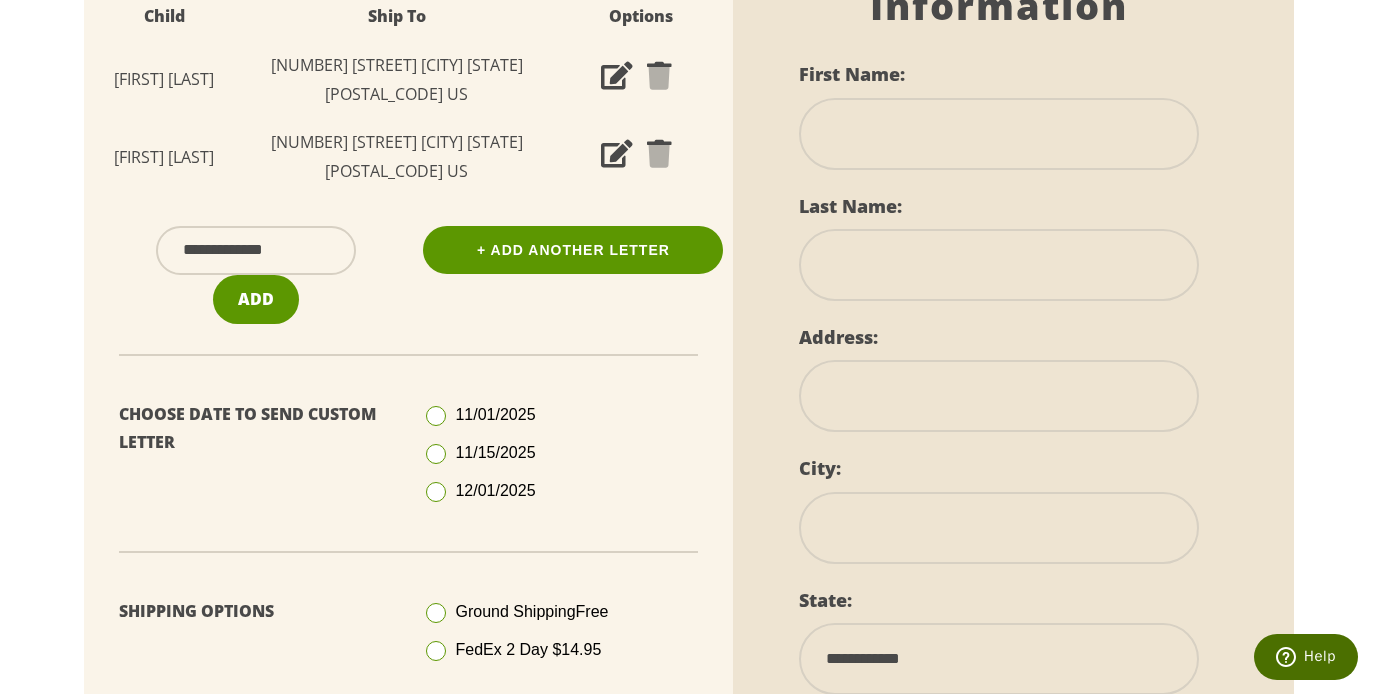 click at bounding box center (436, 492) 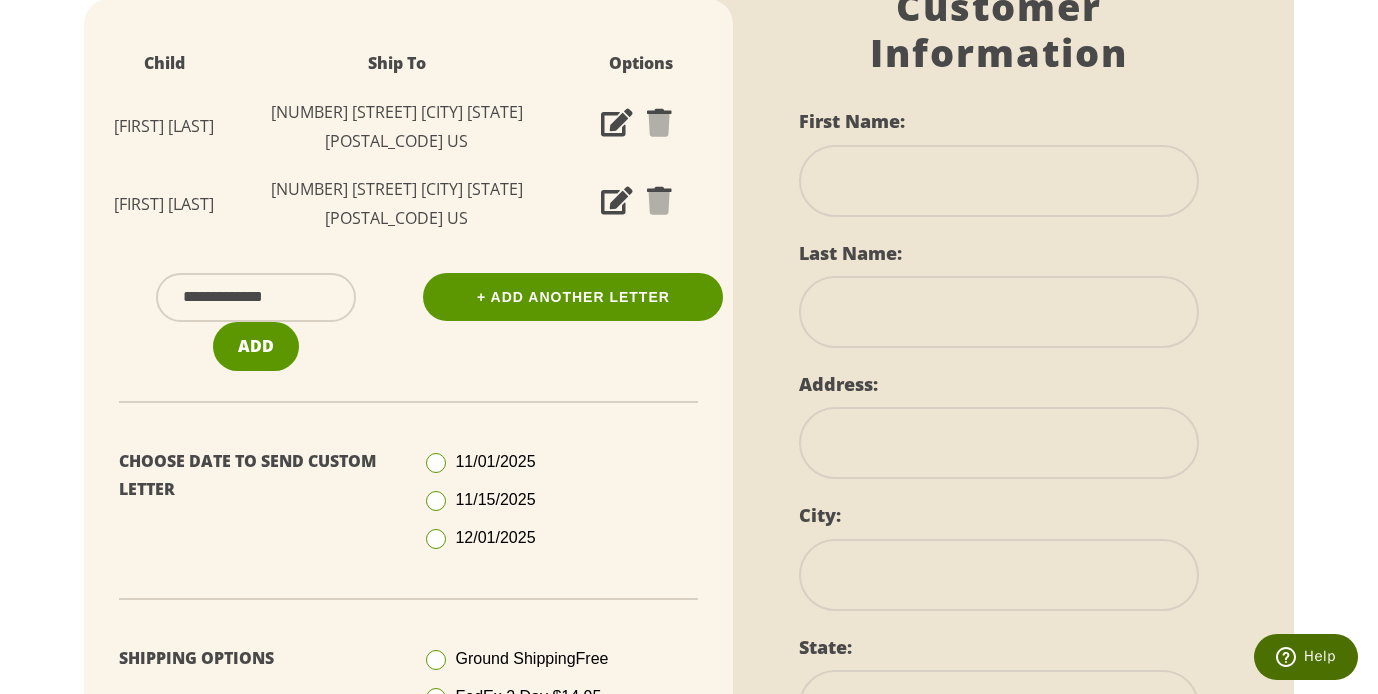 scroll, scrollTop: 288, scrollLeft: 0, axis: vertical 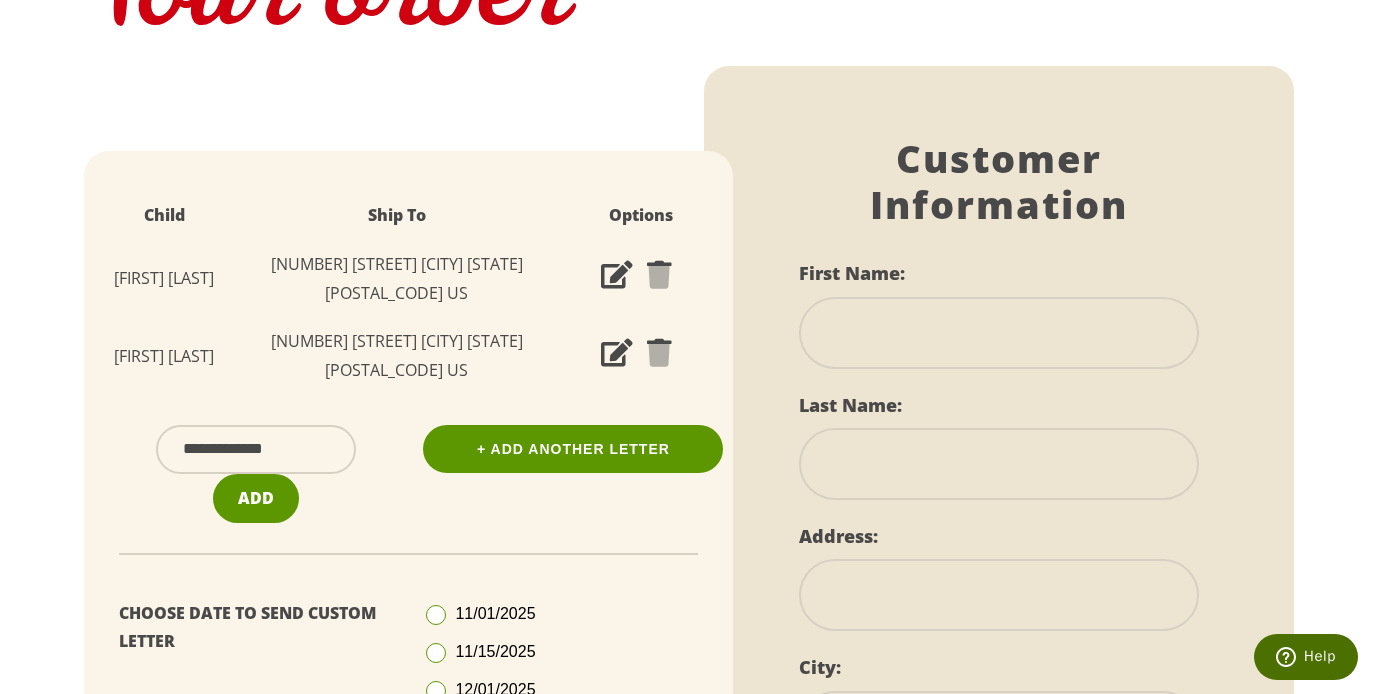 click at bounding box center [617, 354] 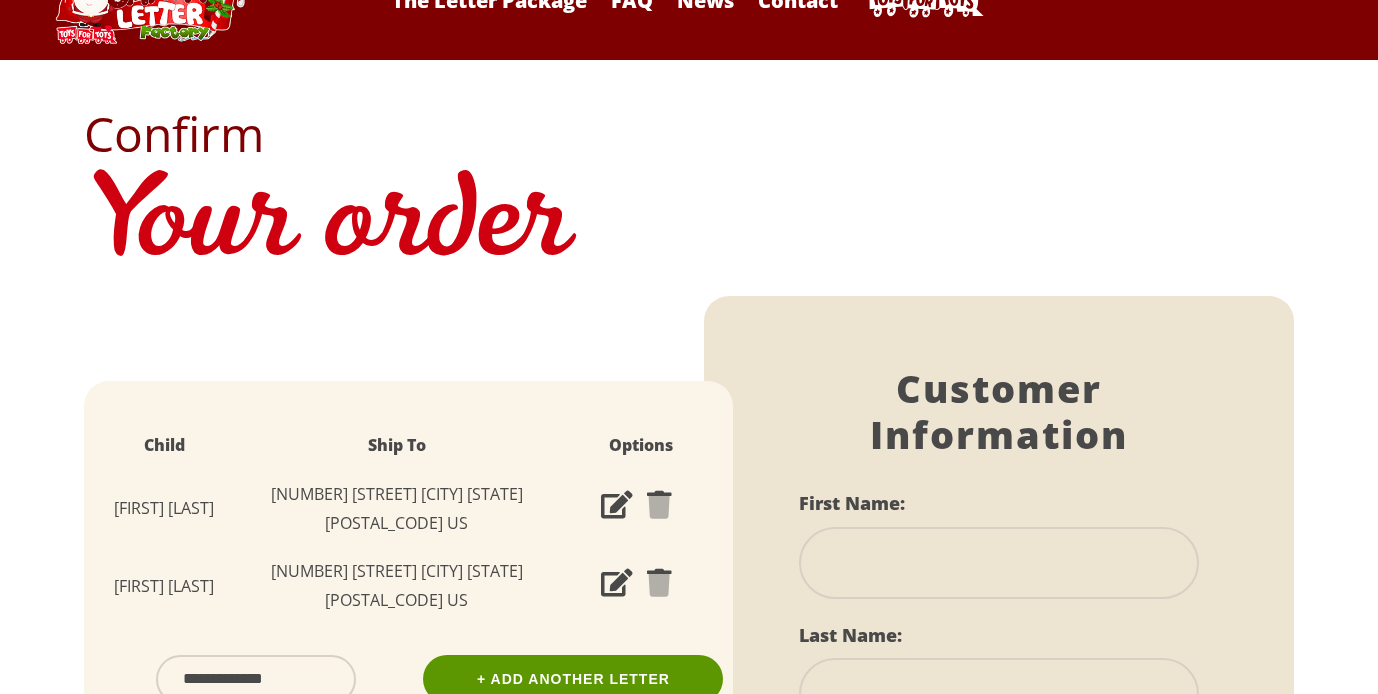 scroll, scrollTop: 100, scrollLeft: 0, axis: vertical 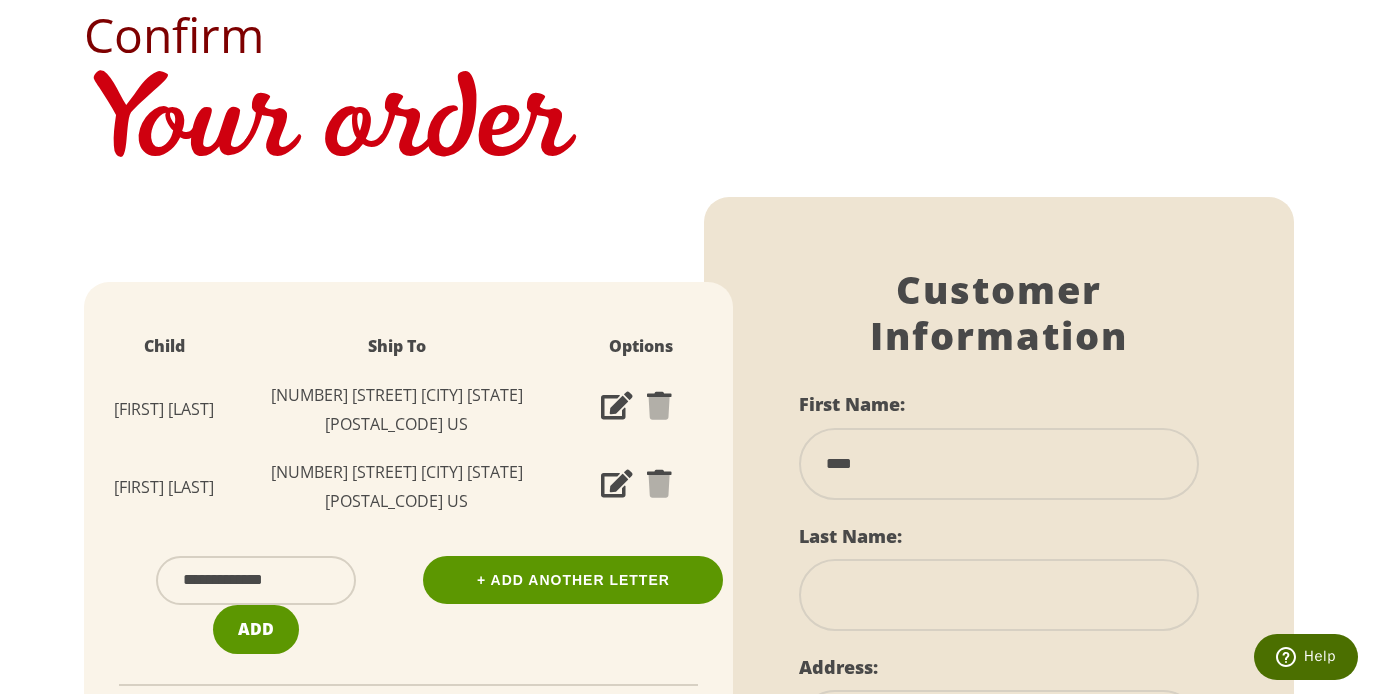 type on "****" 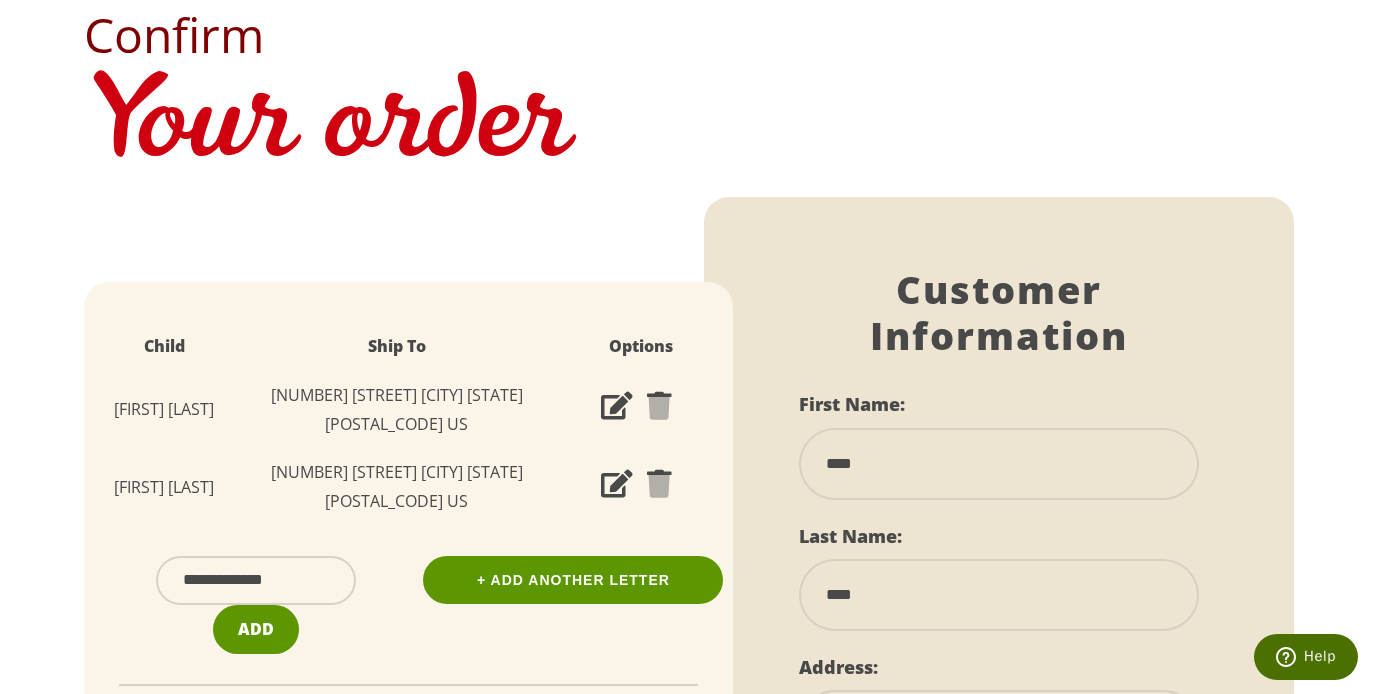 type on "****" 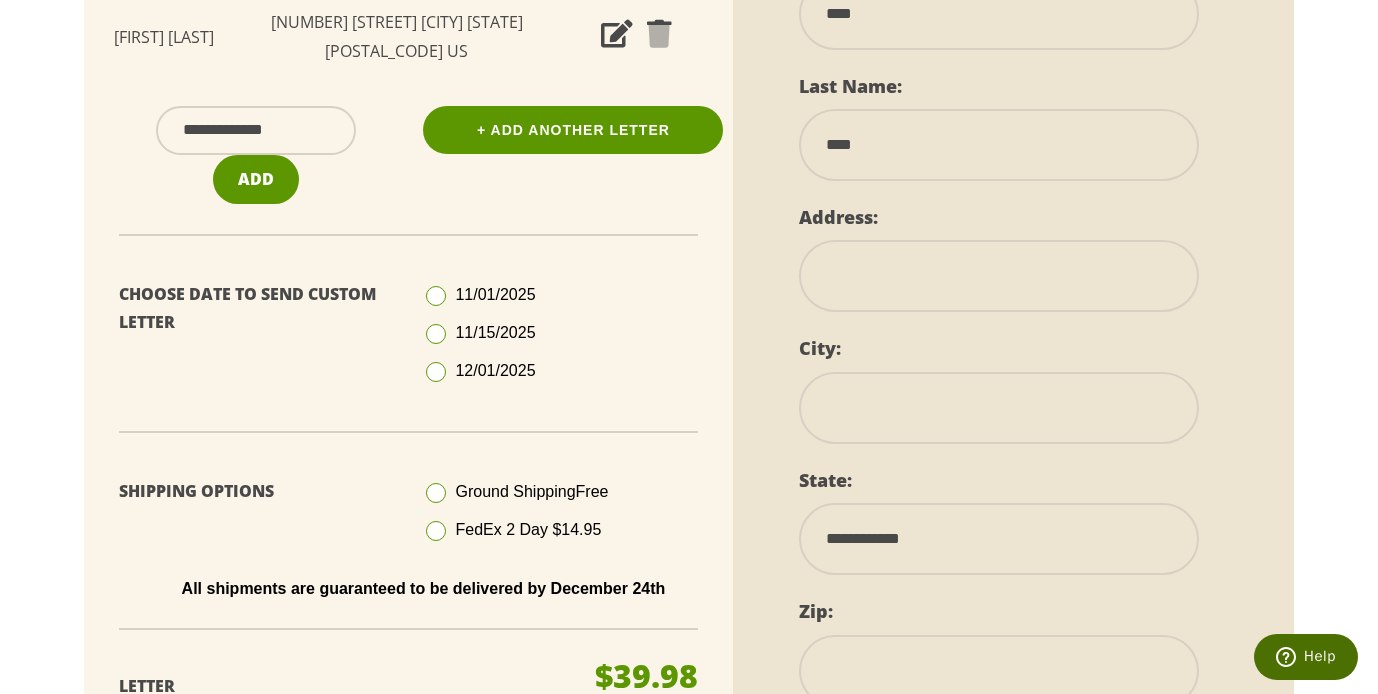 scroll, scrollTop: 611, scrollLeft: 0, axis: vertical 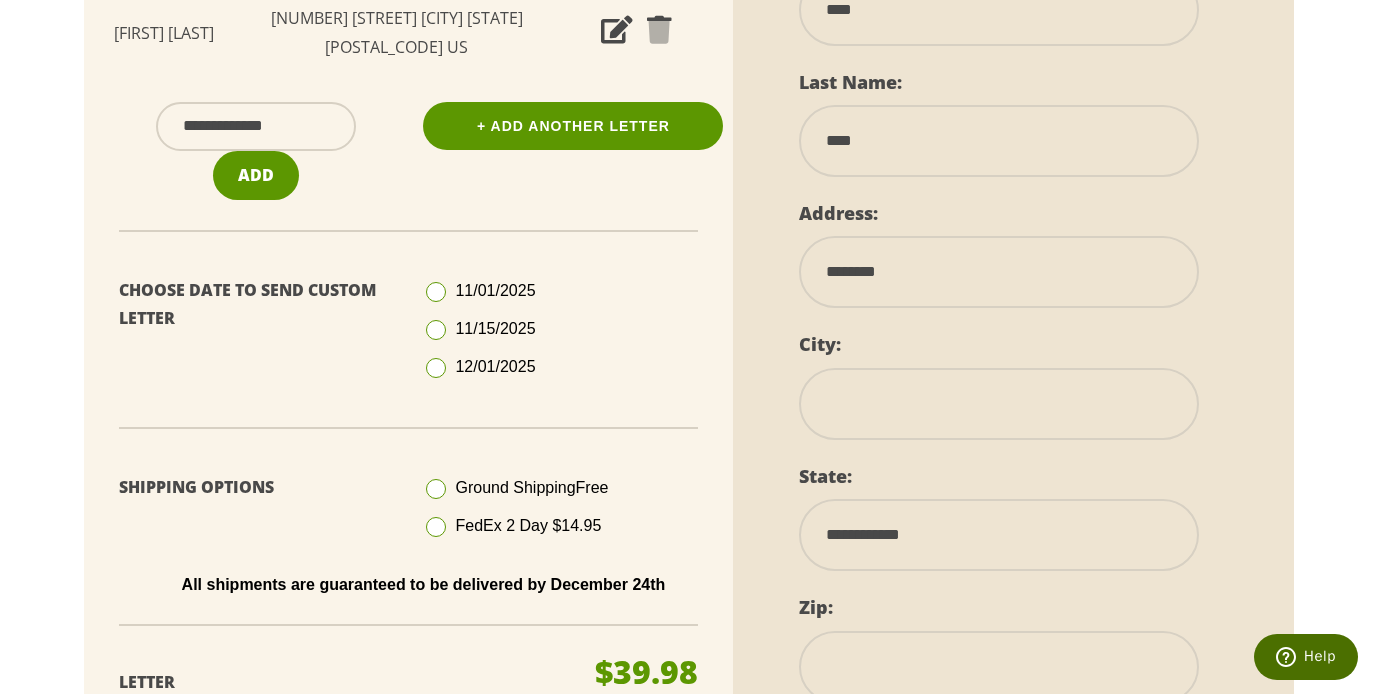 type on "**********" 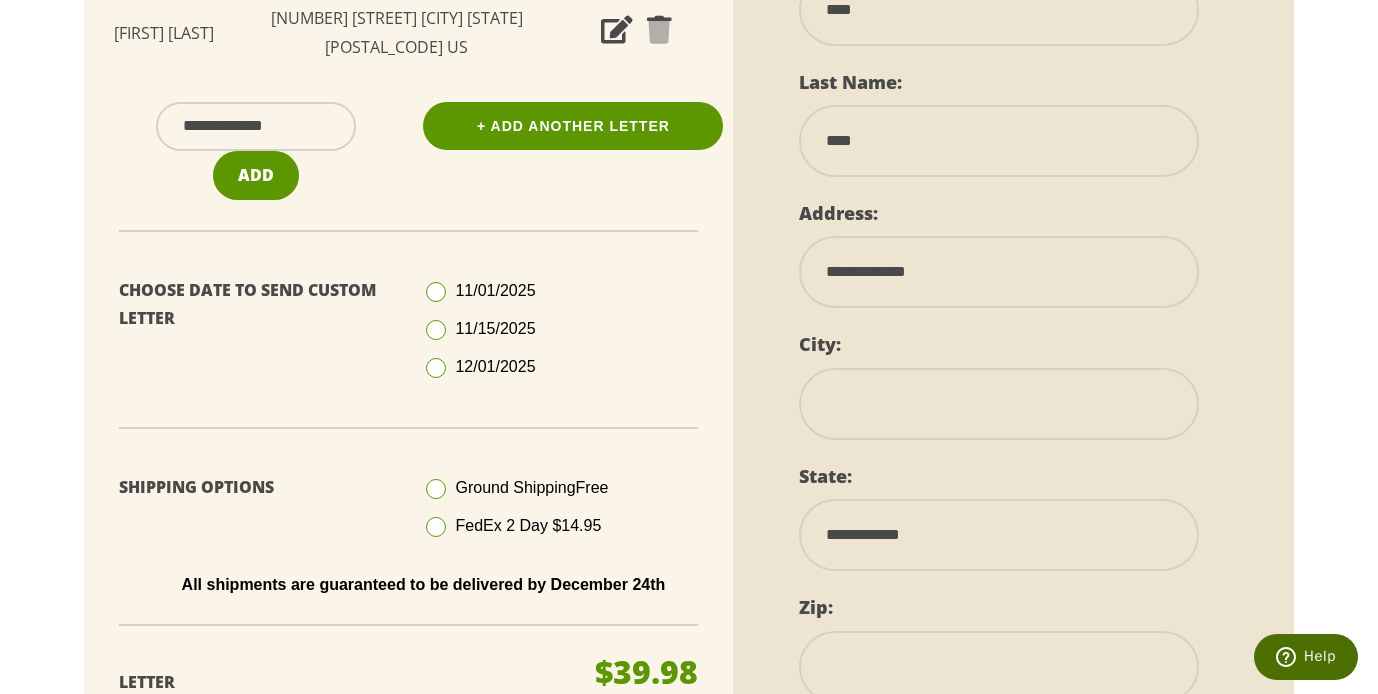 type on "**********" 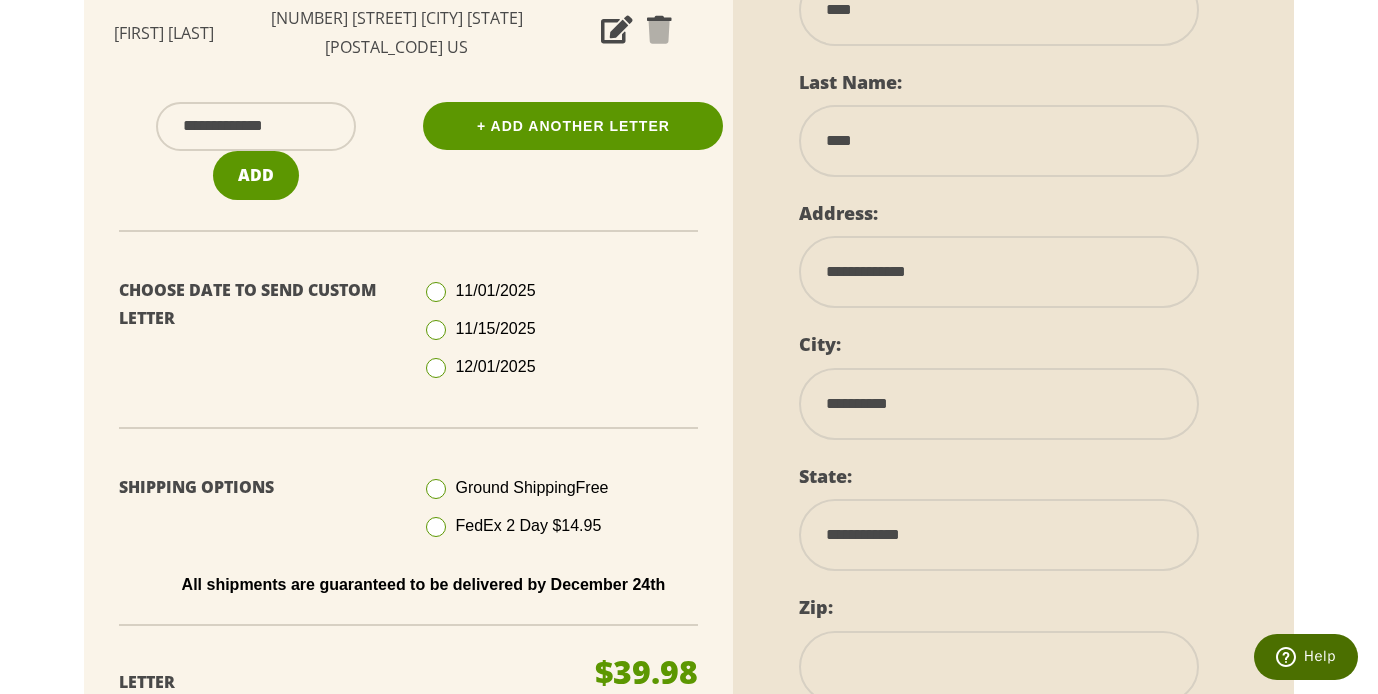 select on "**" 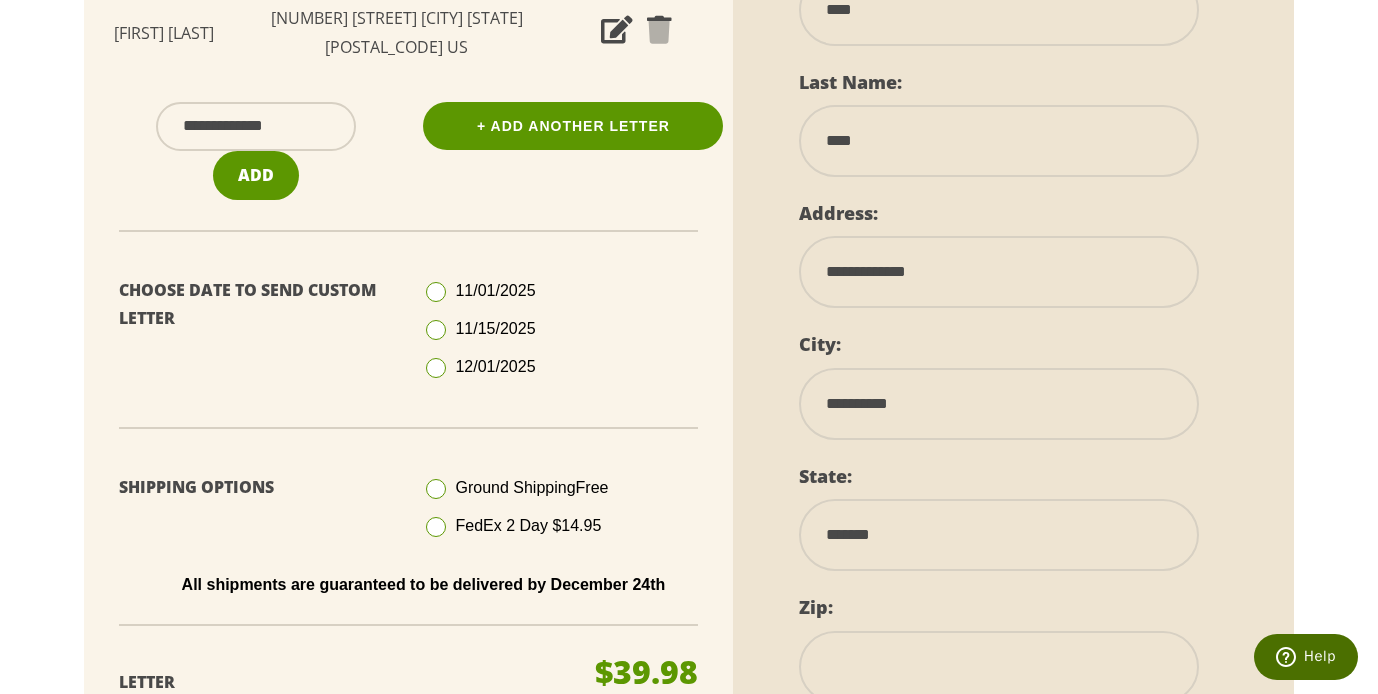 type on "*****" 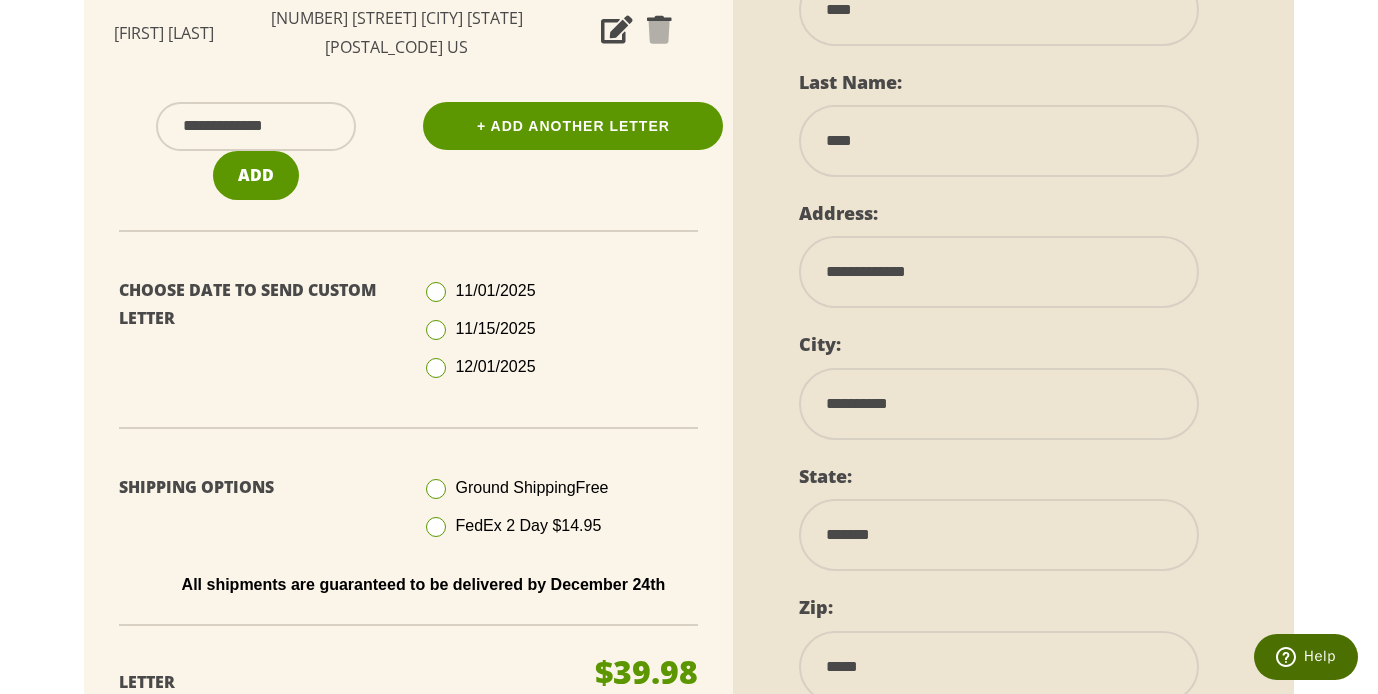 type on "**********" 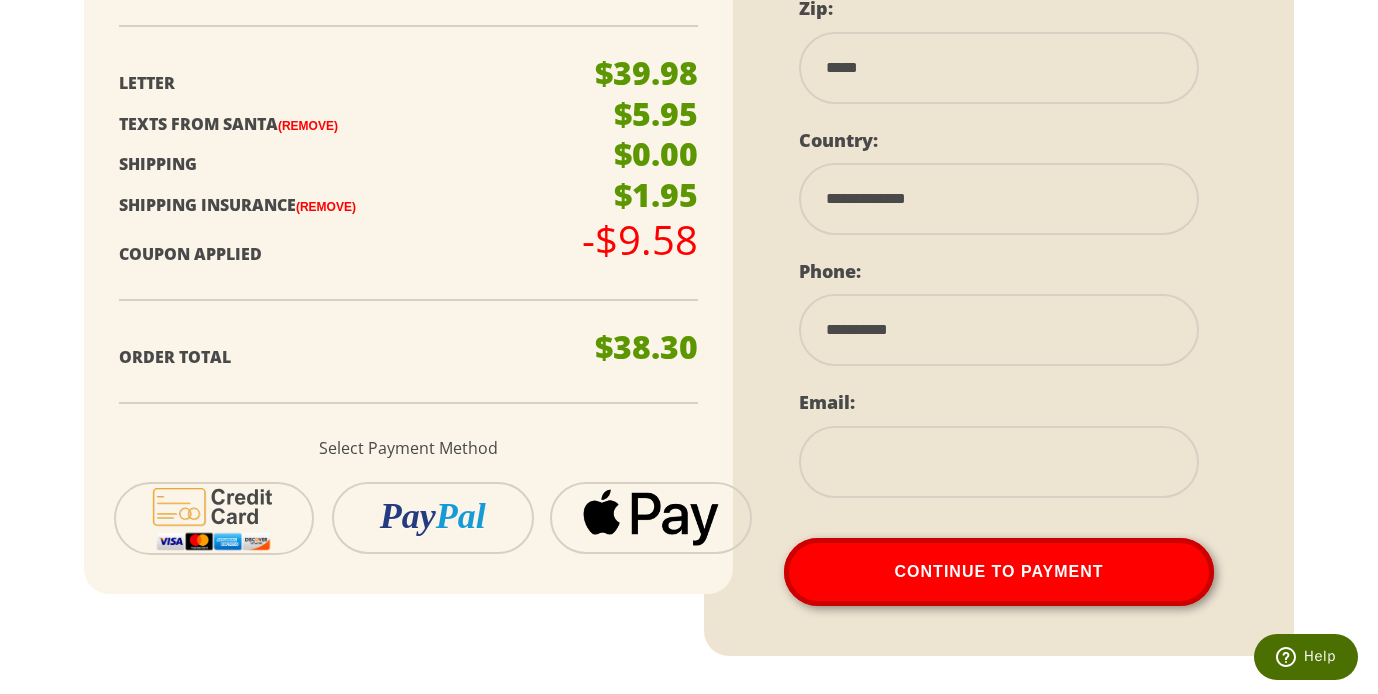 scroll, scrollTop: 1210, scrollLeft: 0, axis: vertical 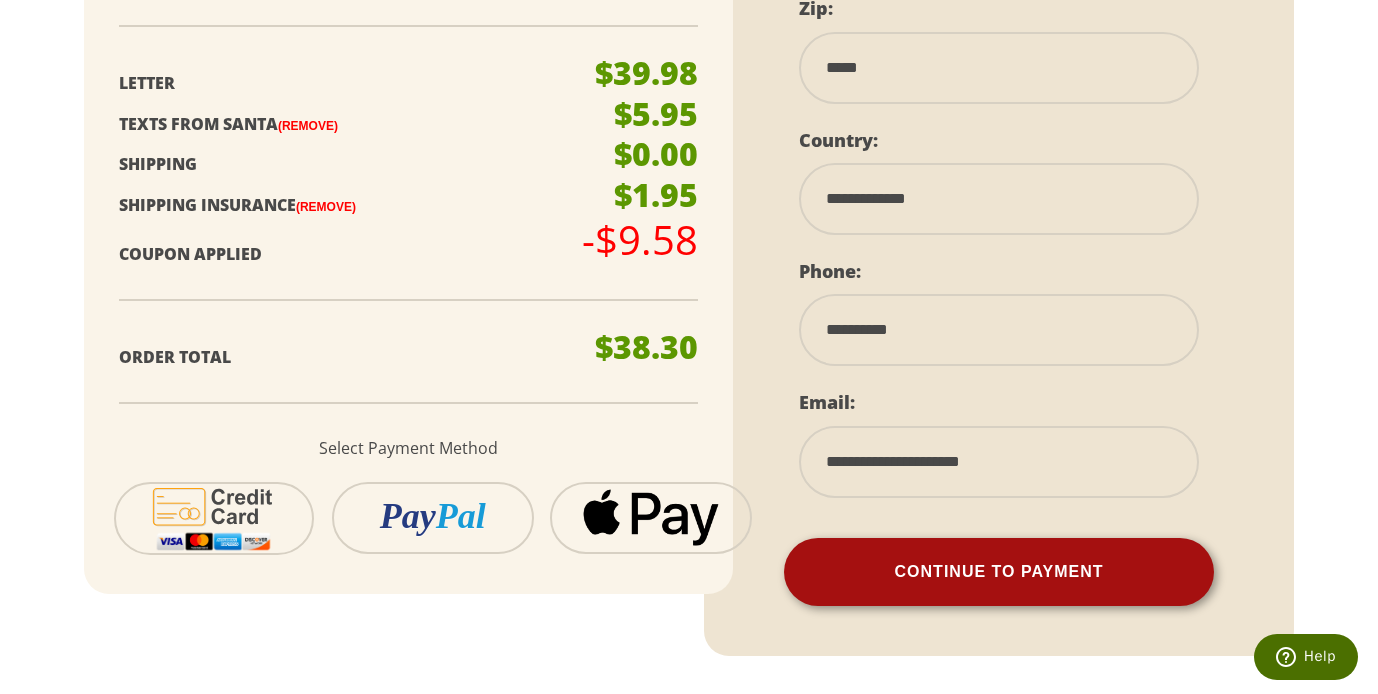 type on "**********" 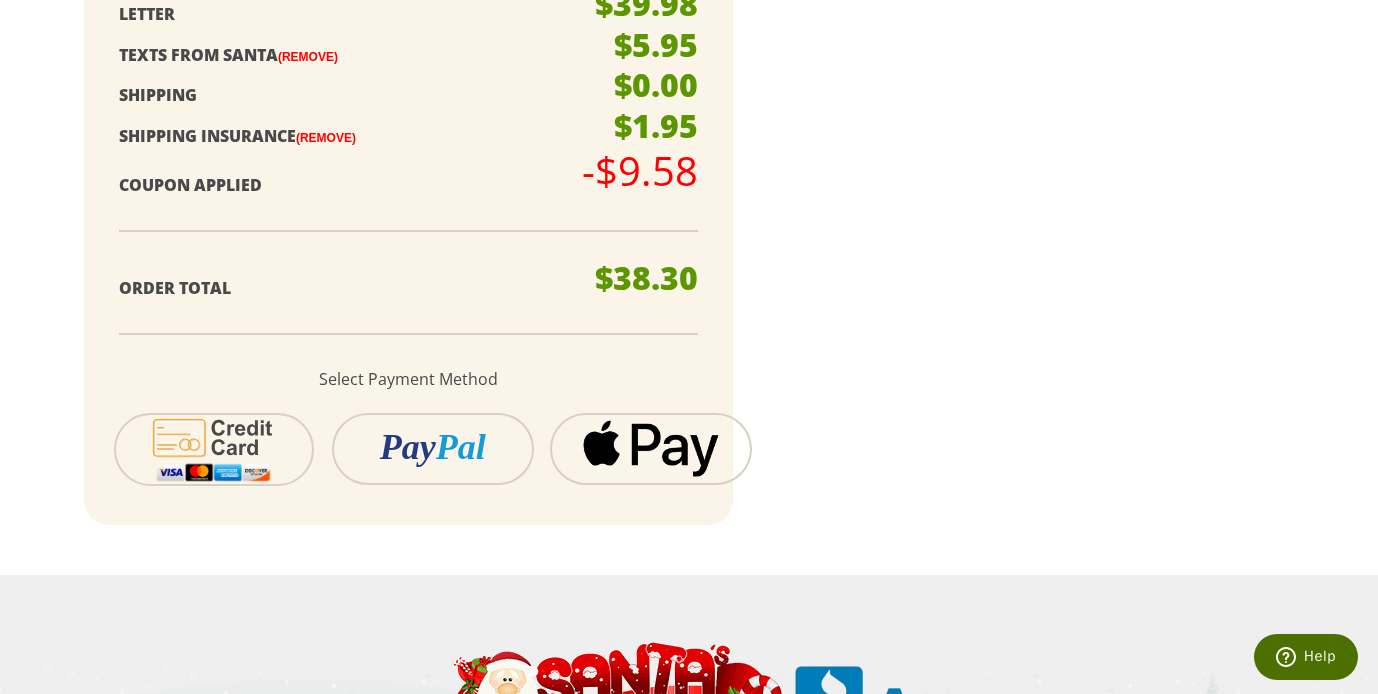 scroll, scrollTop: 1438, scrollLeft: 0, axis: vertical 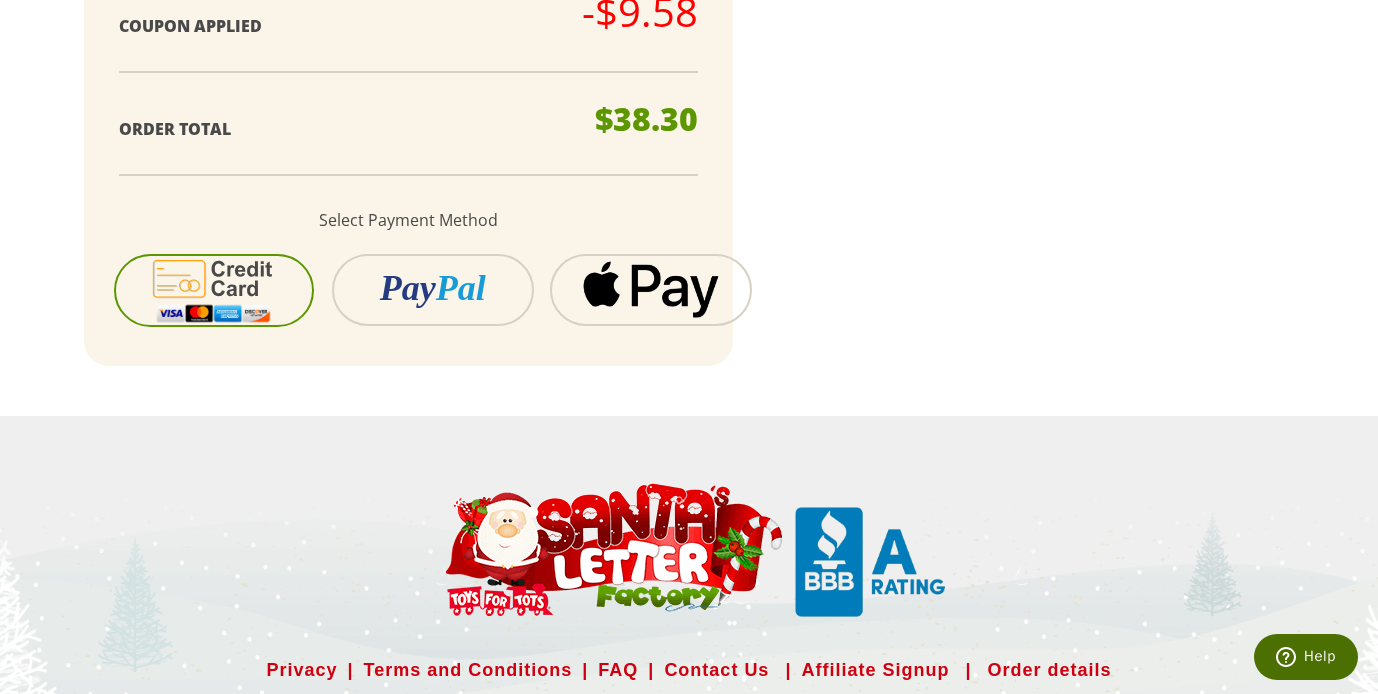 click at bounding box center [213, 290] 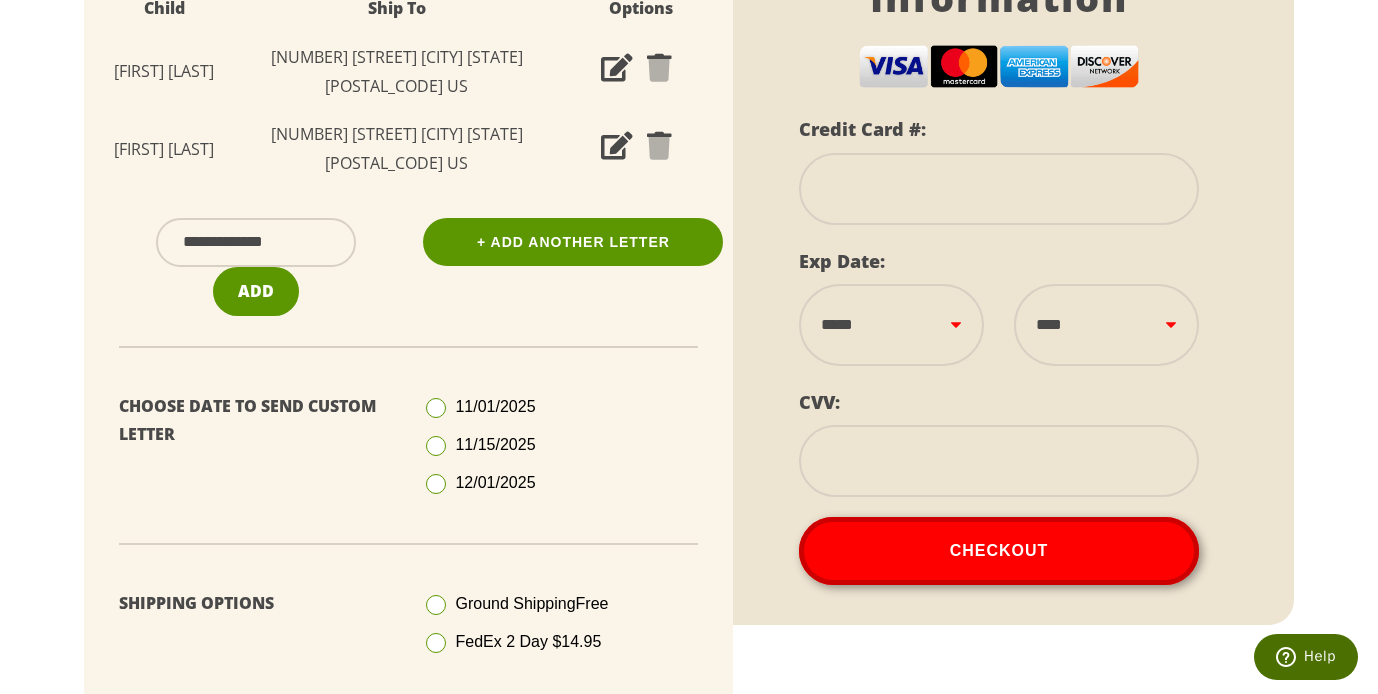 scroll, scrollTop: 354, scrollLeft: 0, axis: vertical 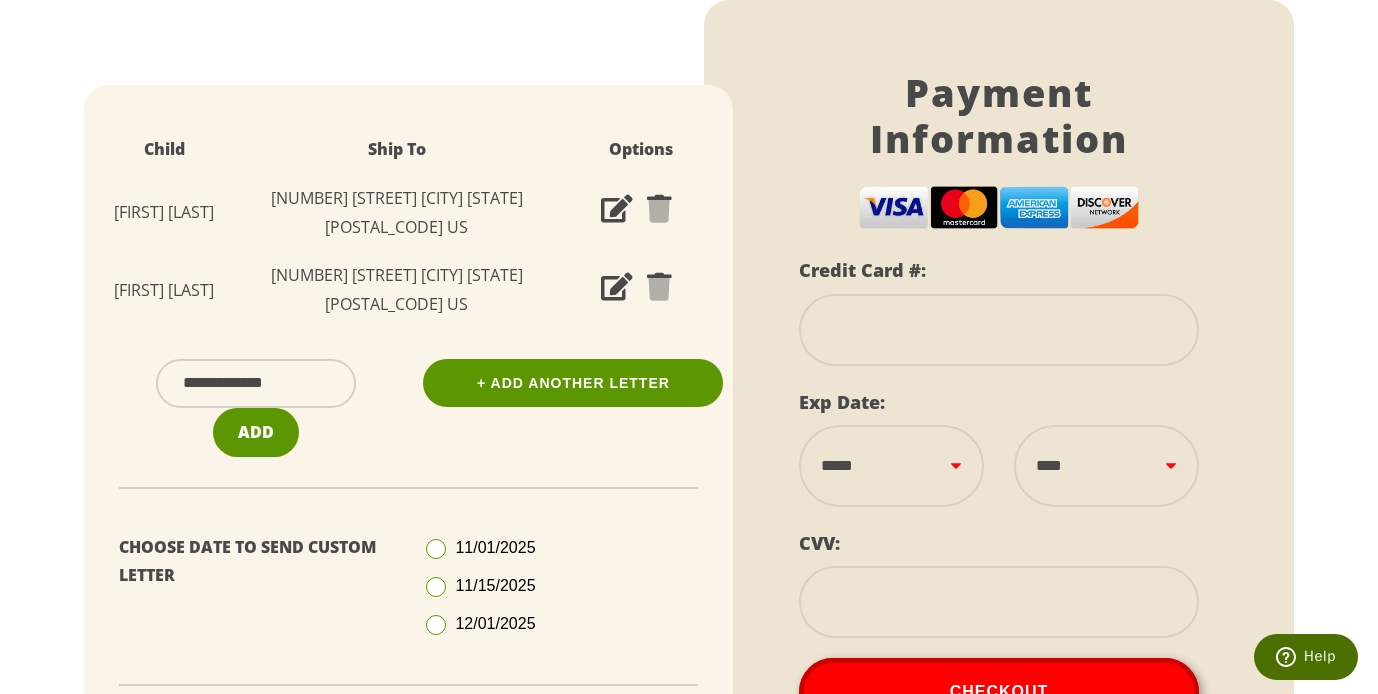 click at bounding box center (999, 330) 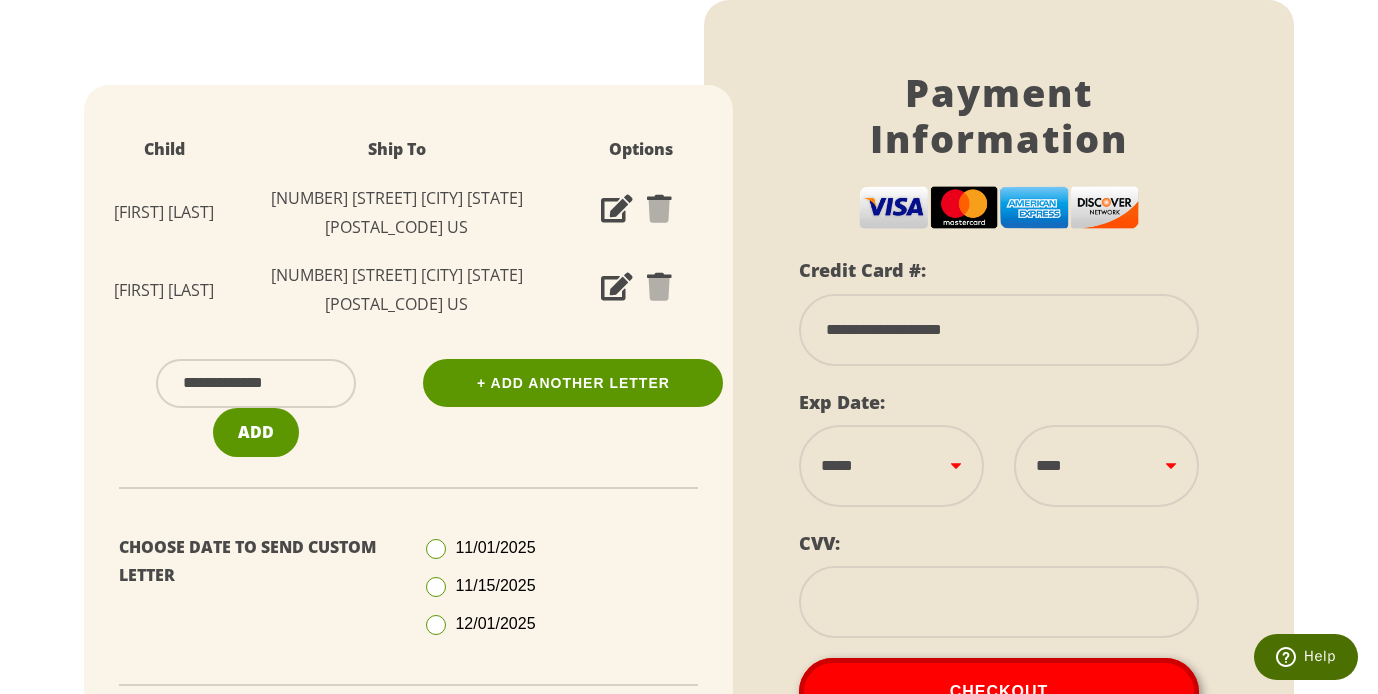 type on "**********" 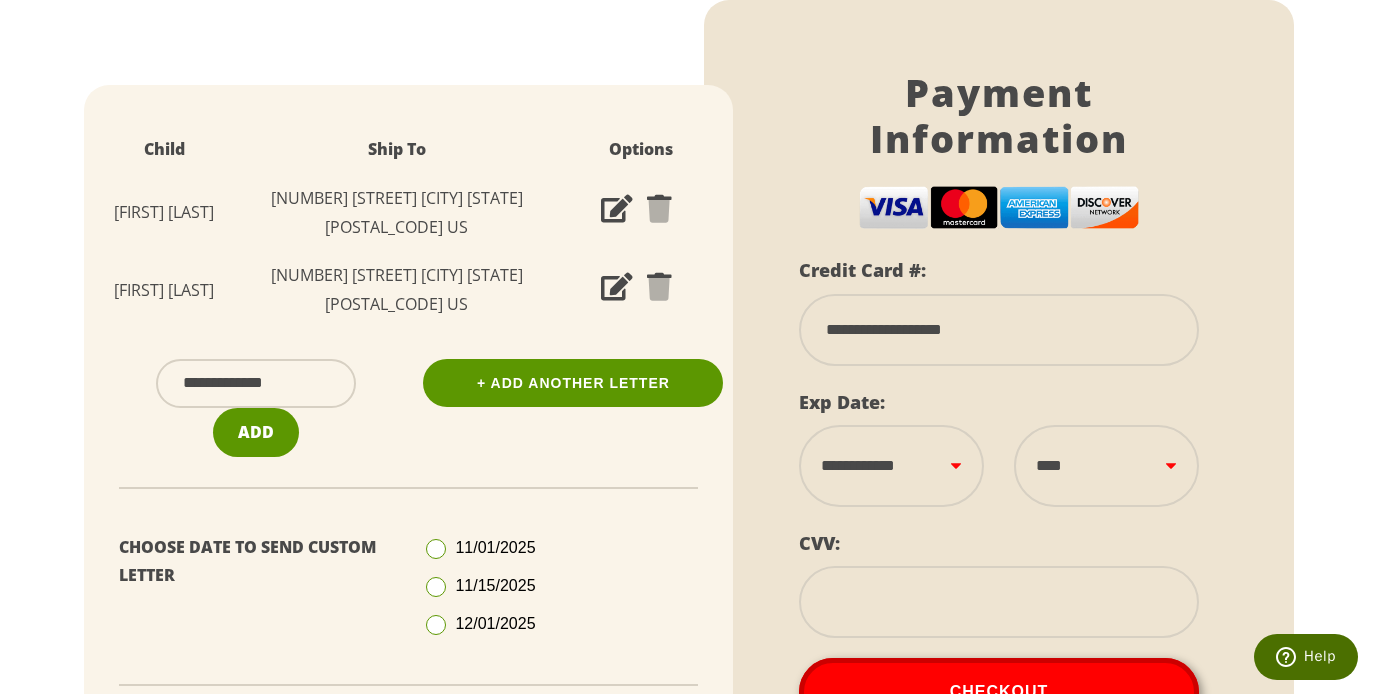 select on "****" 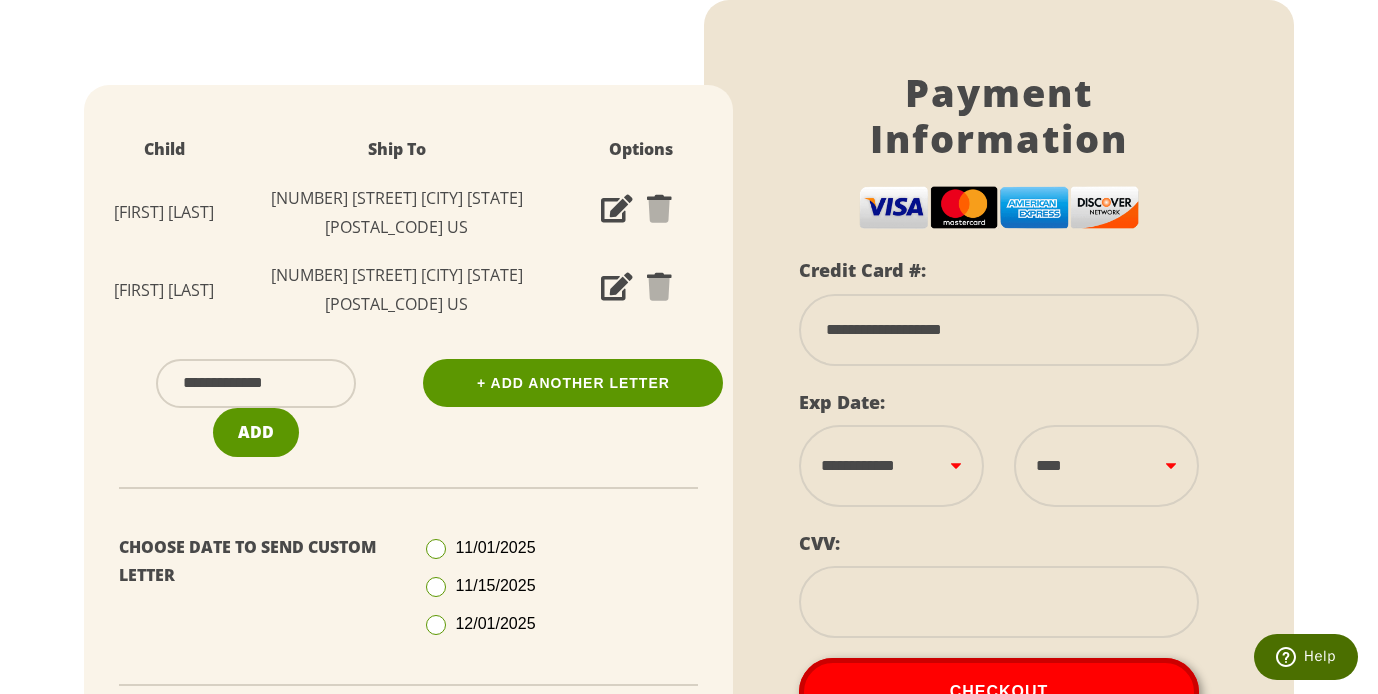click at bounding box center [999, 602] 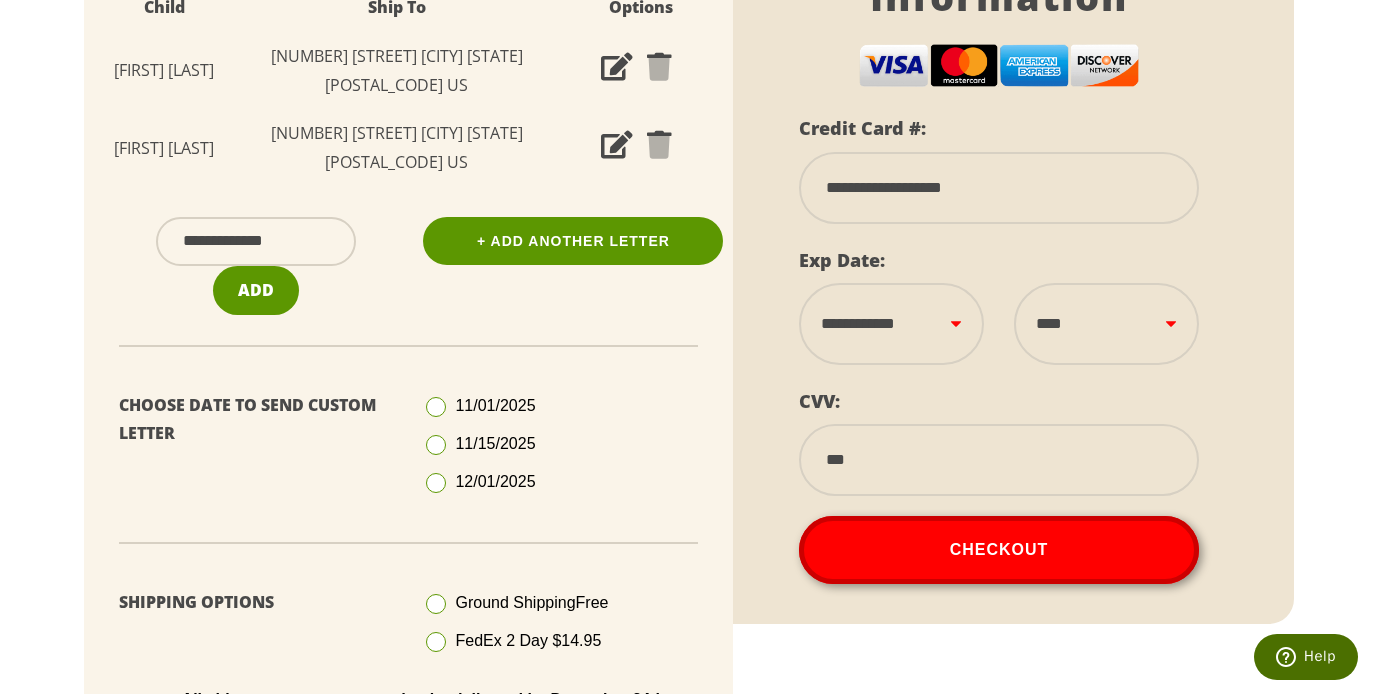 scroll, scrollTop: 563, scrollLeft: 0, axis: vertical 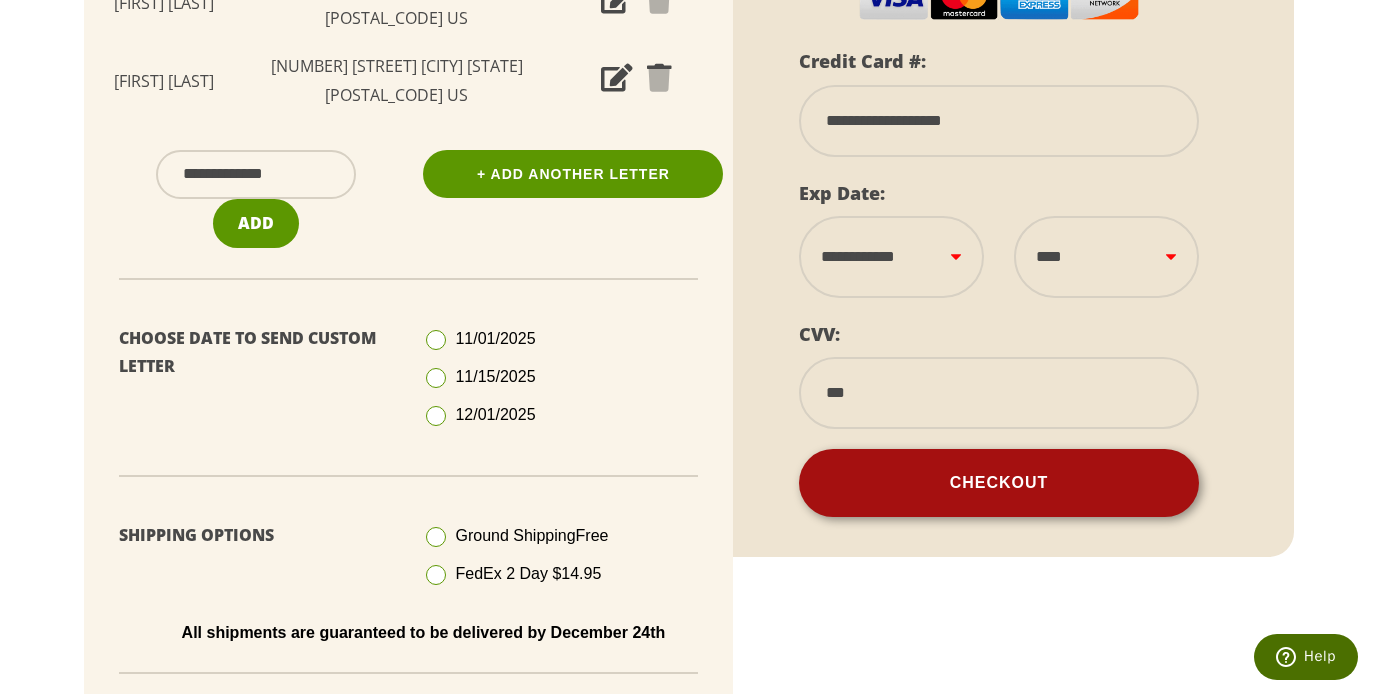 type on "***" 